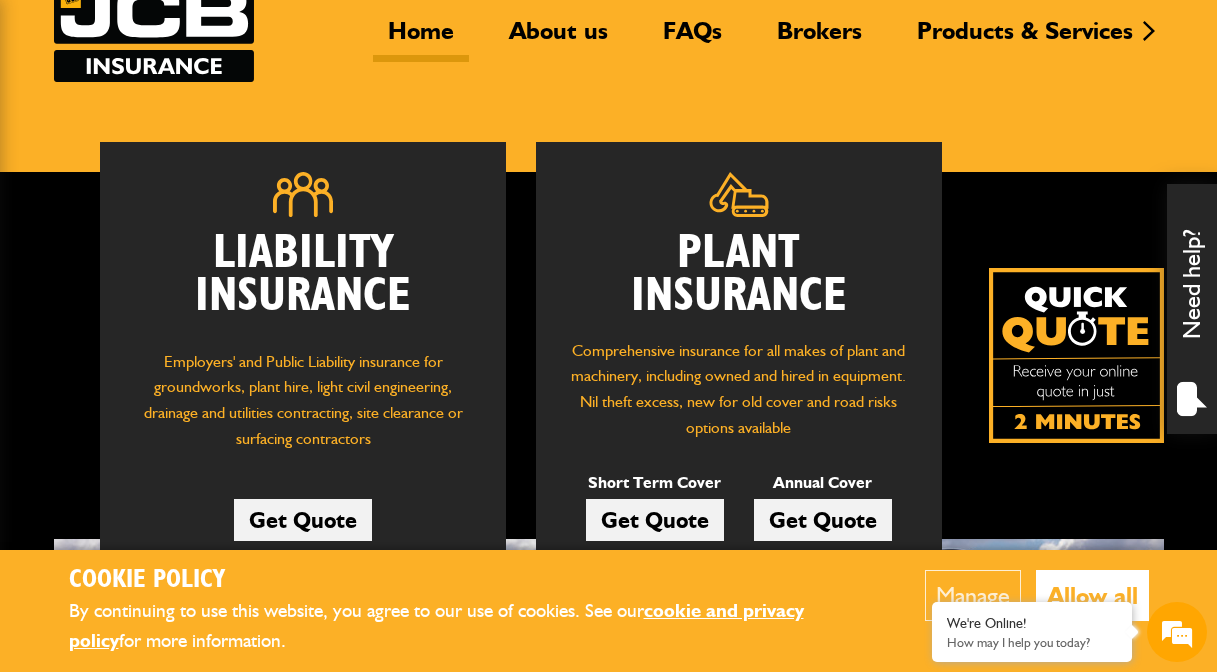scroll, scrollTop: 155, scrollLeft: 0, axis: vertical 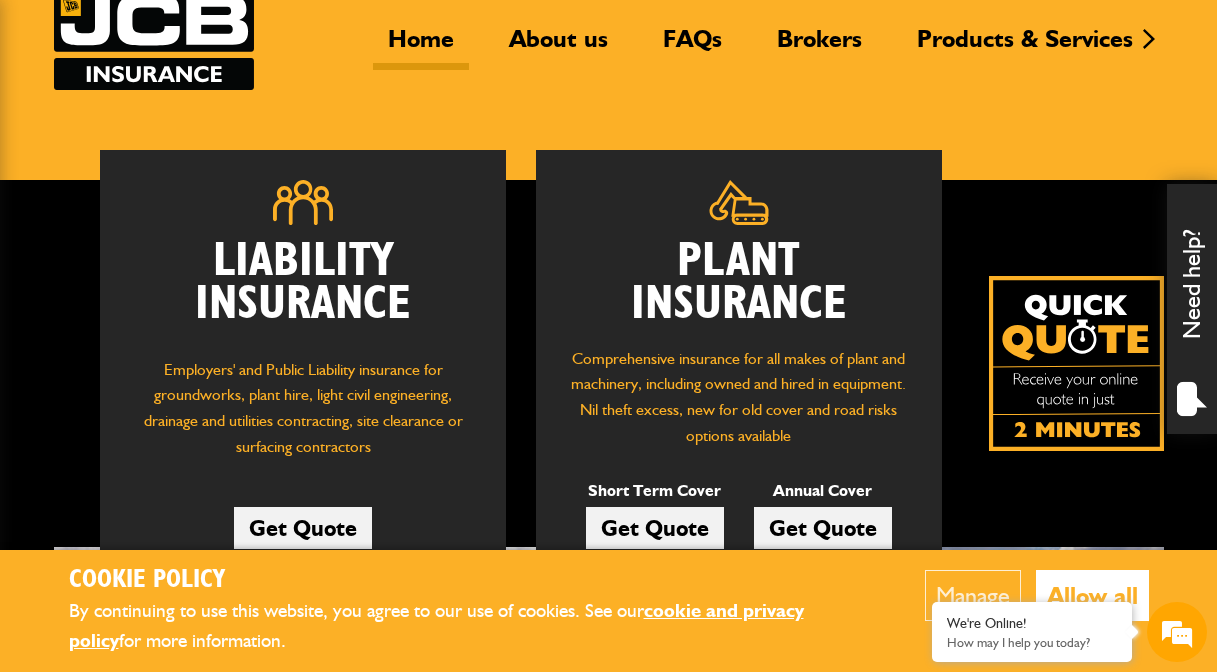 click on "Allow all" at bounding box center [1092, 595] 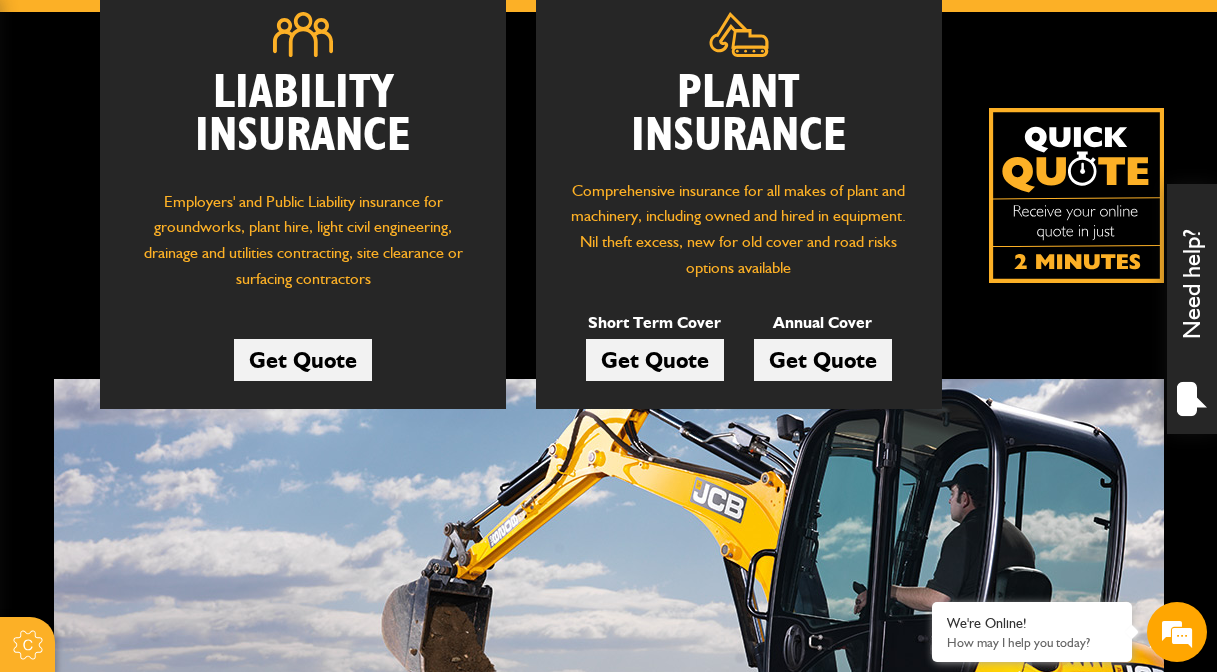 scroll, scrollTop: 324, scrollLeft: 0, axis: vertical 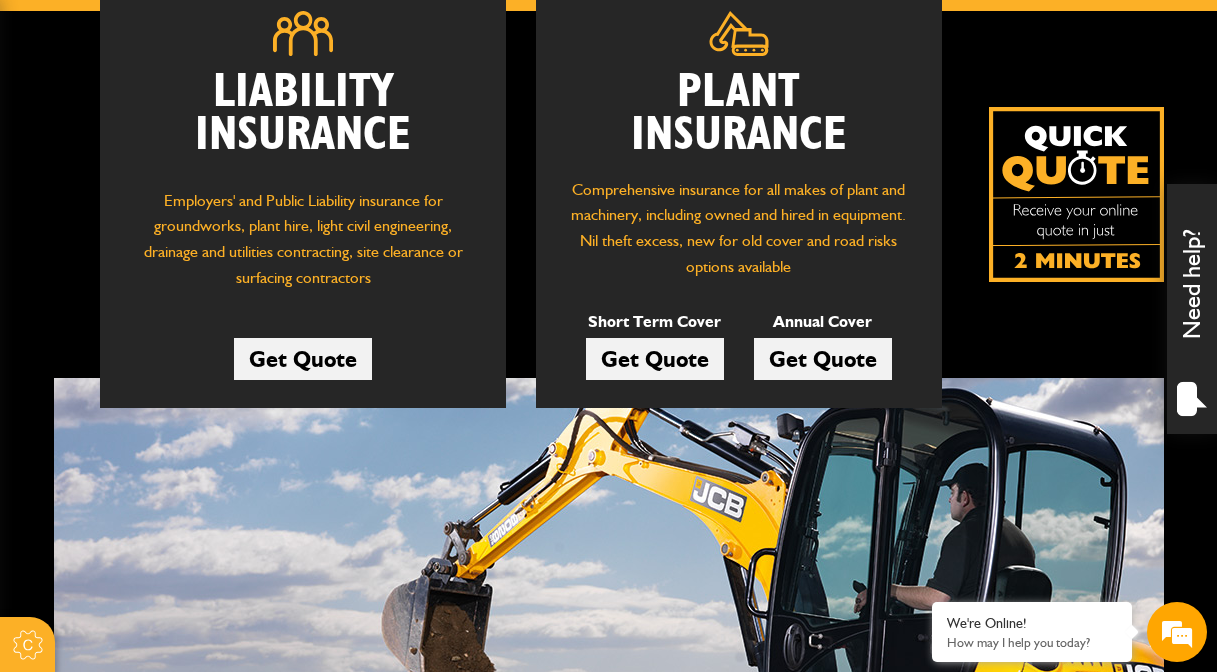 click on "Get Quote" at bounding box center (655, 359) 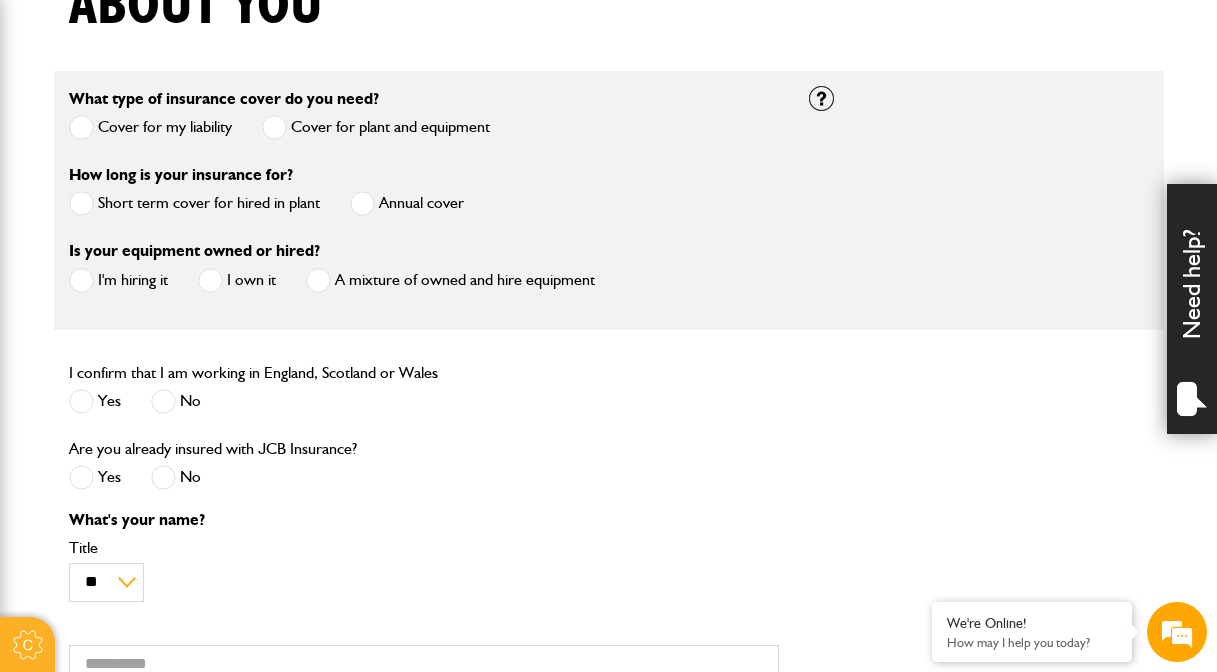 scroll, scrollTop: 575, scrollLeft: 0, axis: vertical 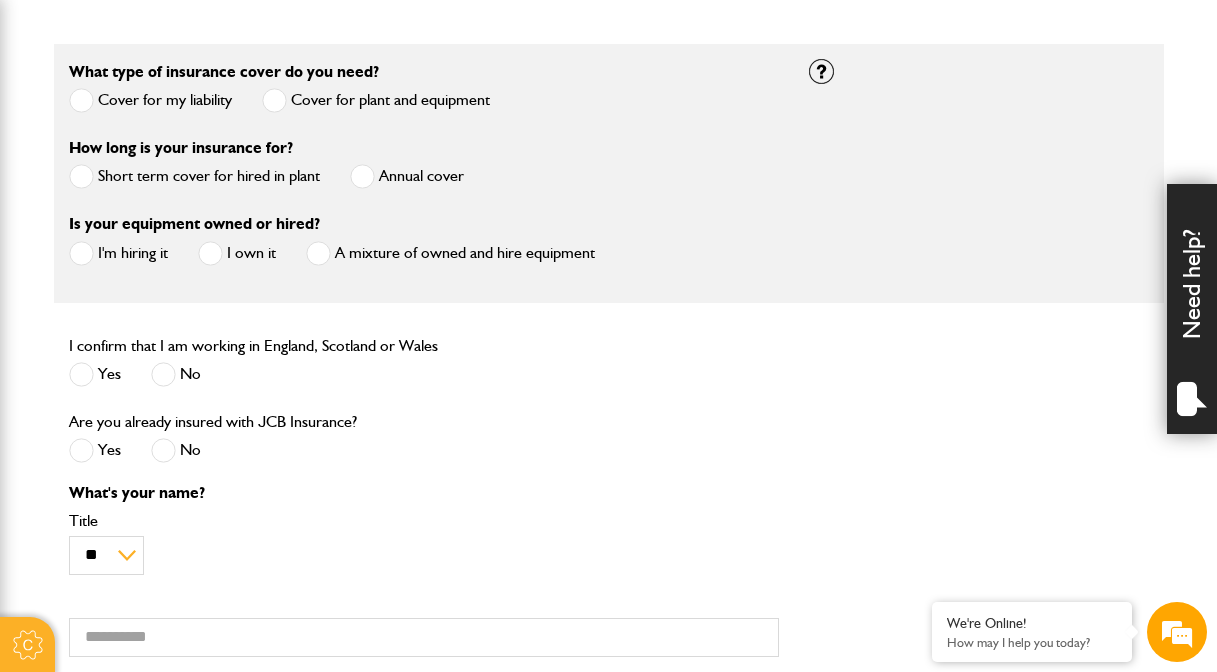 click at bounding box center [362, 176] 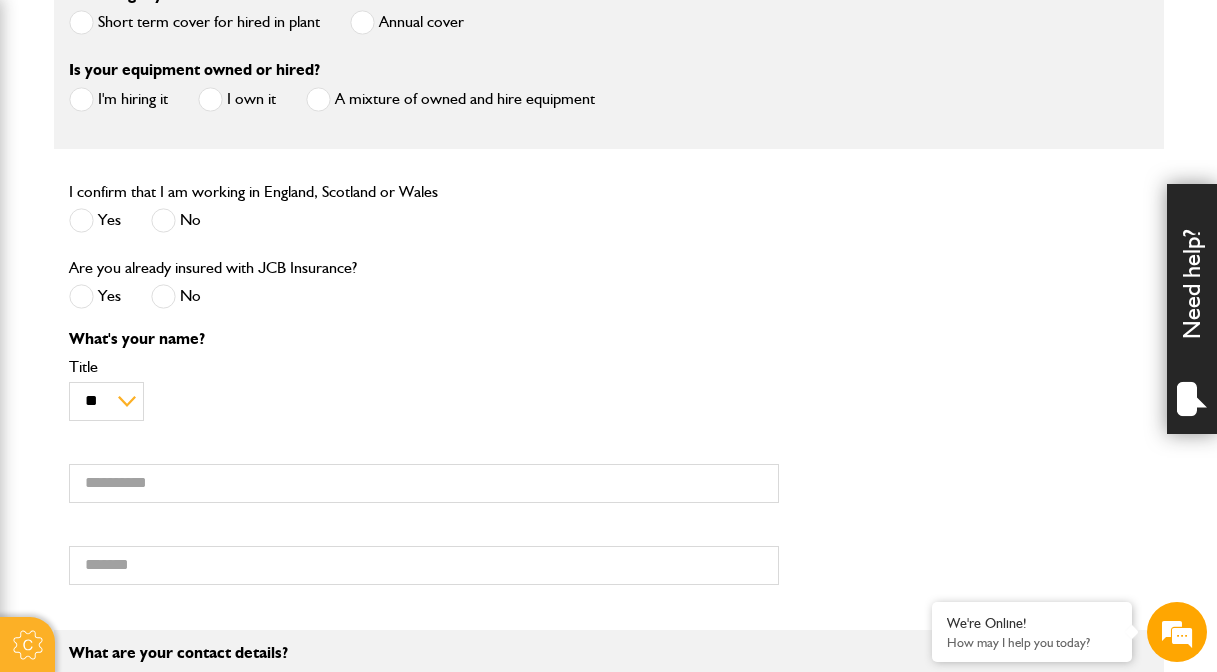 scroll, scrollTop: 734, scrollLeft: 0, axis: vertical 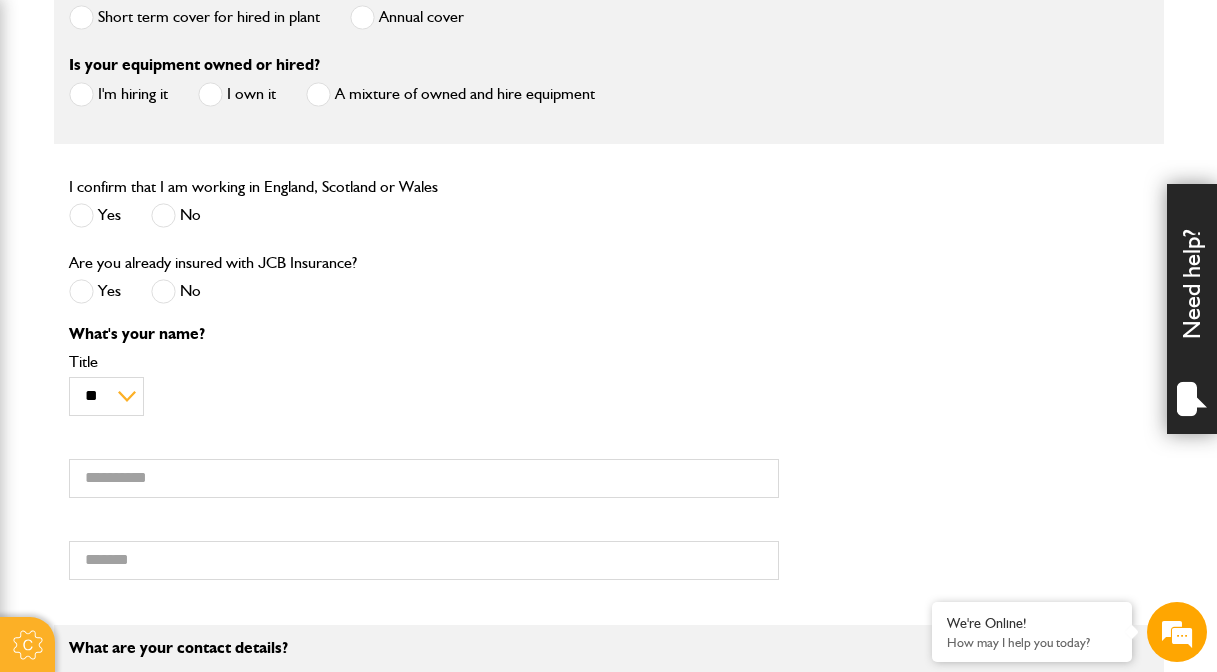 click at bounding box center [81, 215] 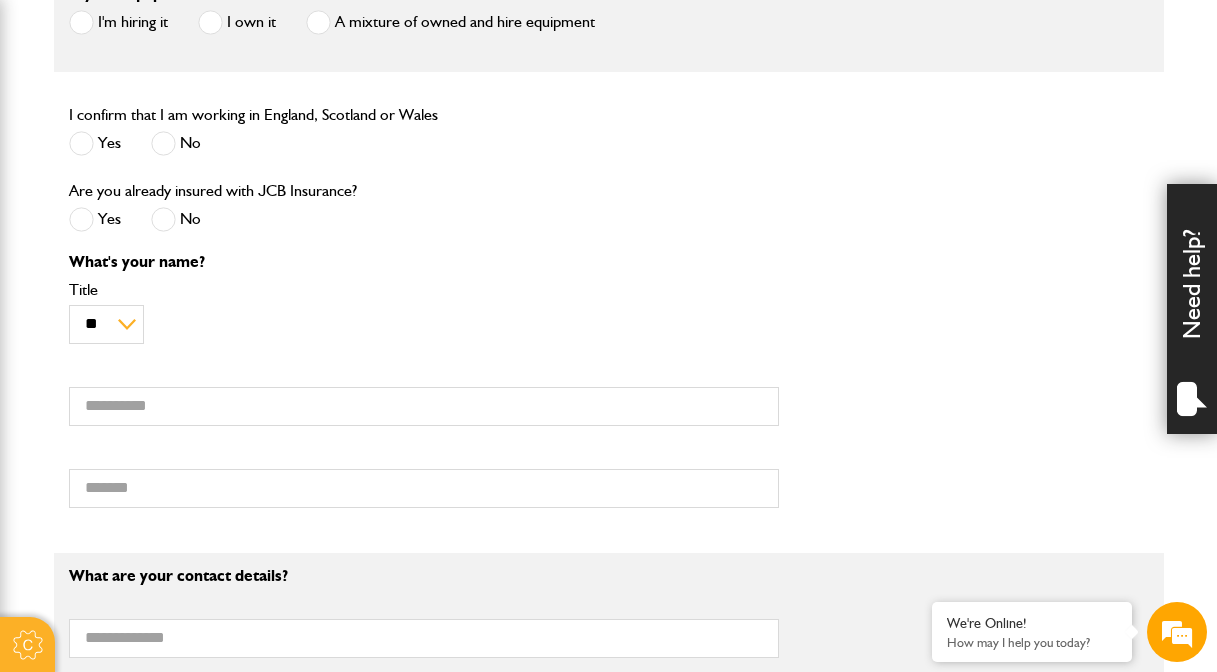 scroll, scrollTop: 820, scrollLeft: 0, axis: vertical 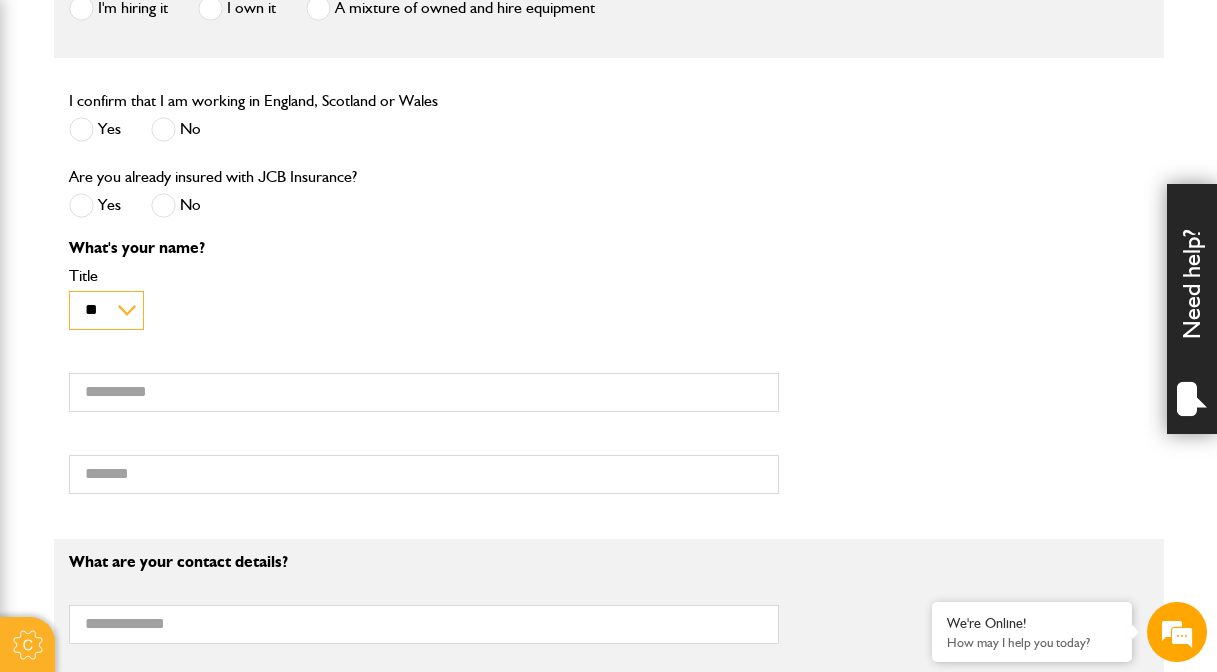click on "**
***
****
**
**
**" at bounding box center (107, 310) 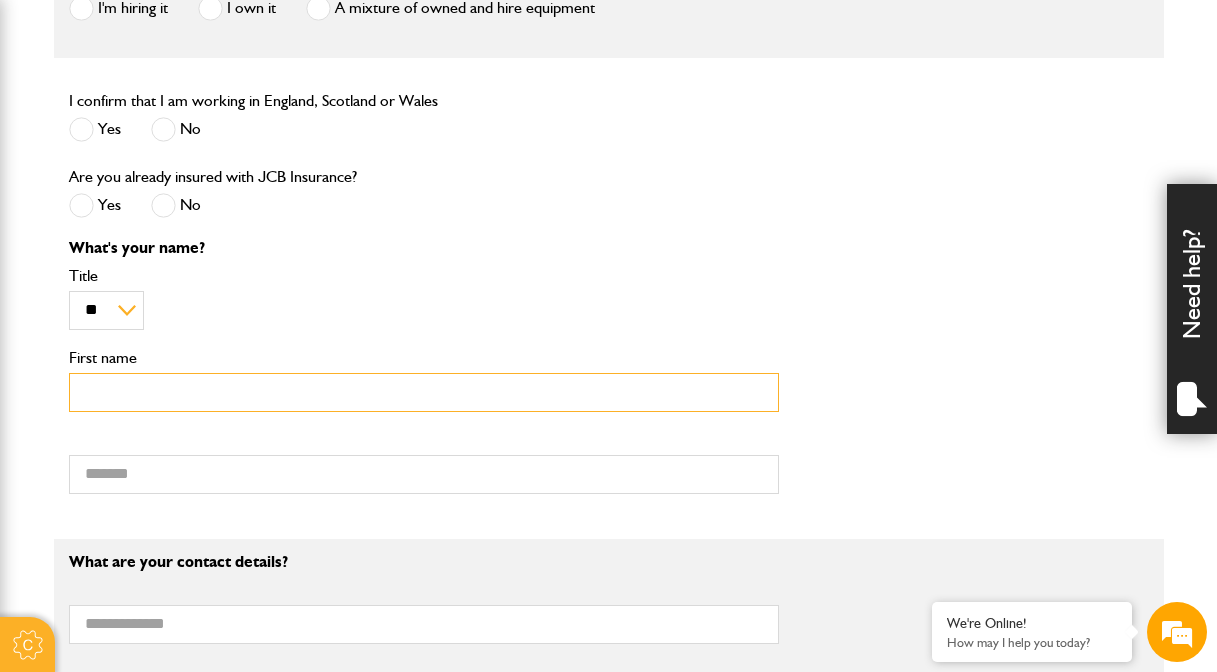 click on "First name" at bounding box center (424, 392) 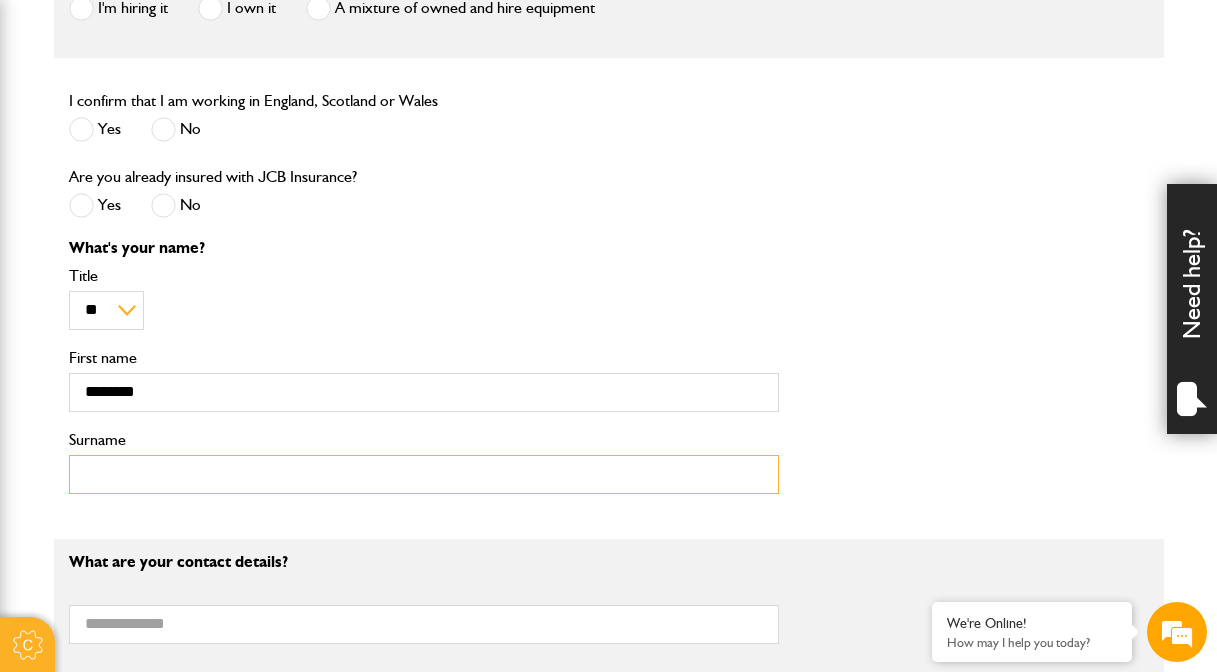 type on "********" 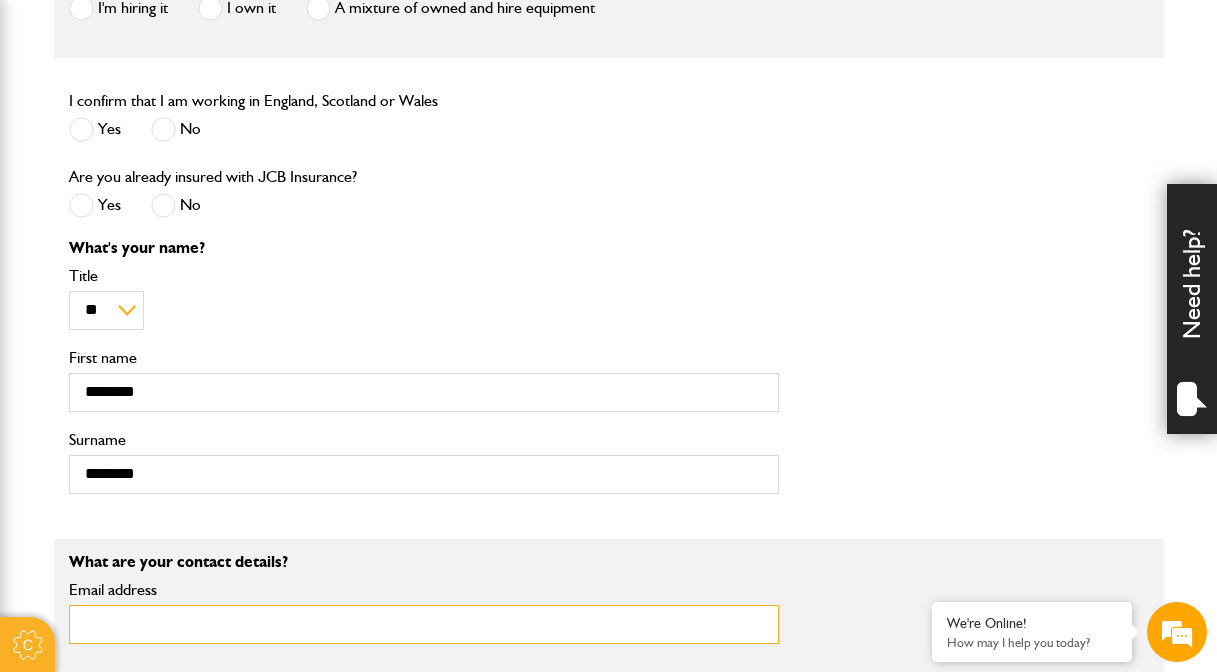 type on "**********" 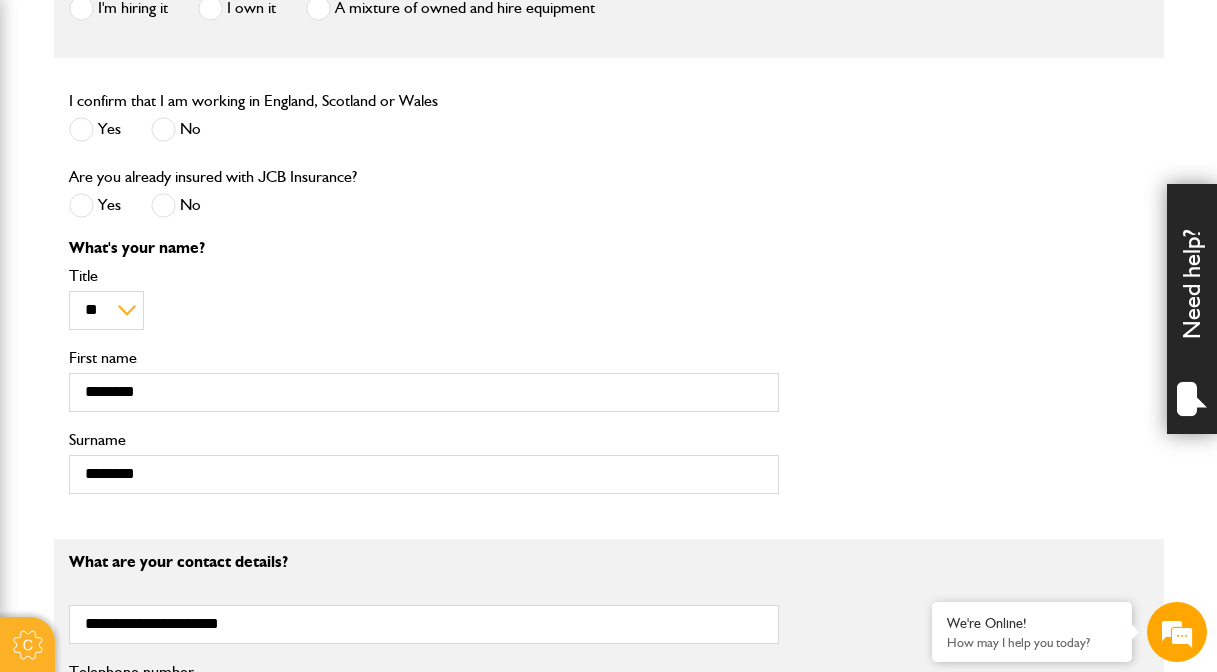 type on "**********" 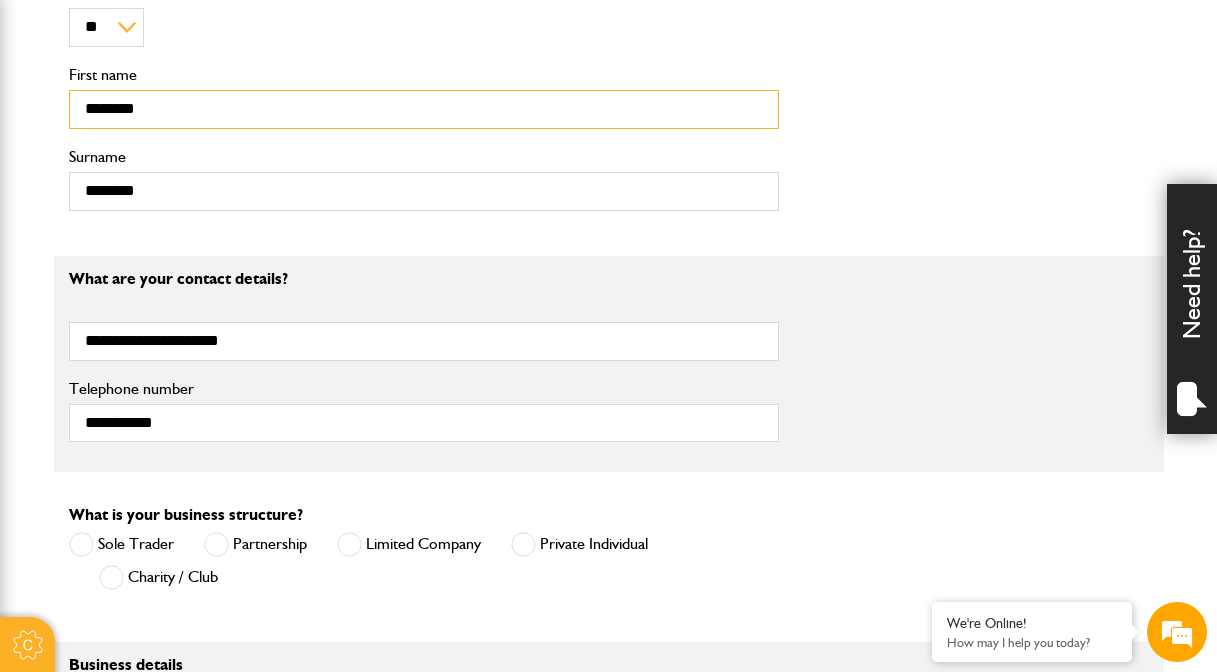 scroll, scrollTop: 1104, scrollLeft: 0, axis: vertical 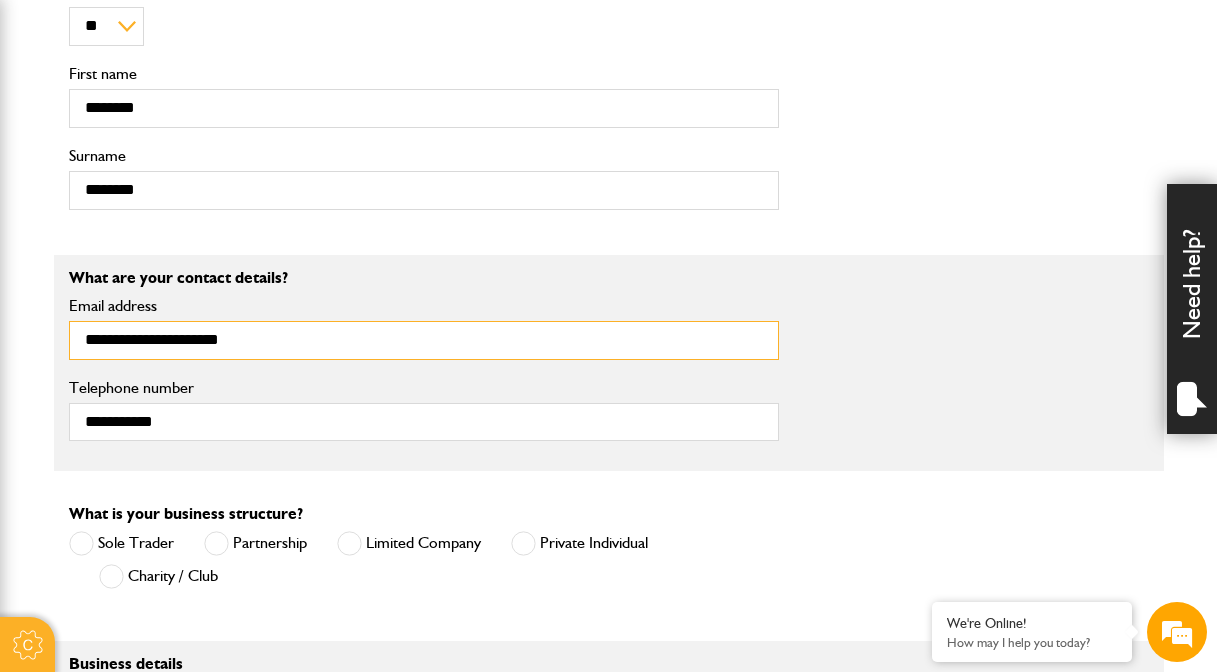 drag, startPoint x: 186, startPoint y: 348, endPoint x: 68, endPoint y: 334, distance: 118.82761 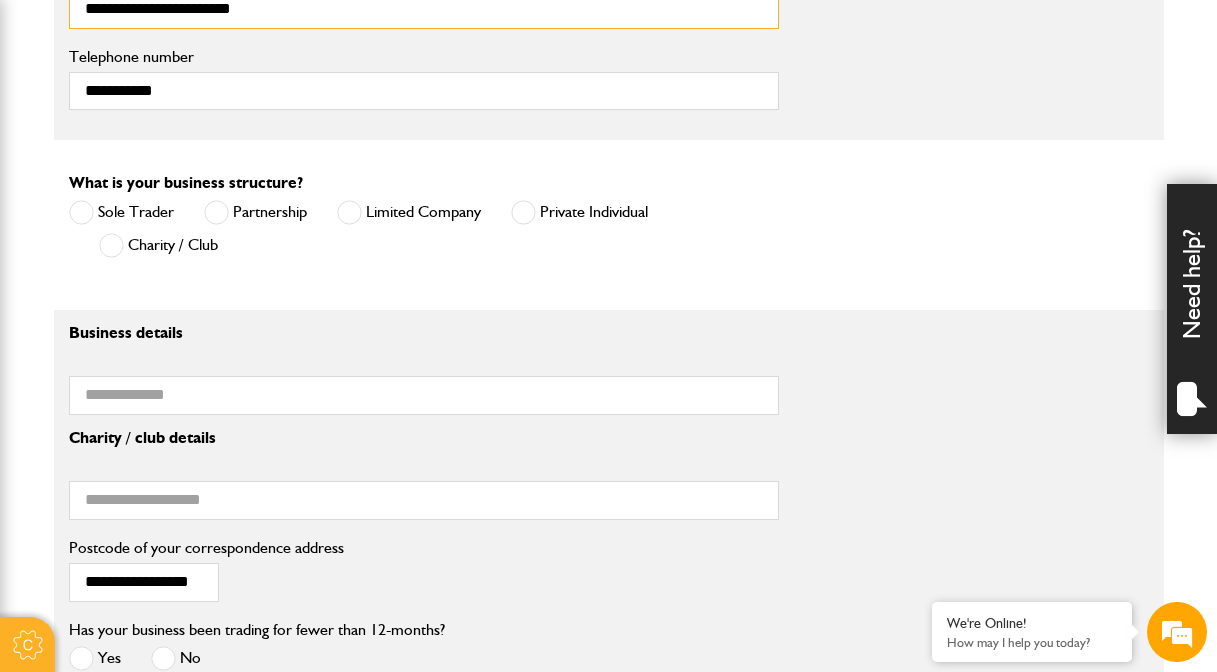 scroll, scrollTop: 1438, scrollLeft: 0, axis: vertical 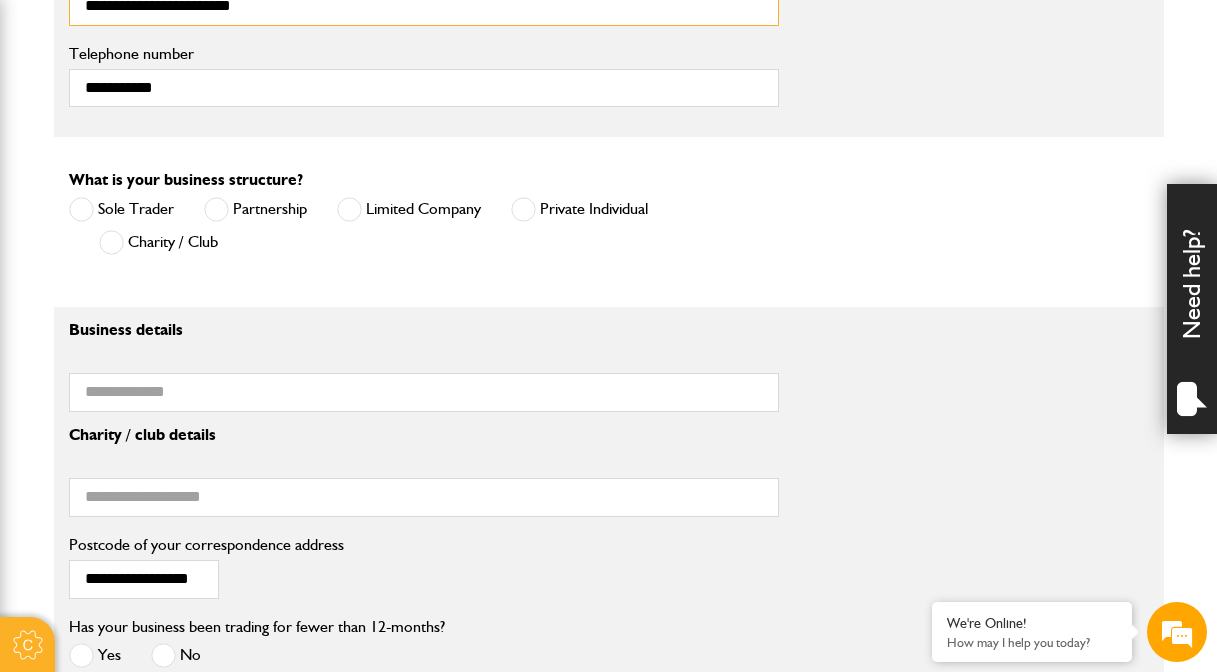 type on "**********" 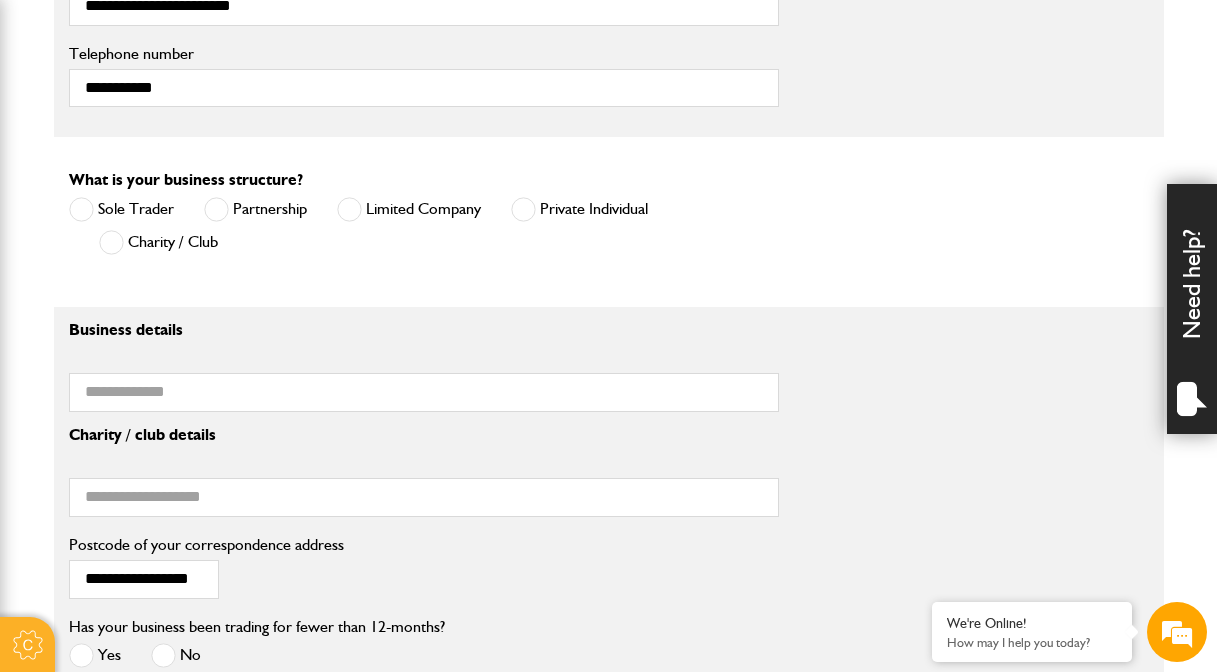 click at bounding box center [81, 209] 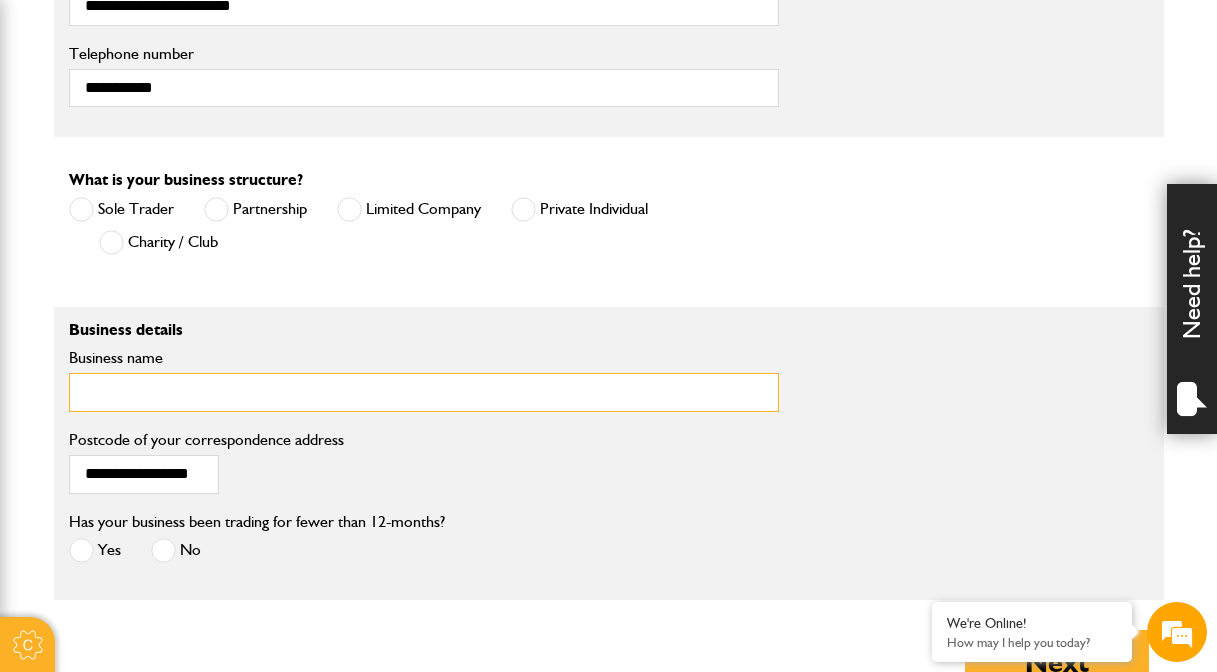 click on "Business name" at bounding box center (424, 392) 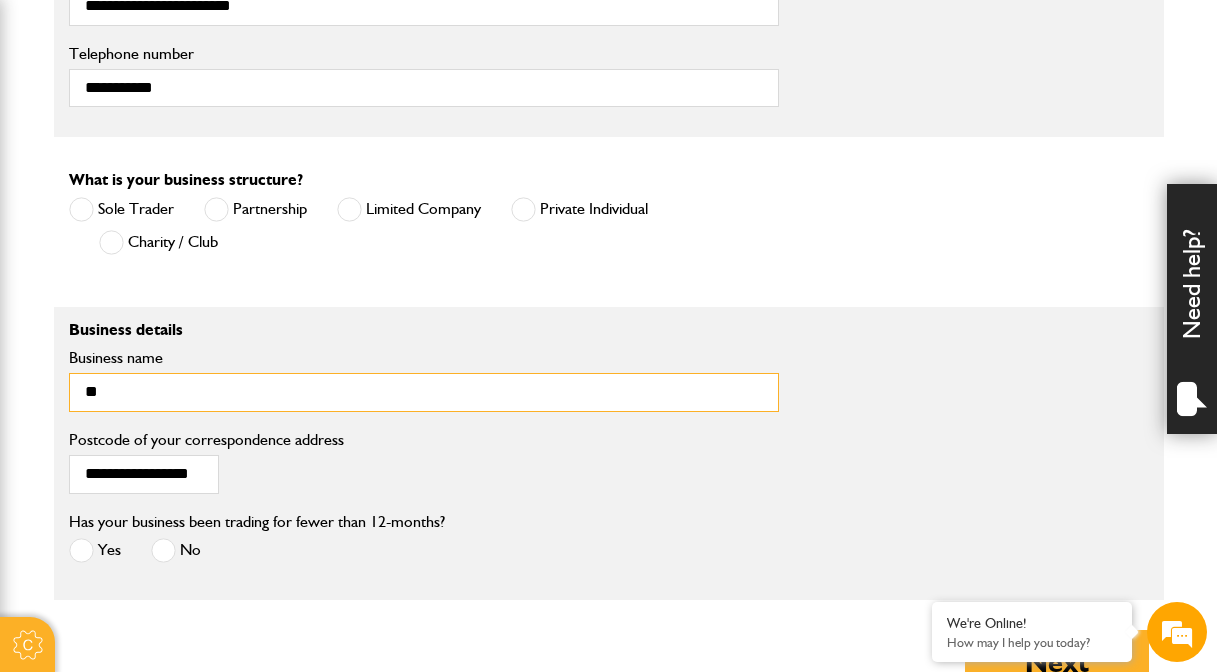 type on "*" 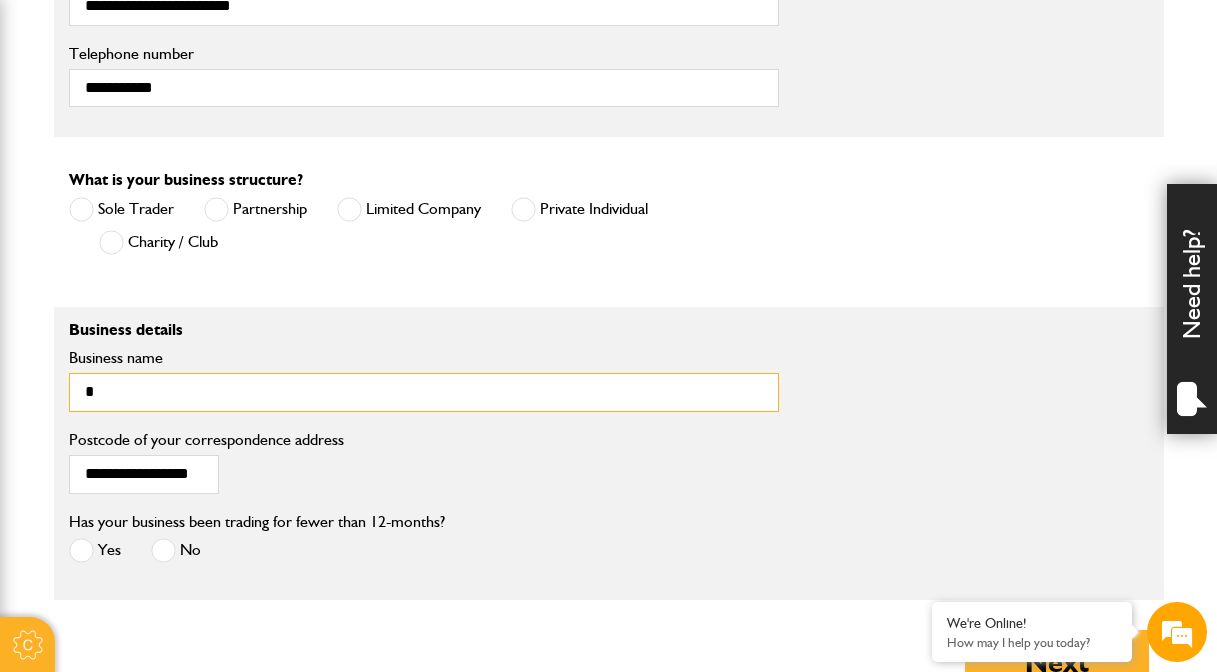 type 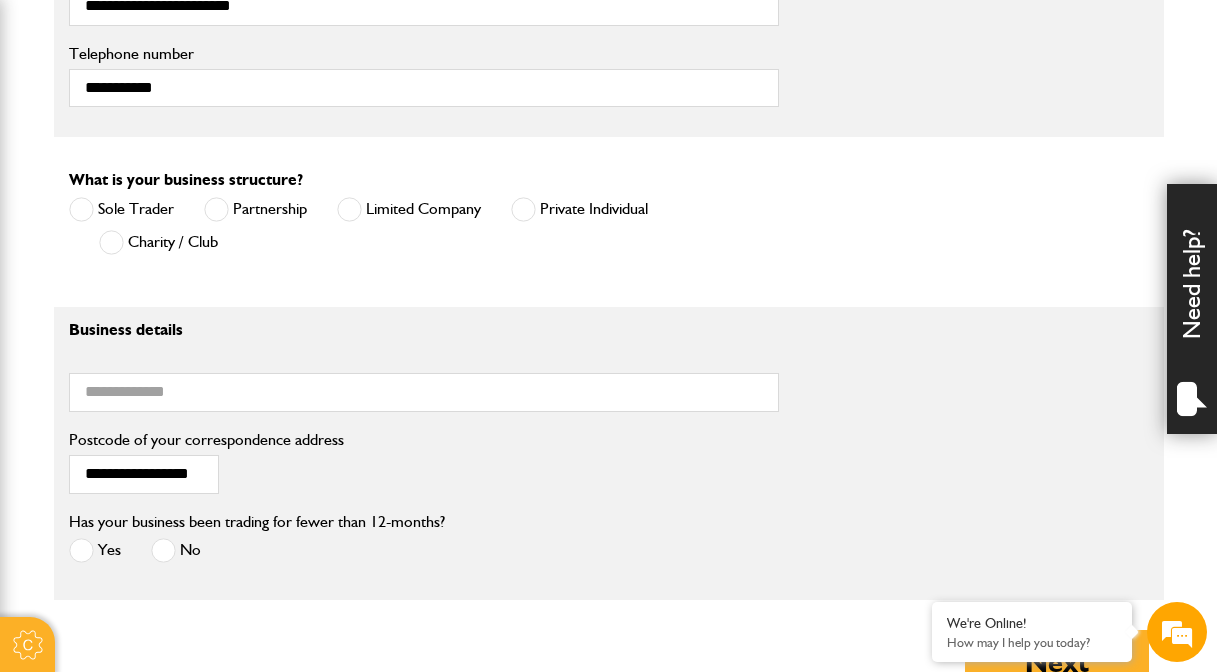 click at bounding box center [523, 209] 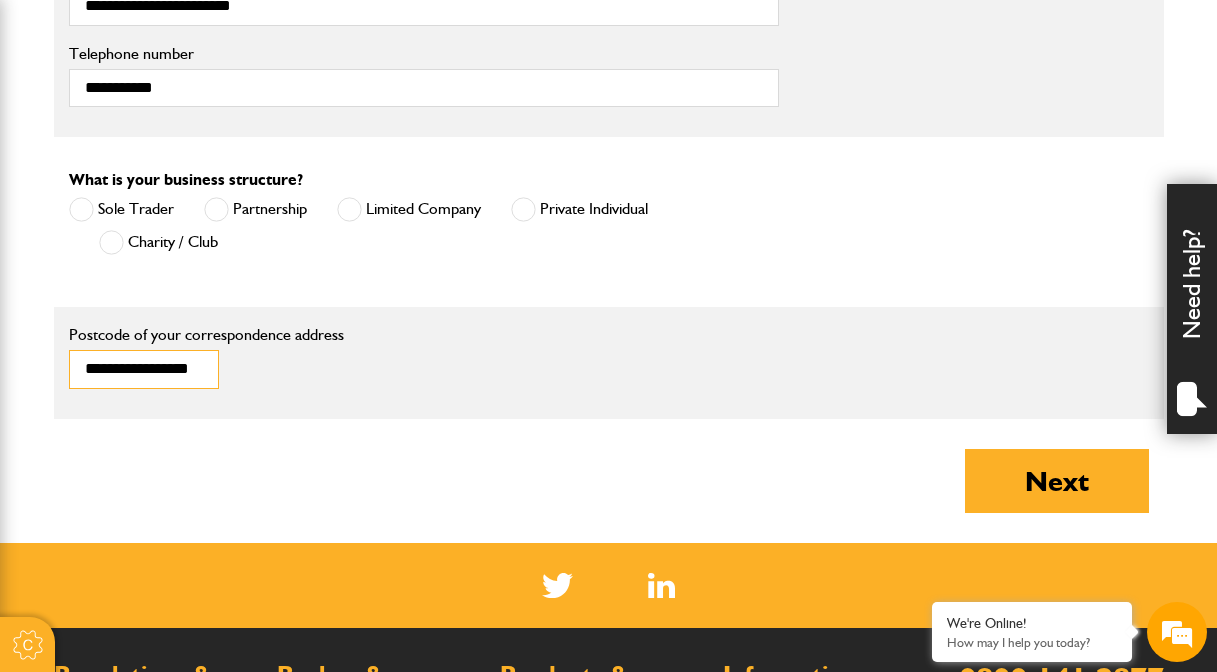 scroll, scrollTop: 0, scrollLeft: 0, axis: both 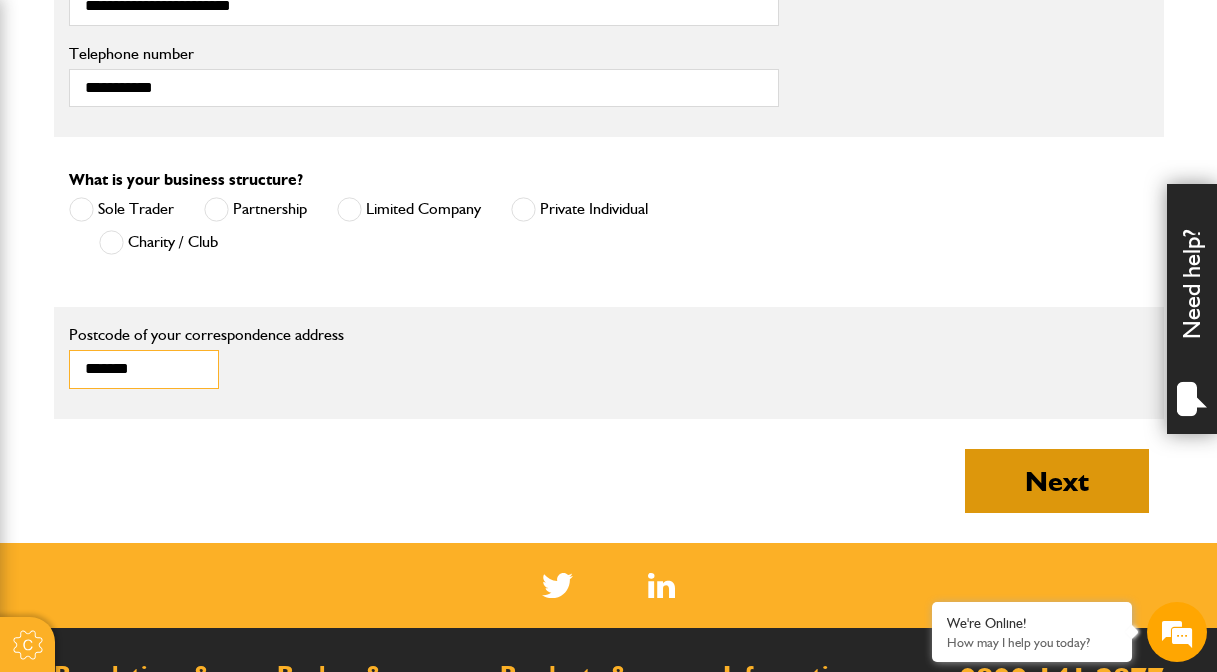 type on "*******" 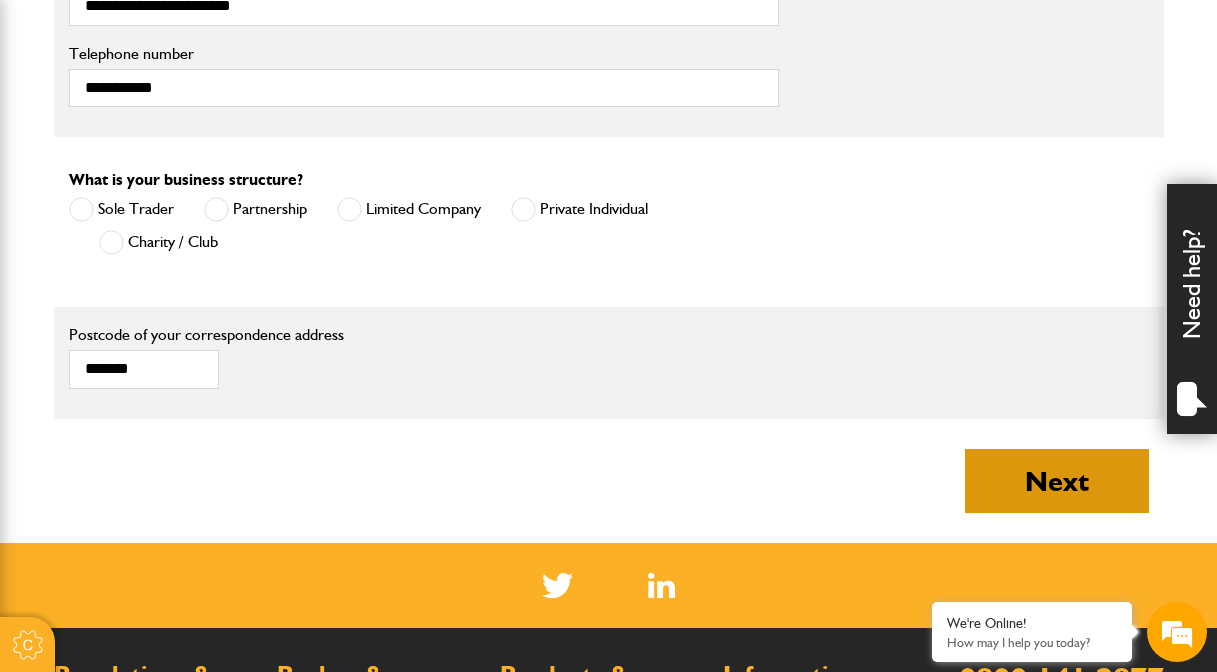 click on "Next" at bounding box center (1057, 481) 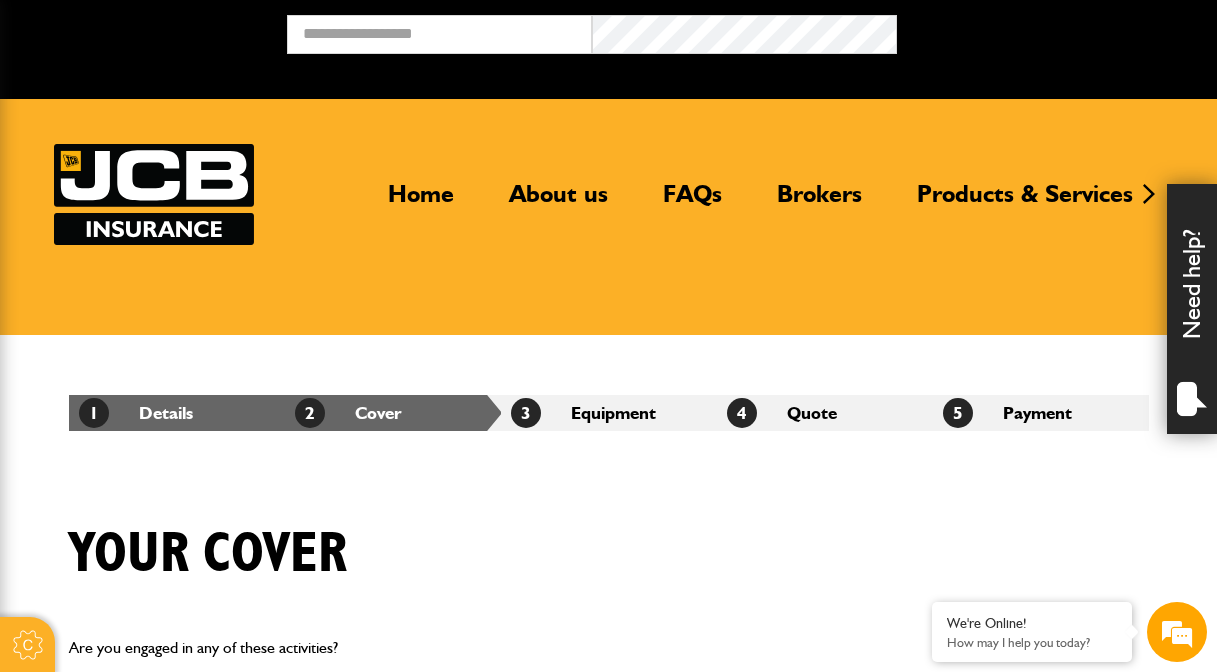 scroll, scrollTop: 0, scrollLeft: 0, axis: both 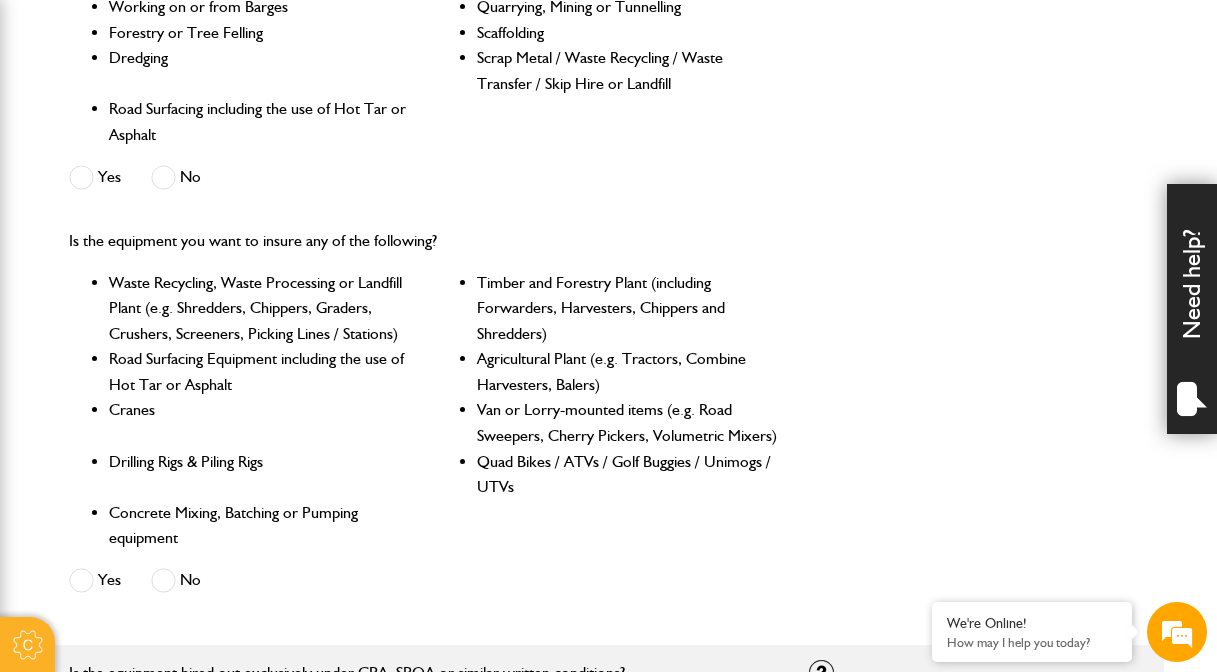 click at bounding box center [163, 177] 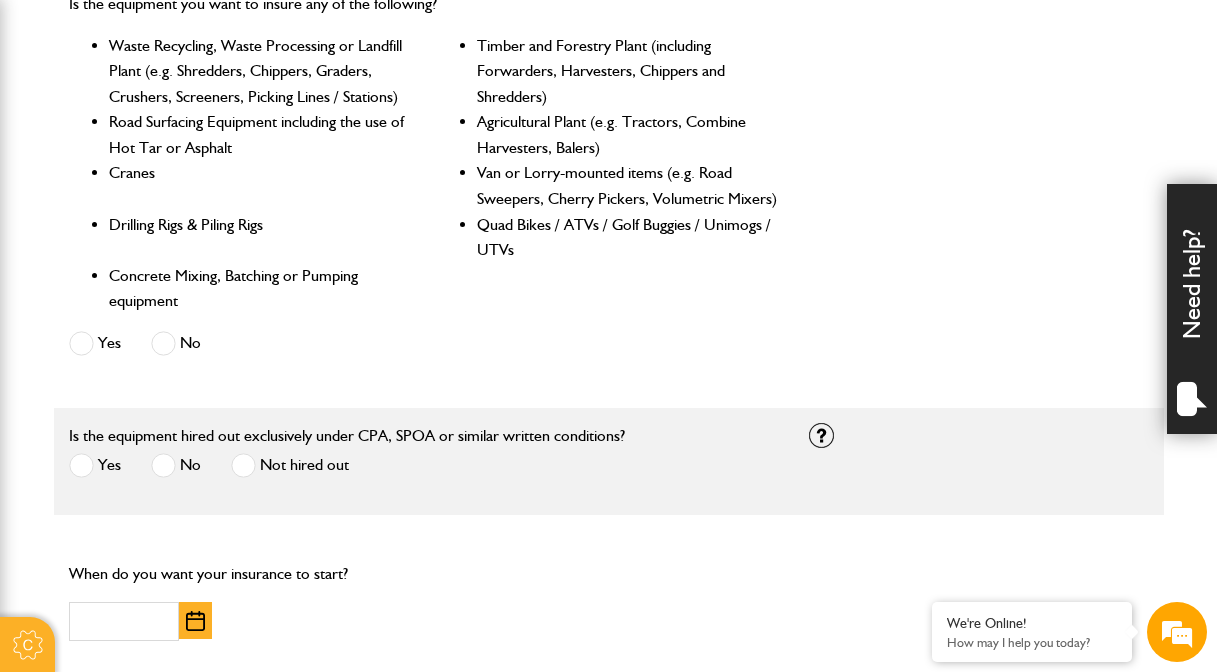 scroll, scrollTop: 997, scrollLeft: 0, axis: vertical 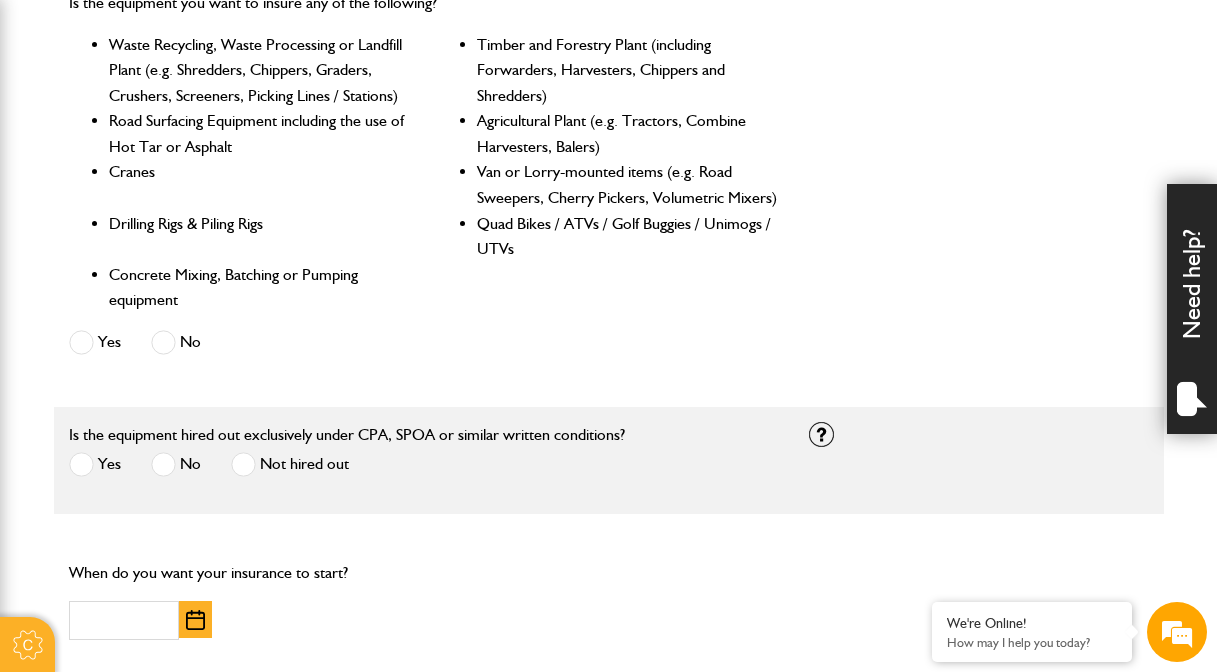 click at bounding box center (81, 342) 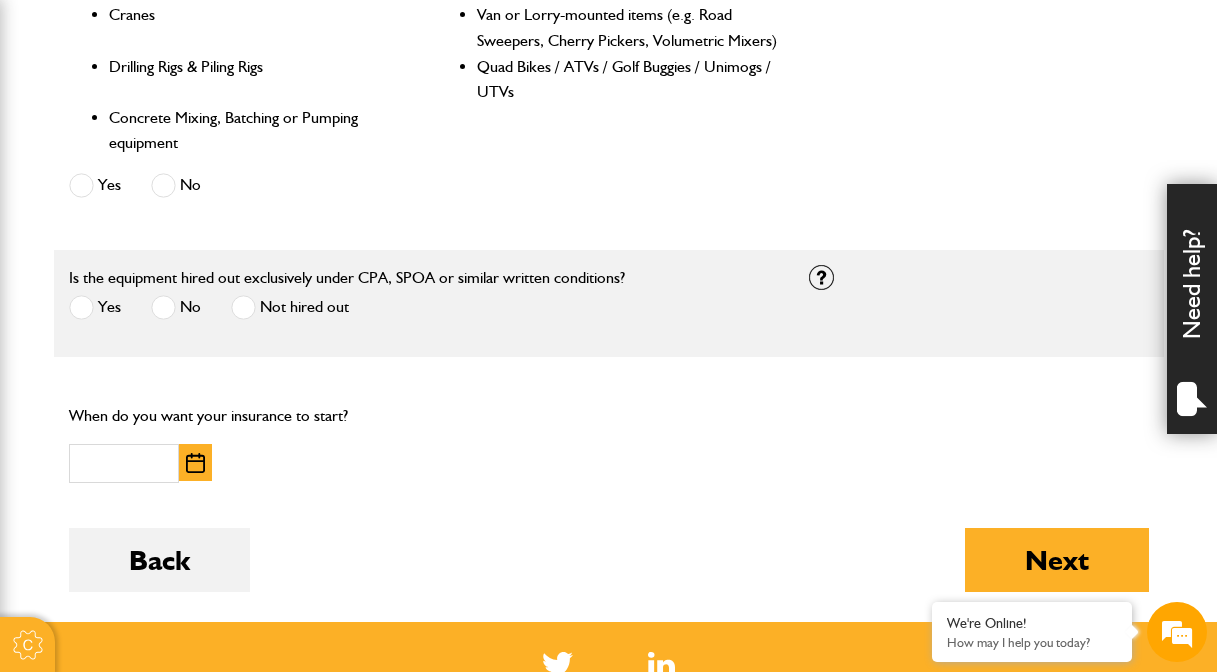 scroll, scrollTop: 1155, scrollLeft: 0, axis: vertical 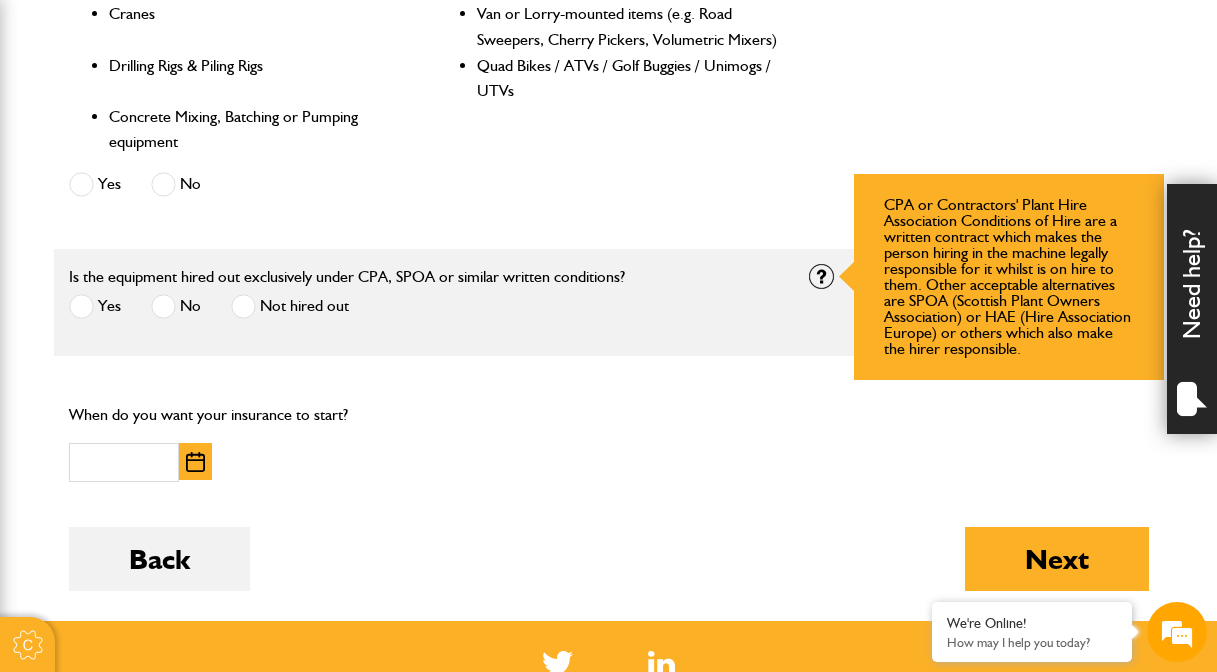 click at bounding box center (821, 276) 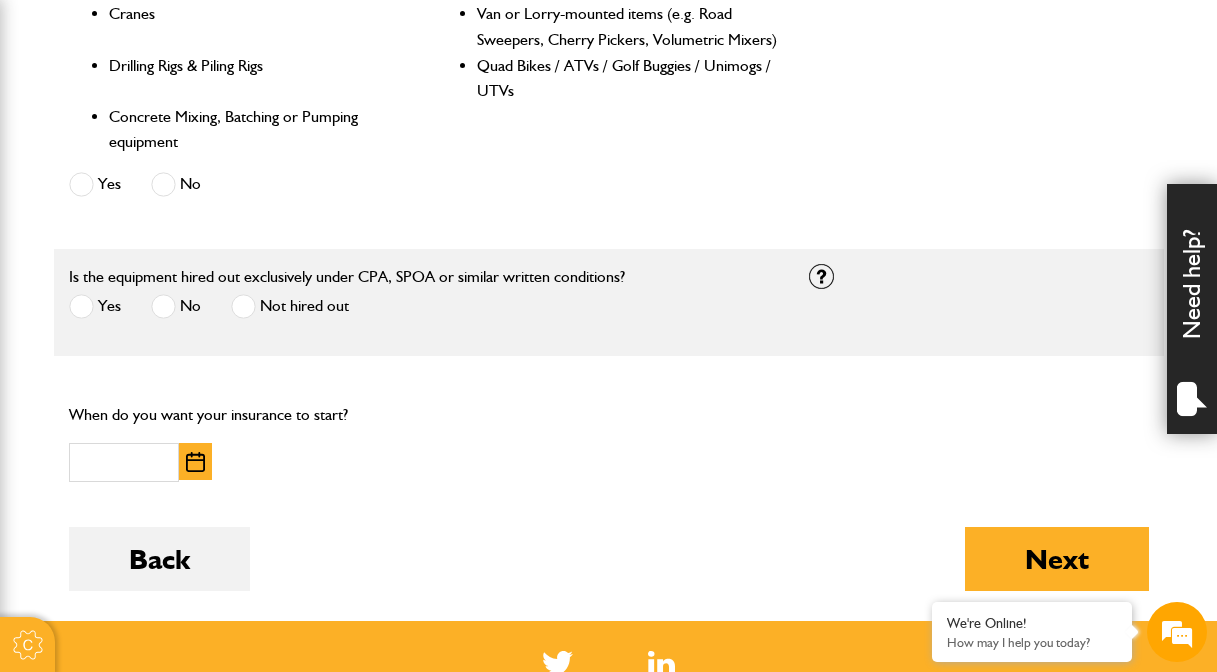 click at bounding box center (81, 306) 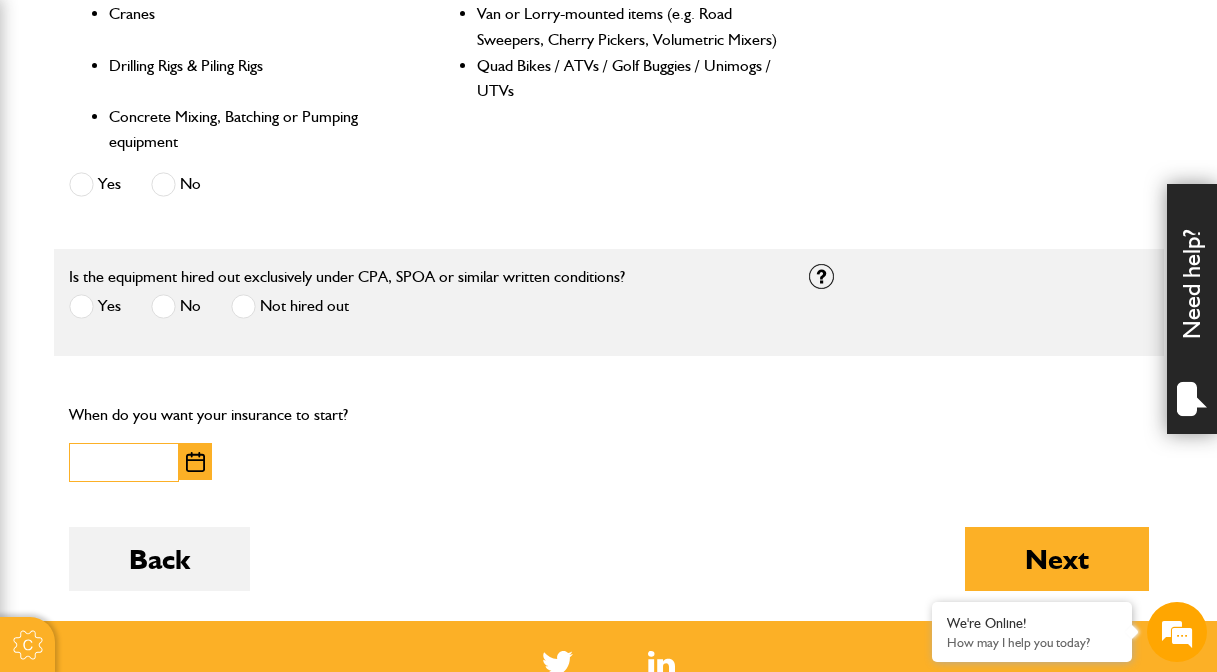 click at bounding box center (124, 462) 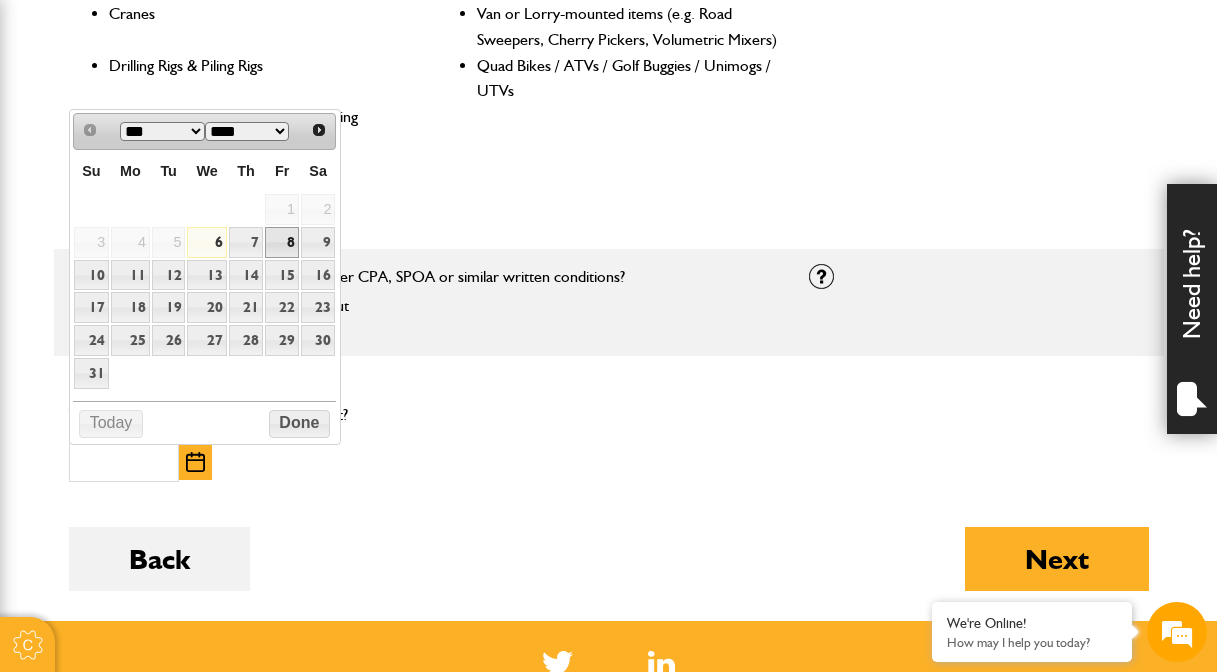 click on "8" at bounding box center [282, 242] 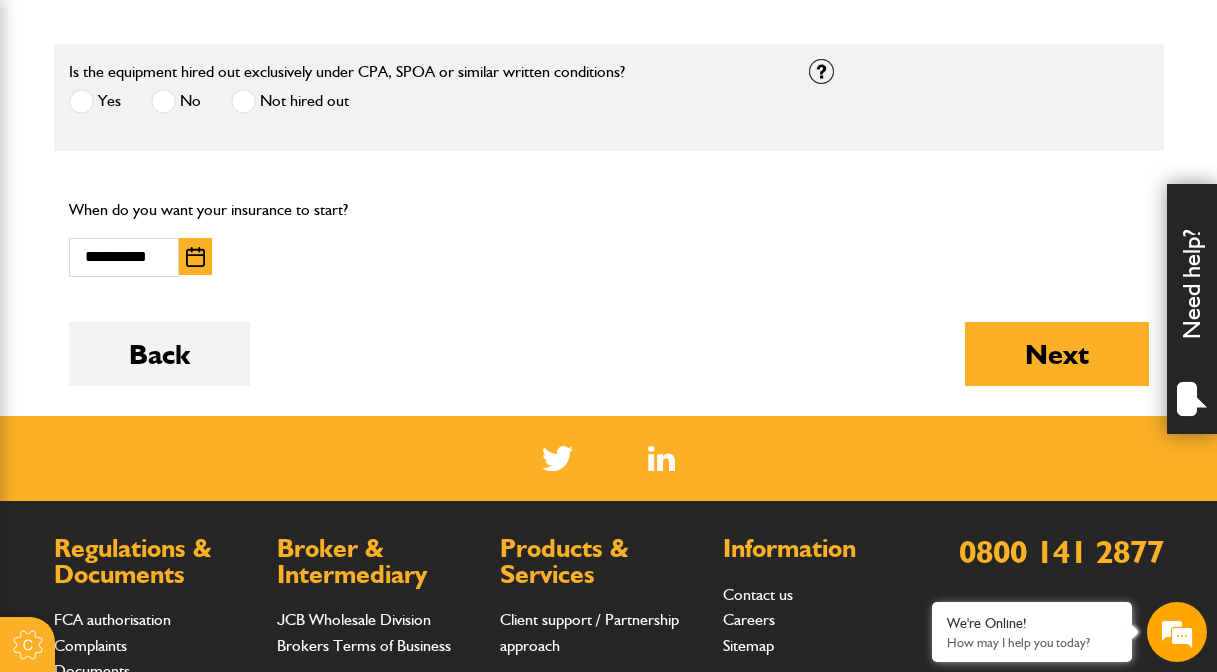 scroll, scrollTop: 1362, scrollLeft: 0, axis: vertical 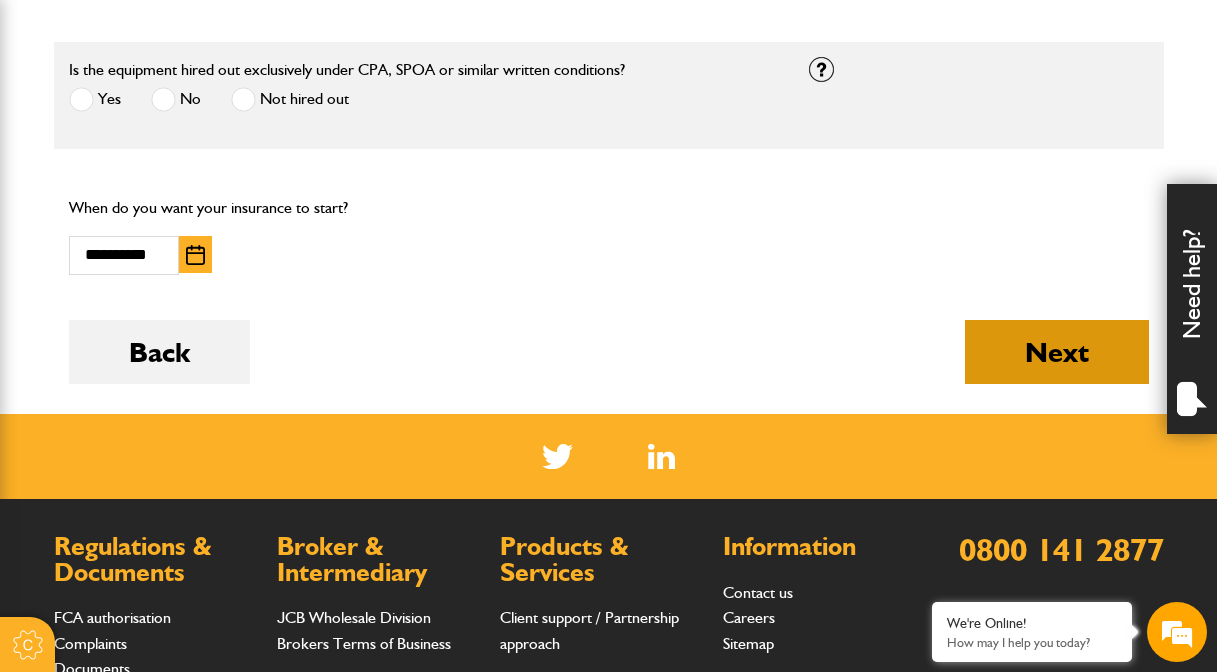 click on "Next" at bounding box center [1057, 352] 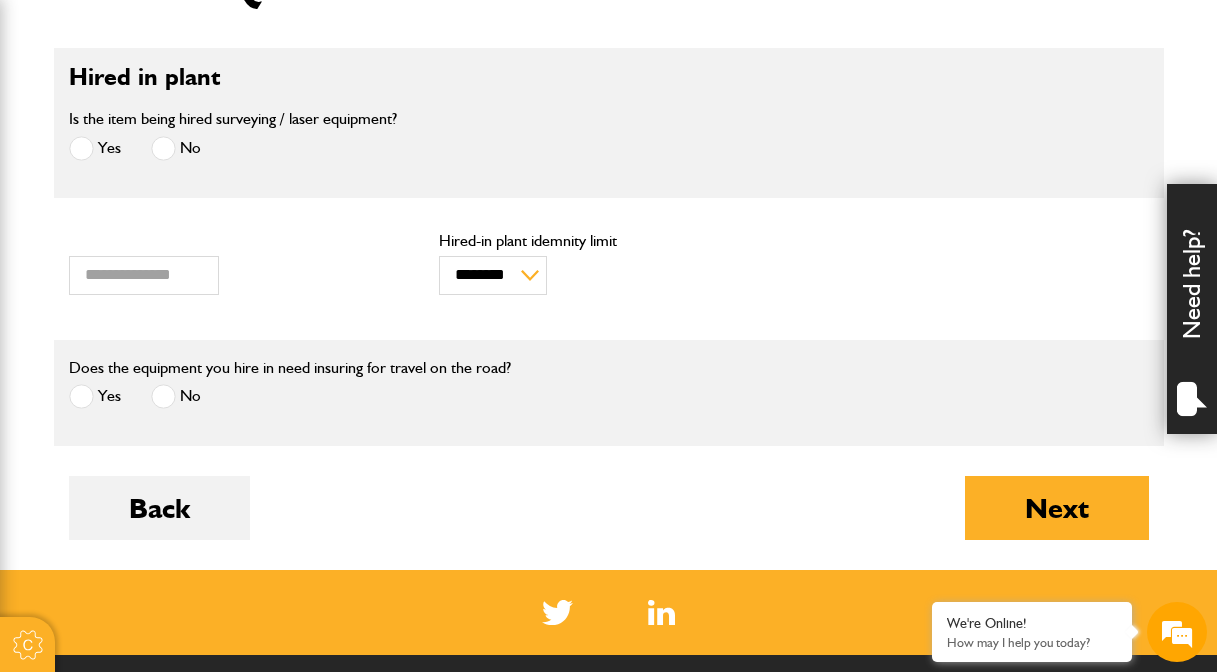 scroll, scrollTop: 575, scrollLeft: 0, axis: vertical 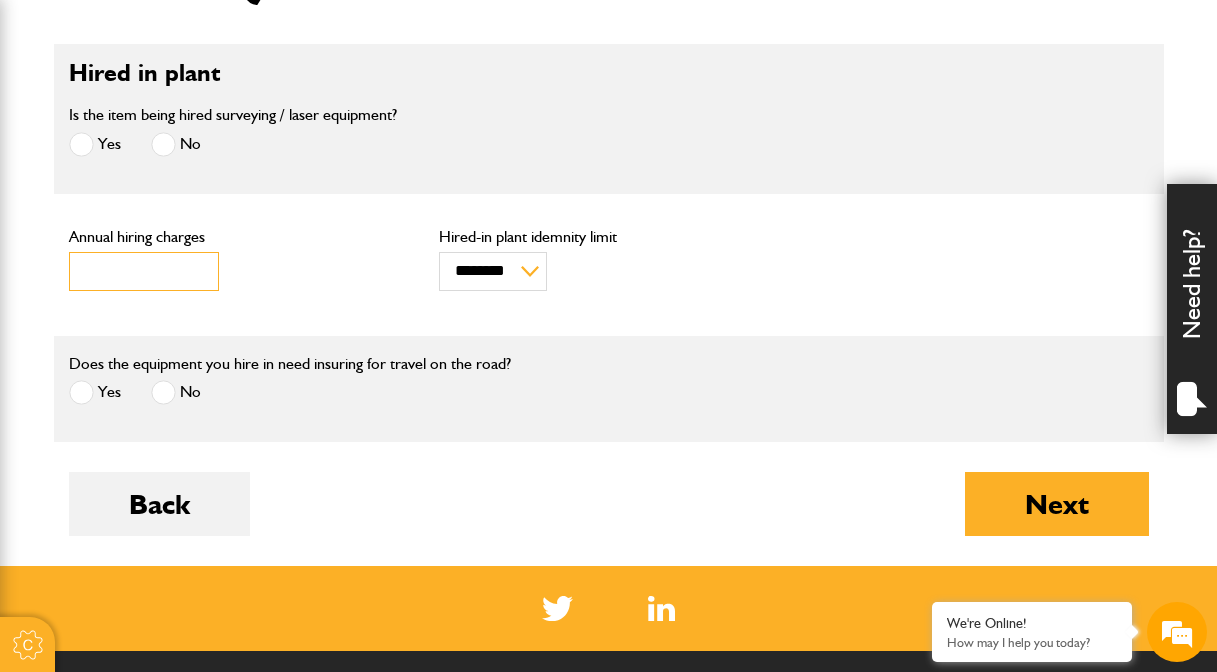 drag, startPoint x: 119, startPoint y: 268, endPoint x: 61, endPoint y: 269, distance: 58.00862 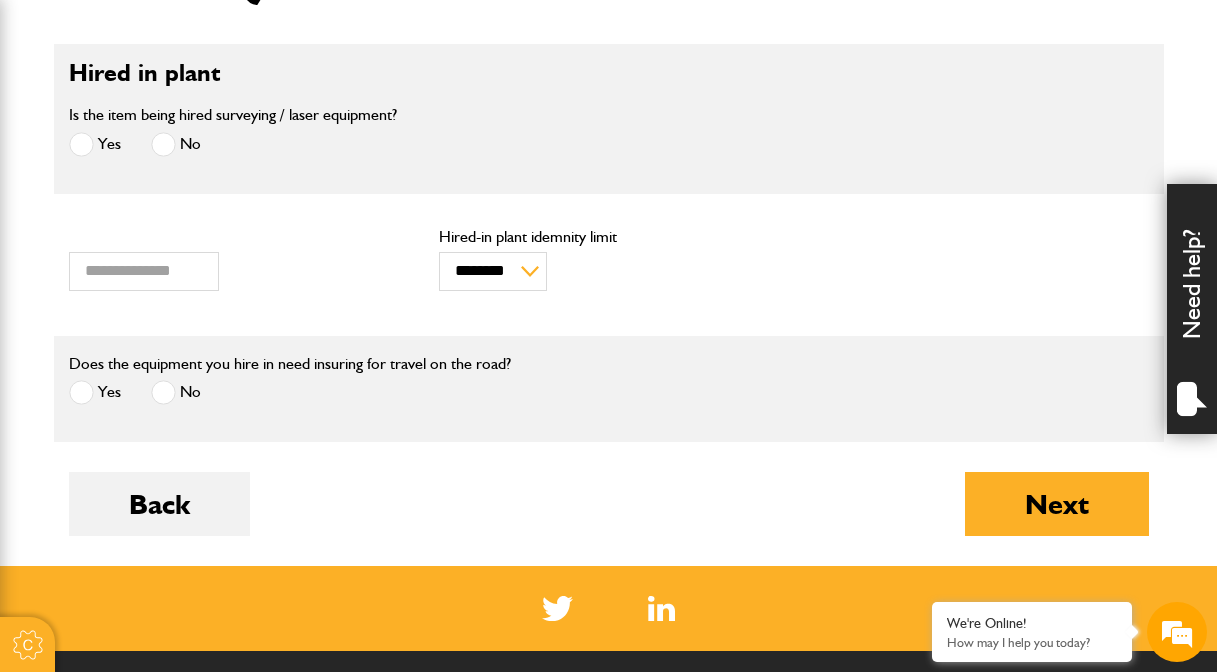 click on "****
Annual hiring charges" at bounding box center [239, 260] 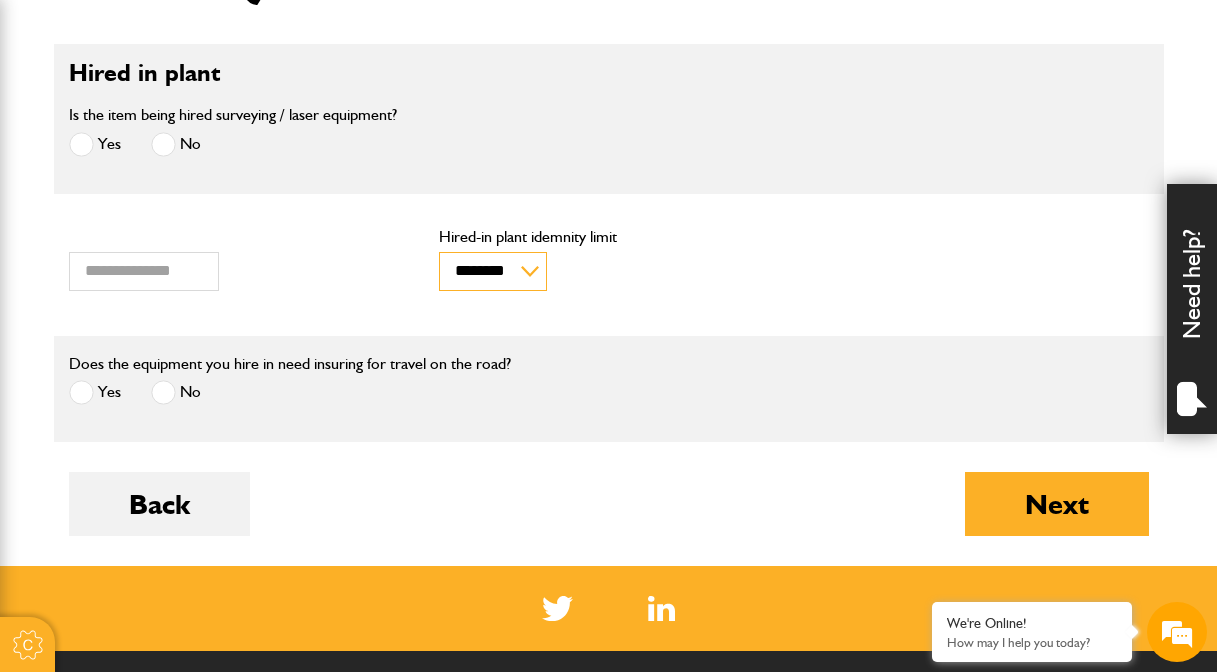 click on "********
********" at bounding box center (493, 271) 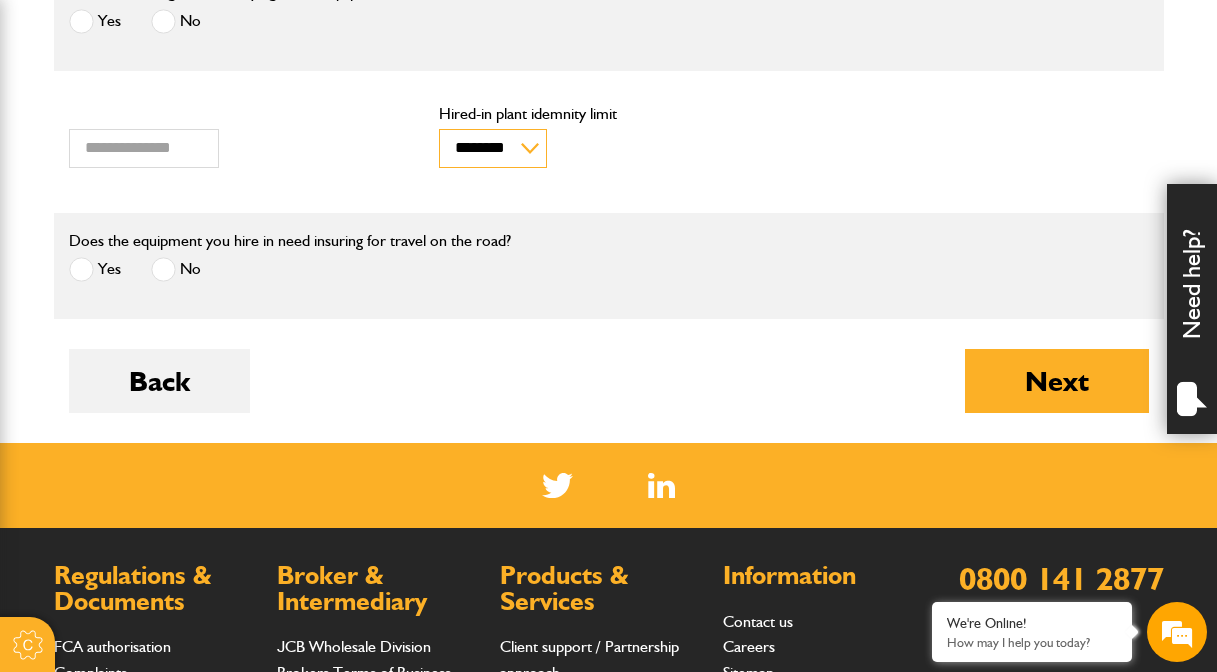 scroll, scrollTop: 699, scrollLeft: 0, axis: vertical 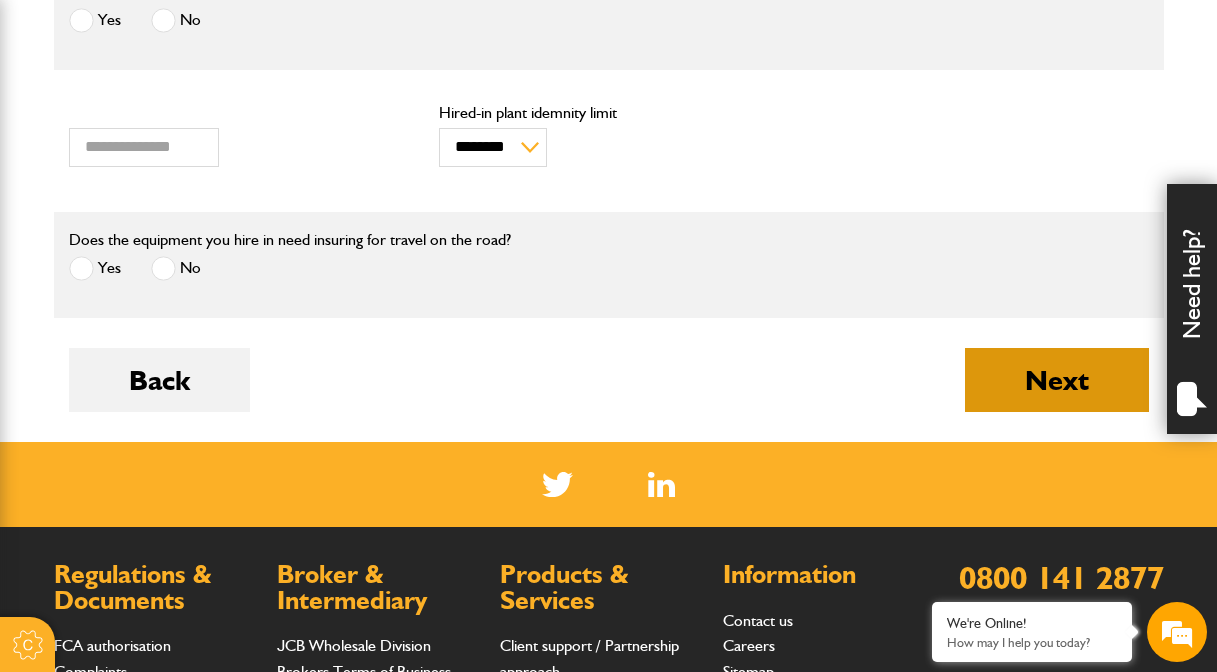 click on "Next" at bounding box center (1057, 380) 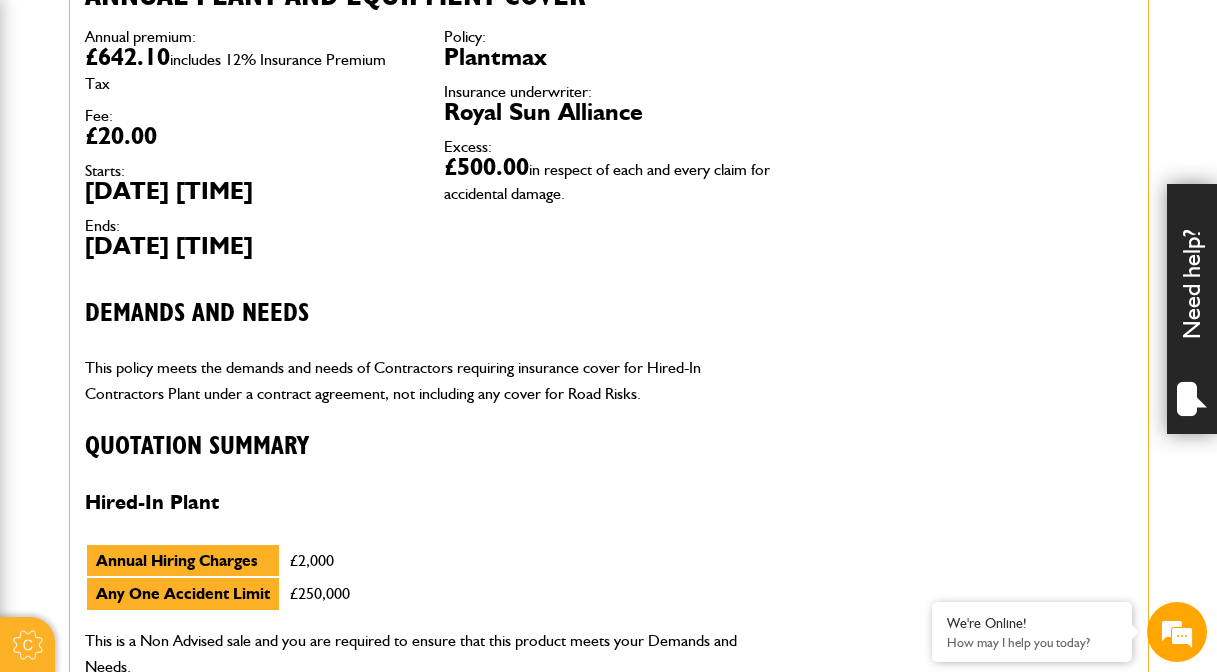 scroll, scrollTop: 662, scrollLeft: 0, axis: vertical 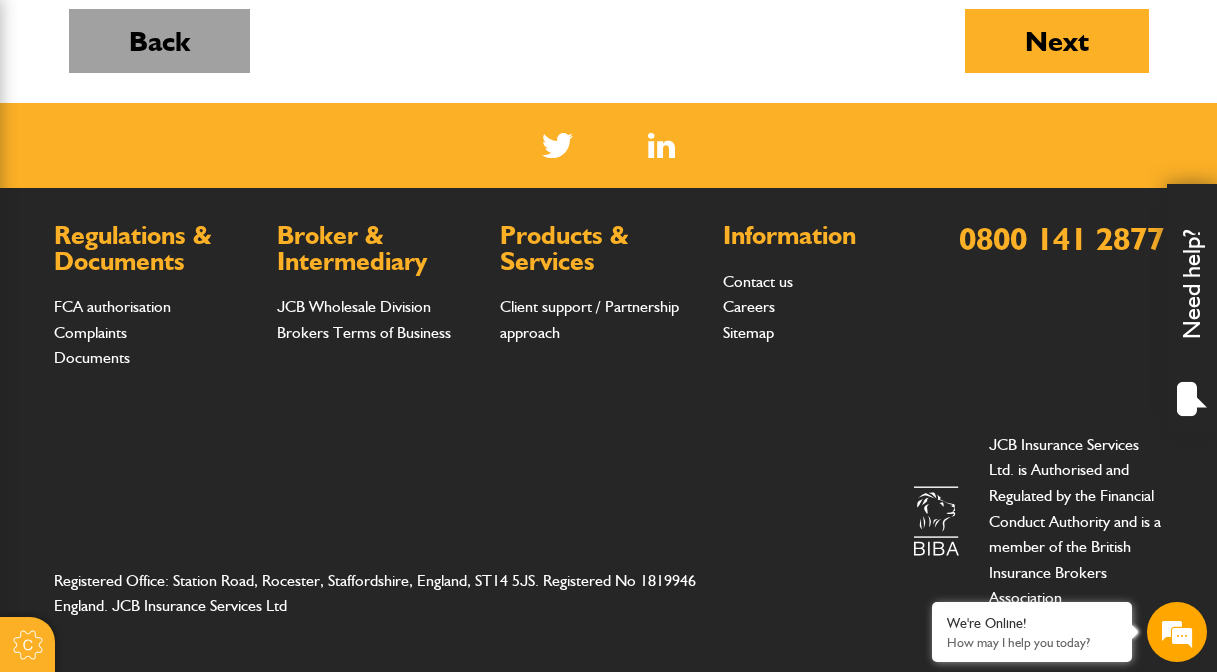 click on "Back" at bounding box center [159, 41] 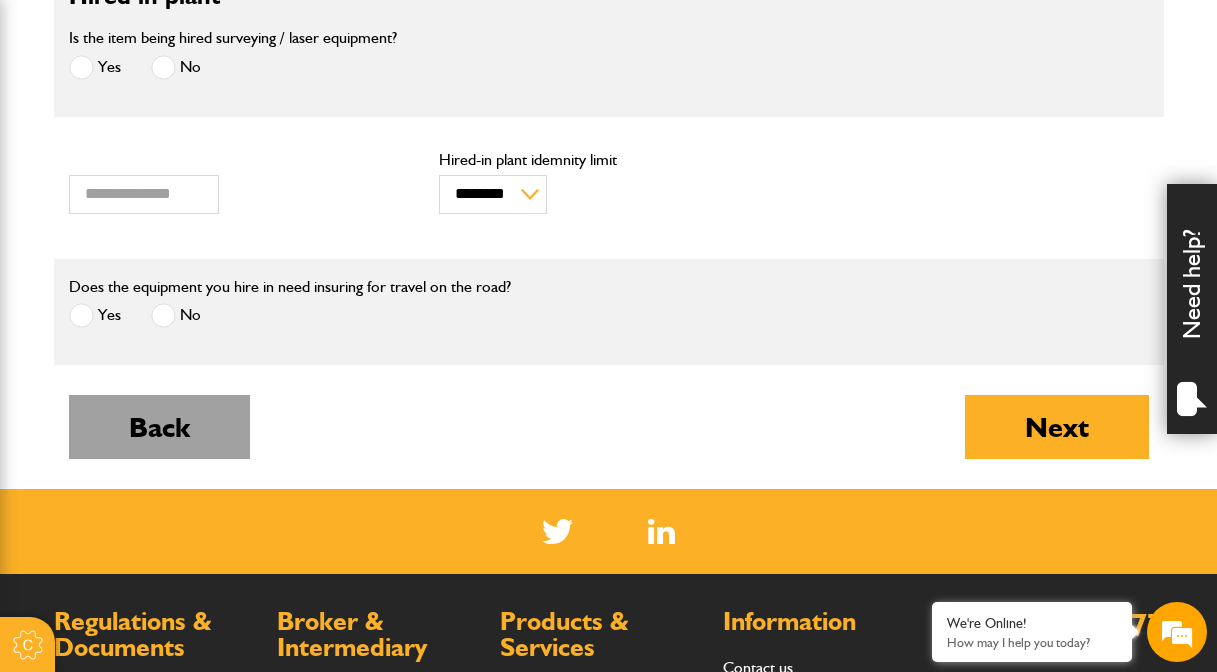 scroll, scrollTop: 656, scrollLeft: 0, axis: vertical 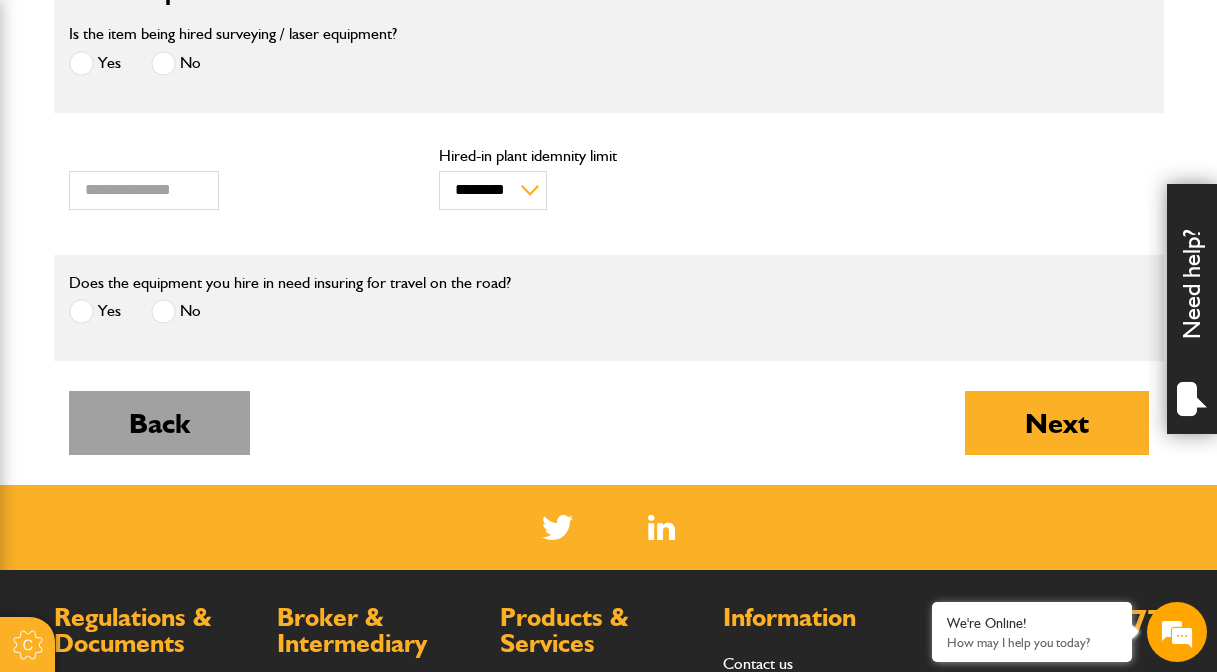 click on "Back" at bounding box center [159, 423] 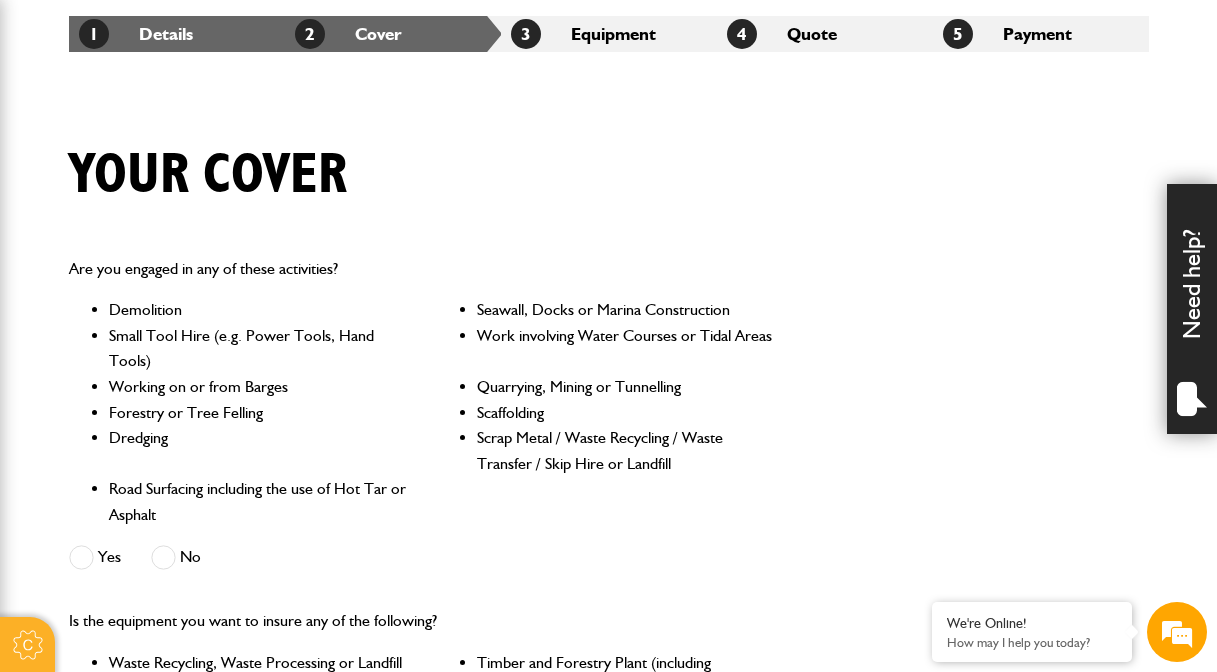 scroll, scrollTop: 464, scrollLeft: 0, axis: vertical 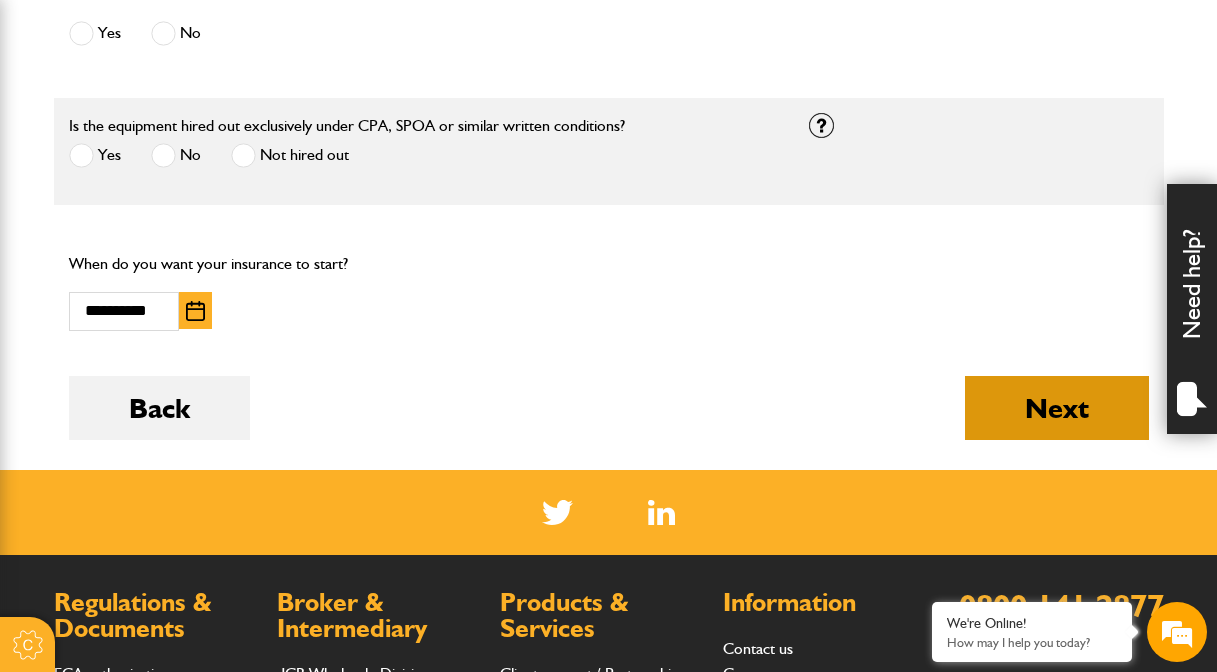 click on "Next" at bounding box center [1057, 408] 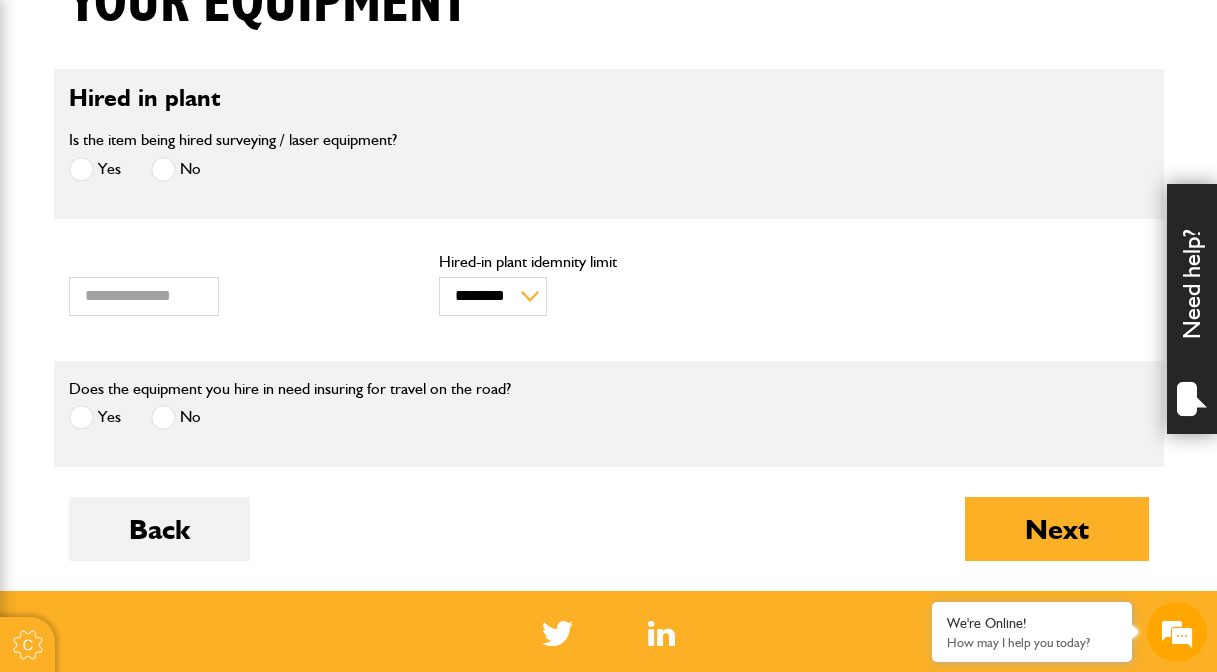 scroll, scrollTop: 557, scrollLeft: 0, axis: vertical 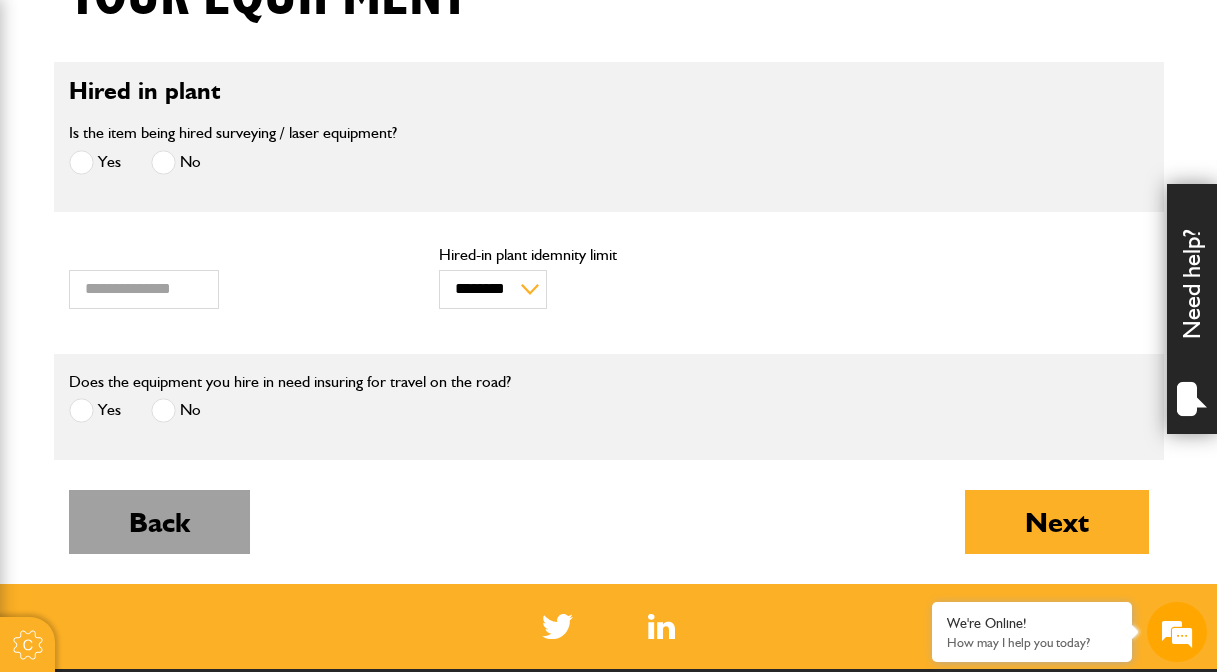 click on "Back" at bounding box center (159, 522) 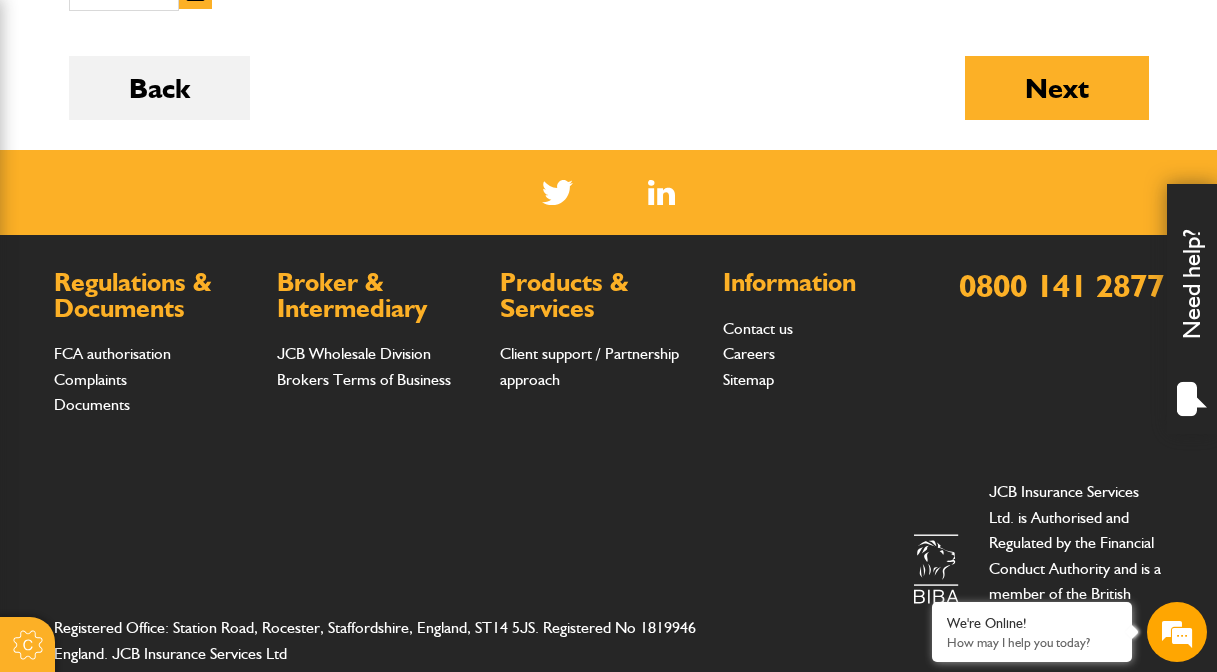 scroll, scrollTop: 1676, scrollLeft: 0, axis: vertical 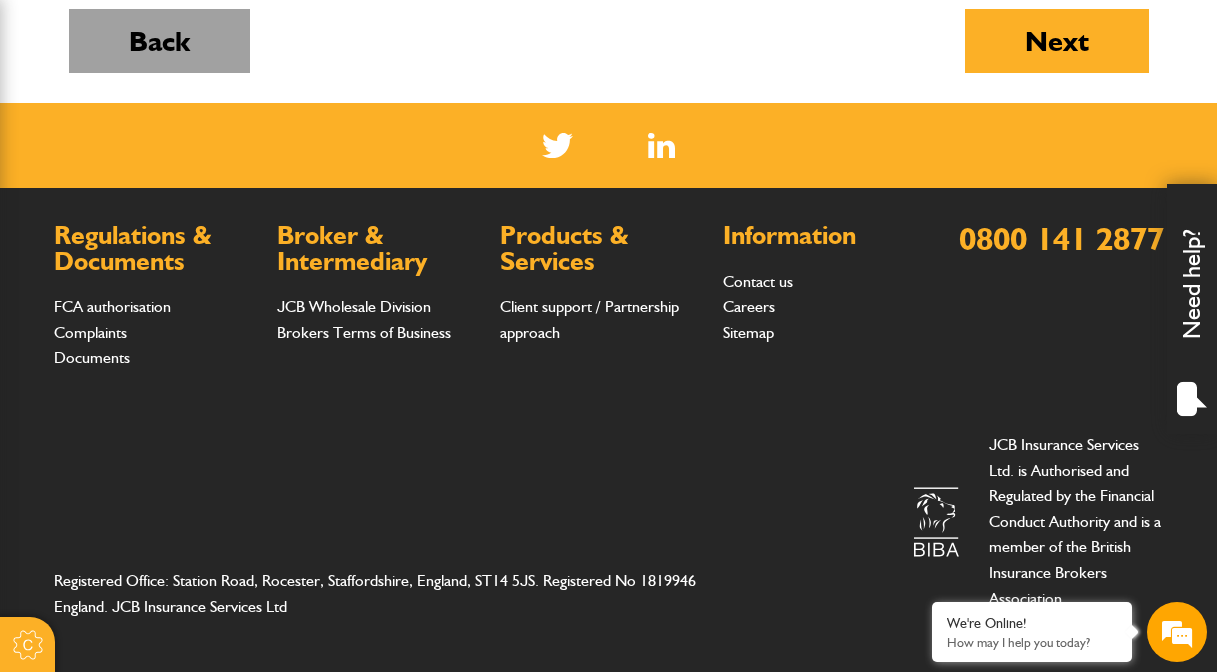 click on "Back" at bounding box center (159, 41) 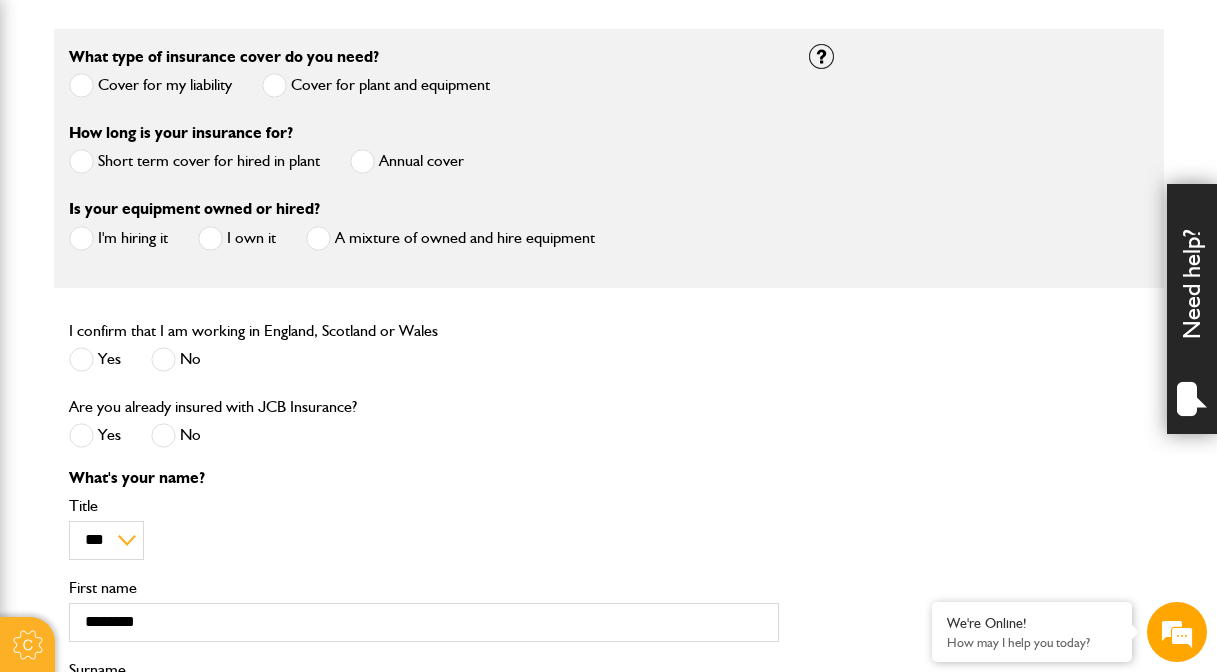 scroll, scrollTop: 626, scrollLeft: 0, axis: vertical 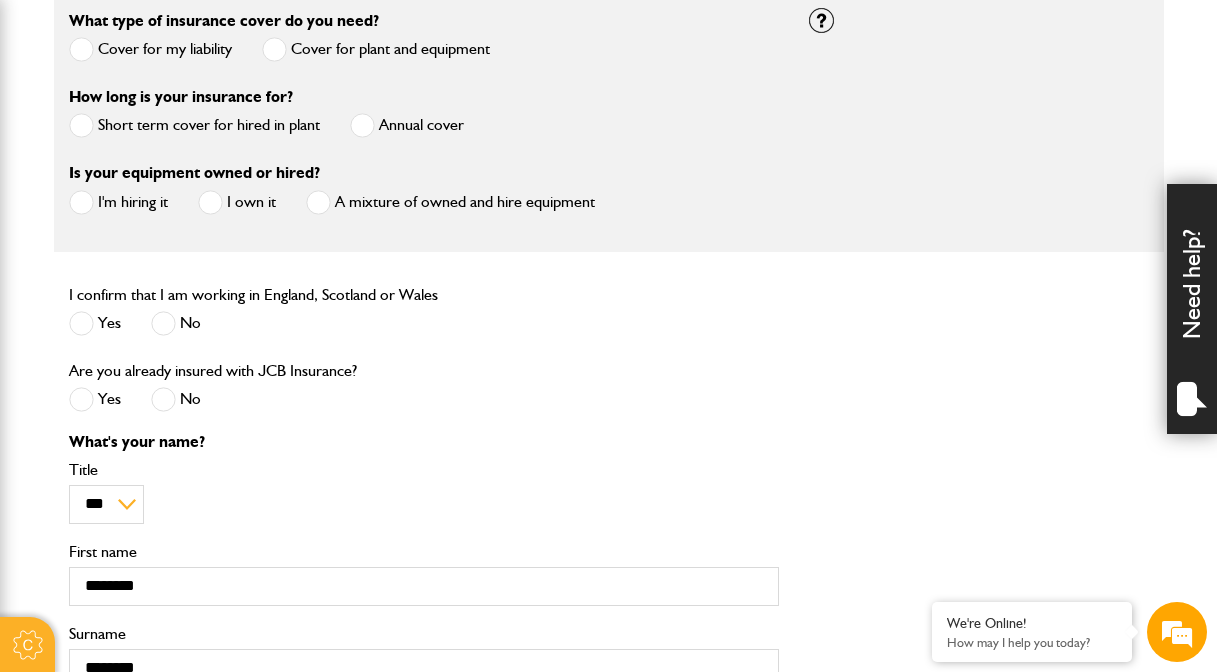 click at bounding box center (81, 125) 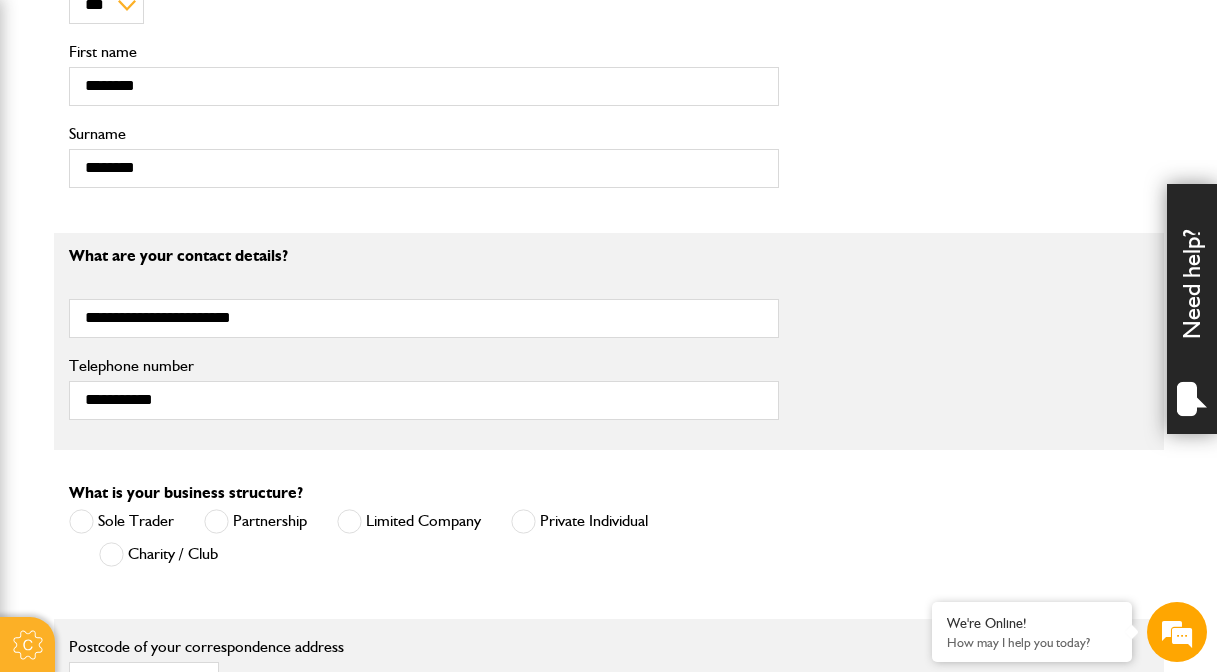 scroll, scrollTop: 1071, scrollLeft: 0, axis: vertical 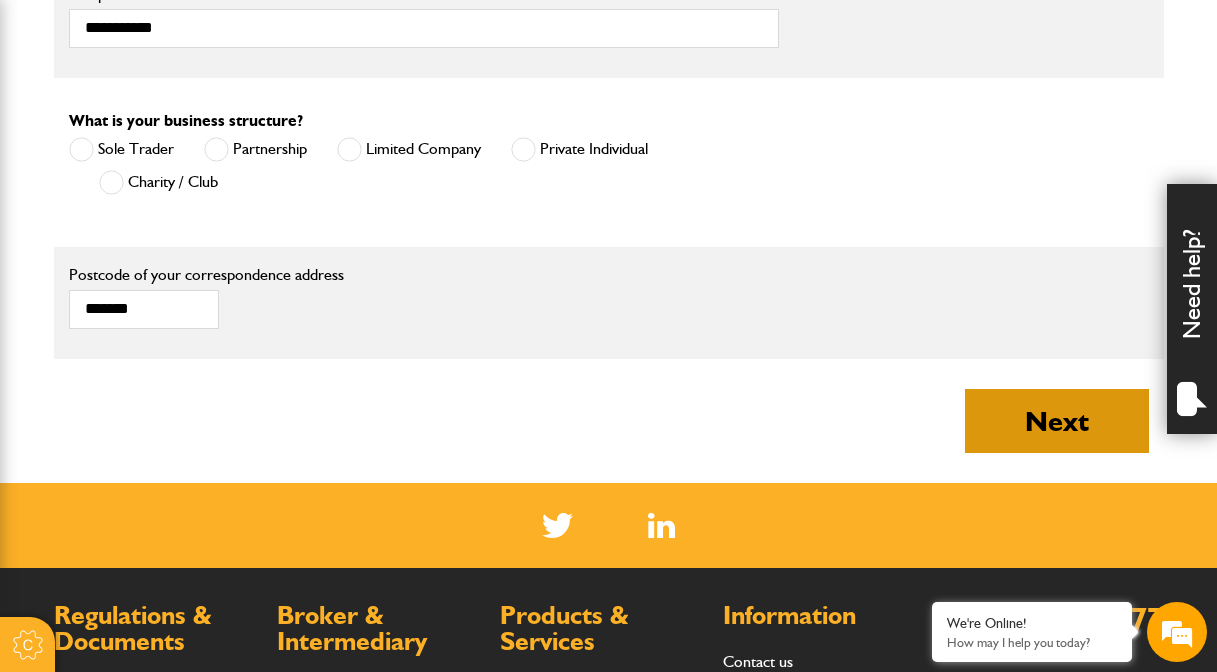 click on "Next" at bounding box center (1057, 421) 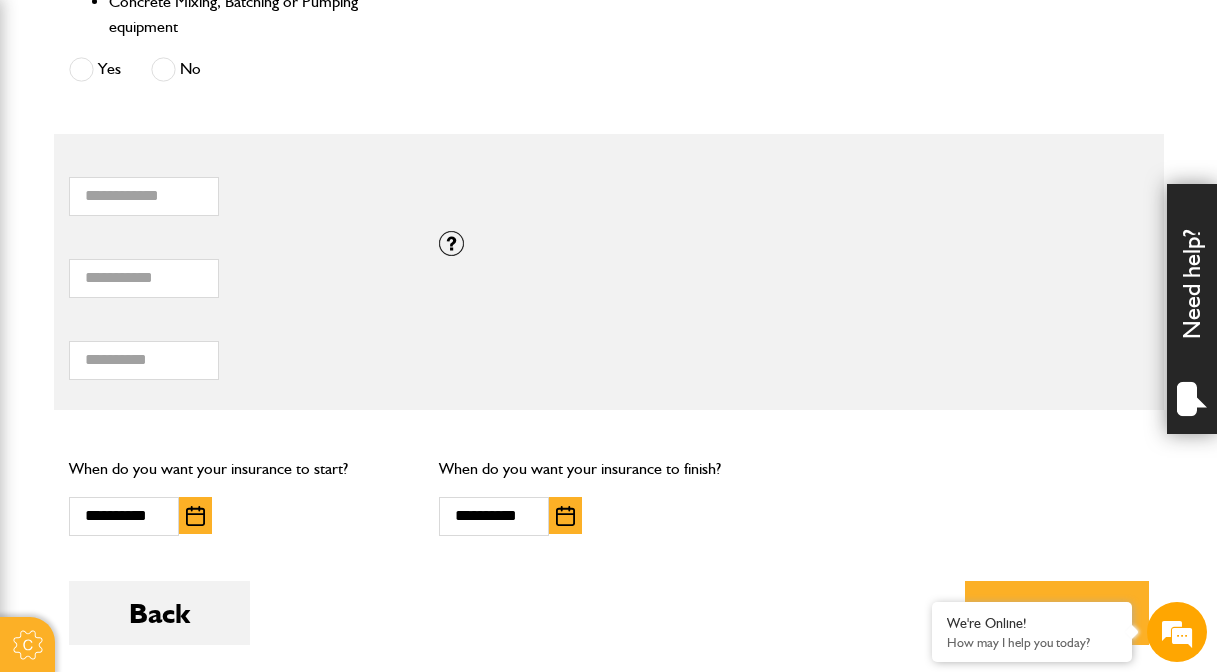 scroll, scrollTop: 1272, scrollLeft: 0, axis: vertical 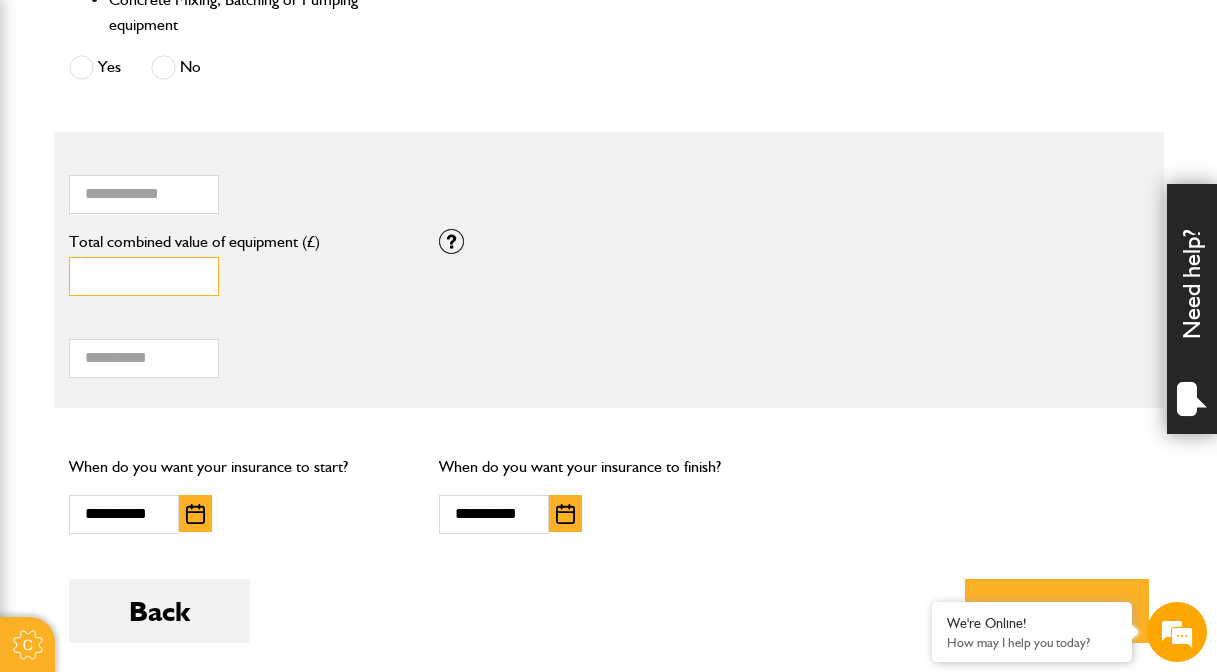 click on "*" at bounding box center (144, 276) 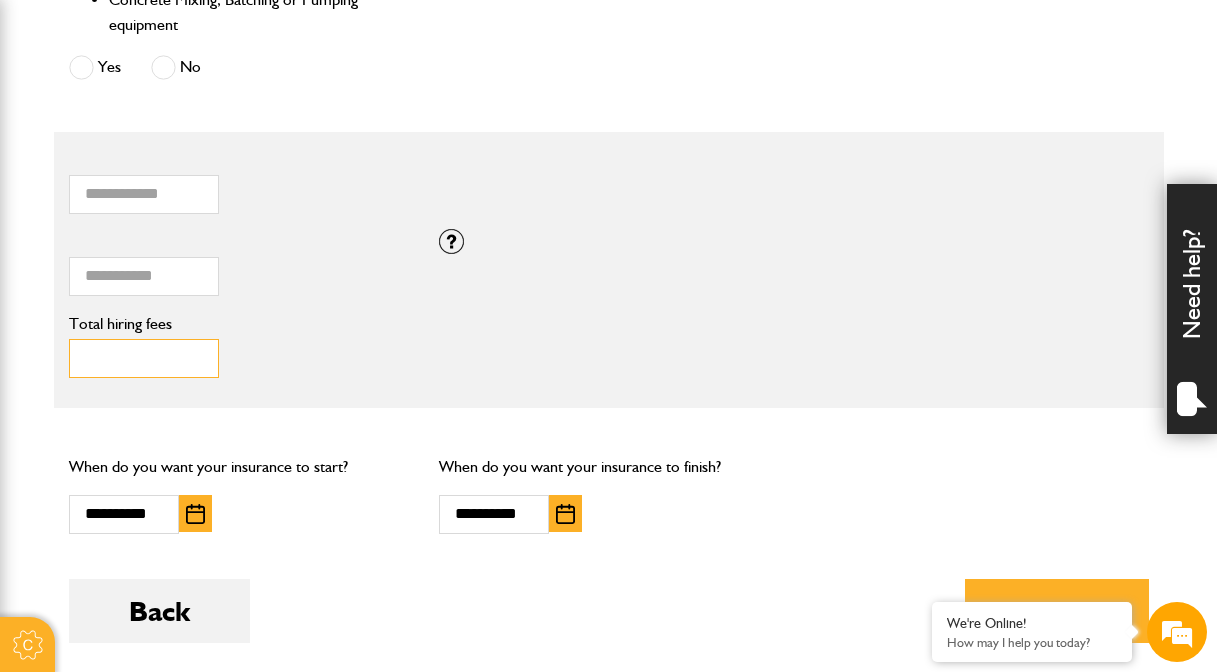 drag, startPoint x: 133, startPoint y: 357, endPoint x: 28, endPoint y: 353, distance: 105.076164 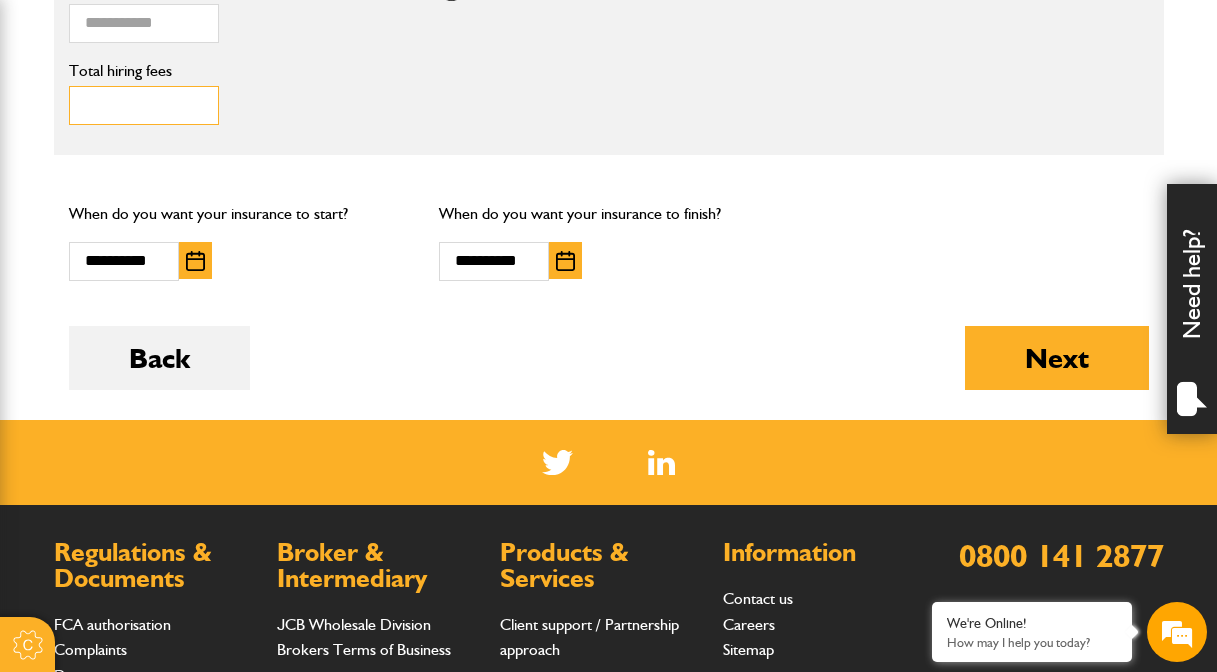 scroll, scrollTop: 1522, scrollLeft: 0, axis: vertical 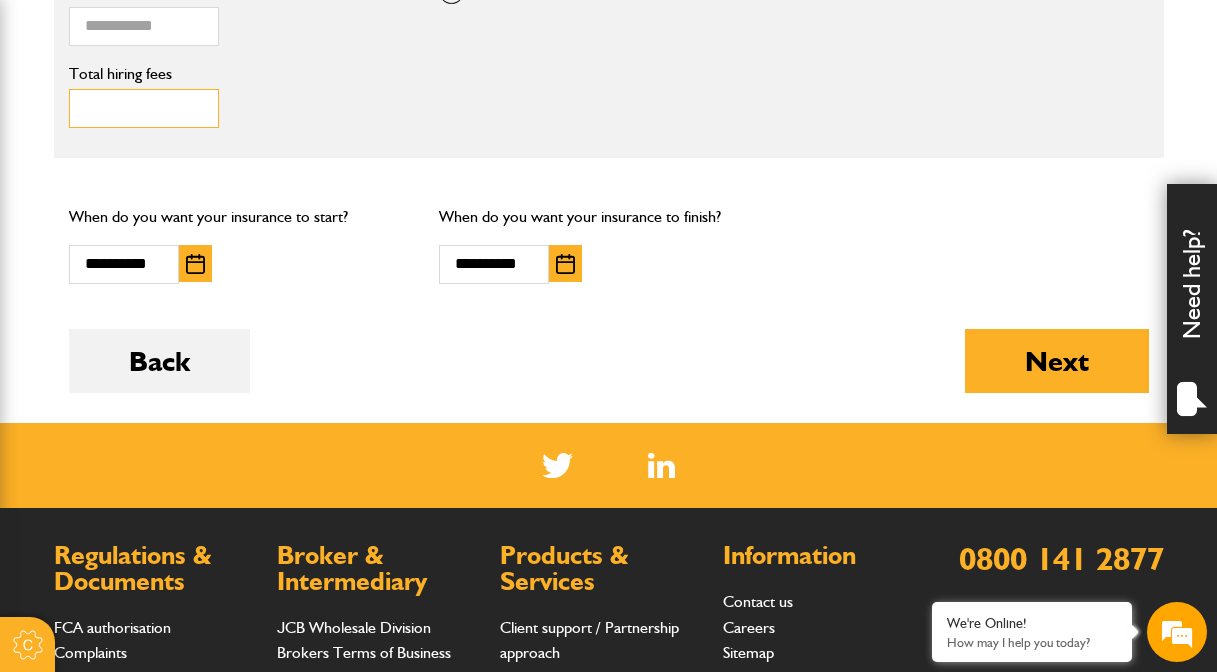 type on "***" 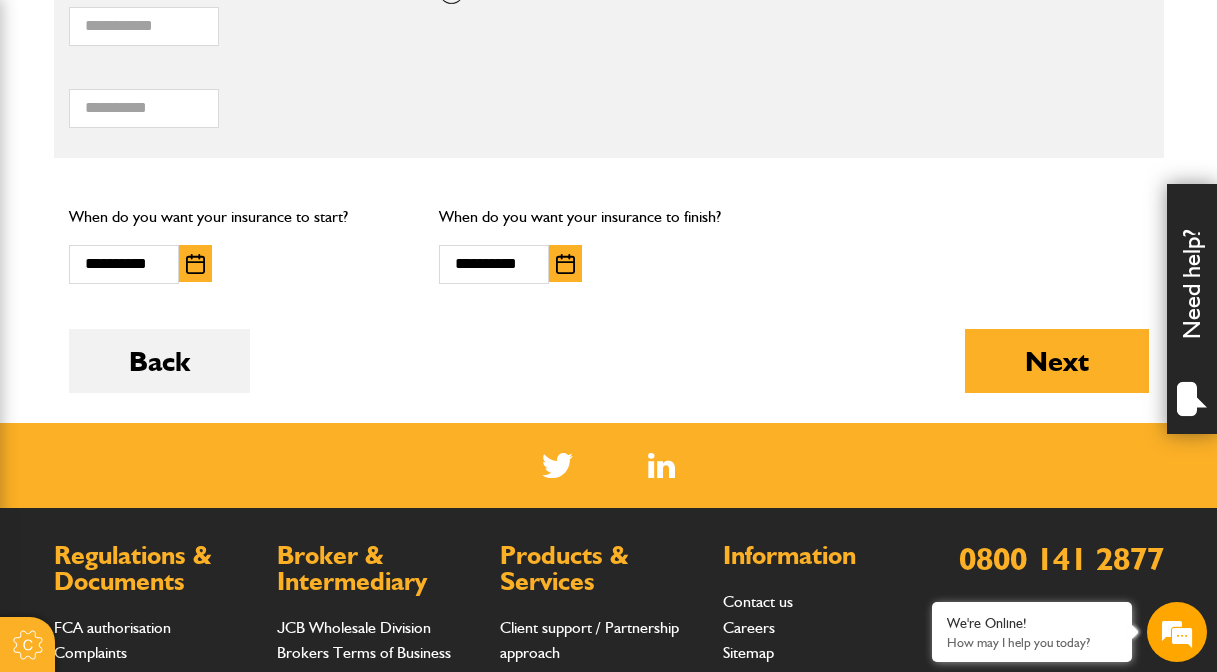 click at bounding box center (565, 264) 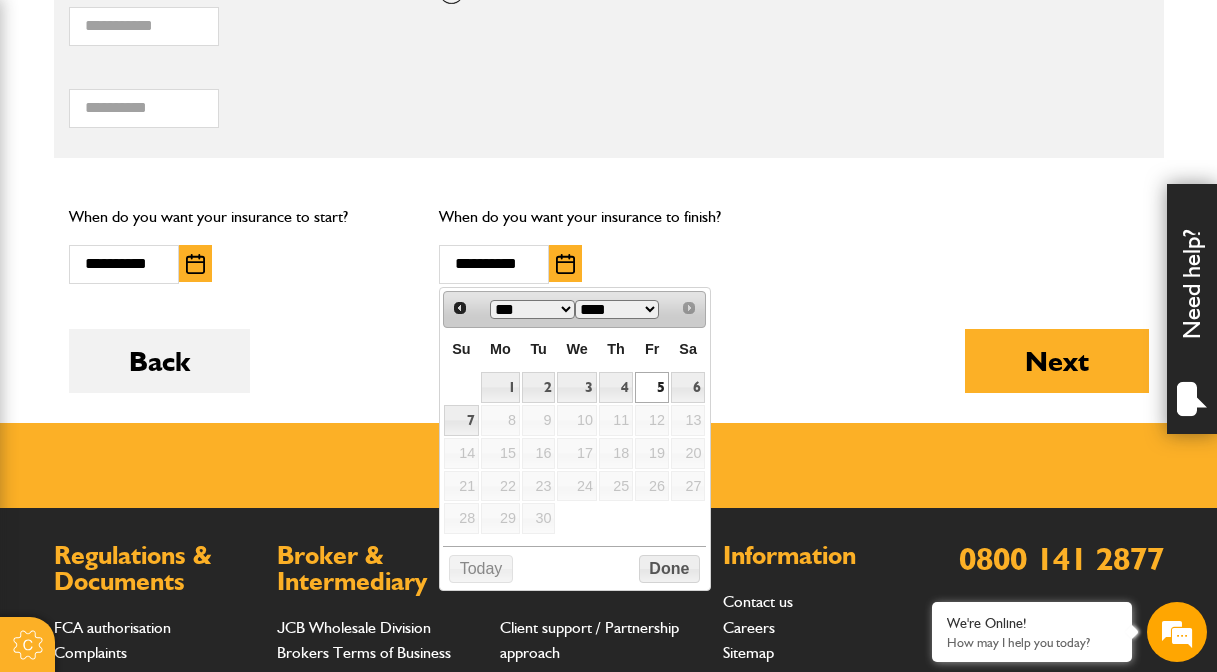 click on "*** ***" at bounding box center [532, 309] 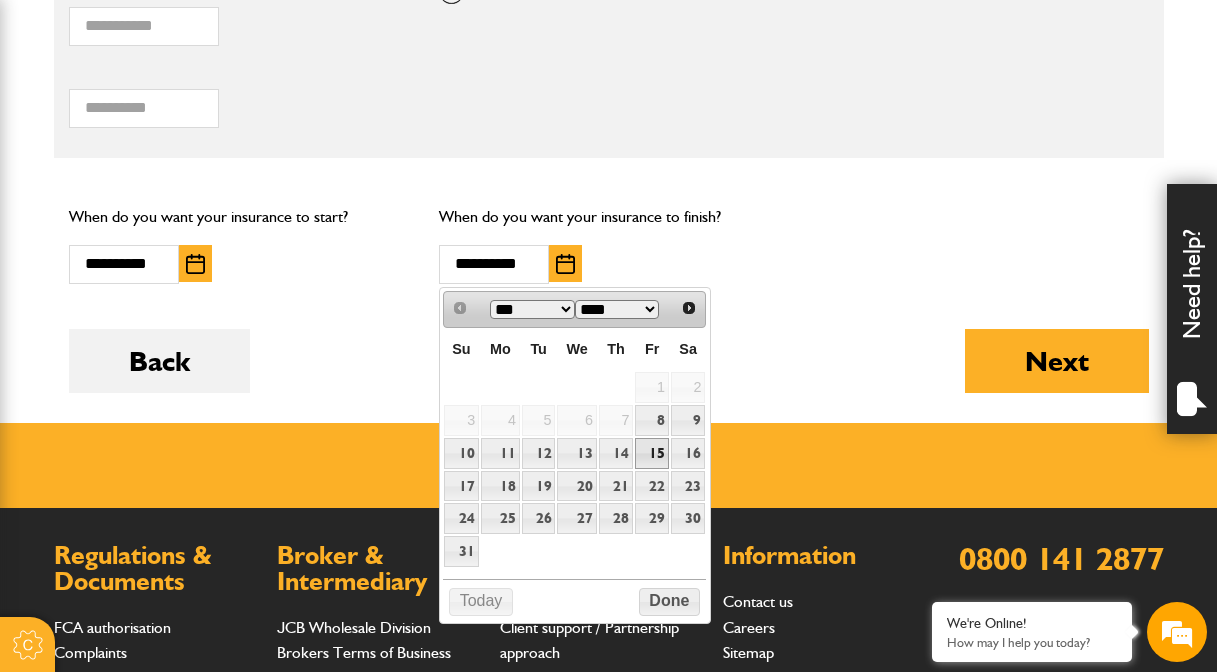click on "15" at bounding box center [652, 453] 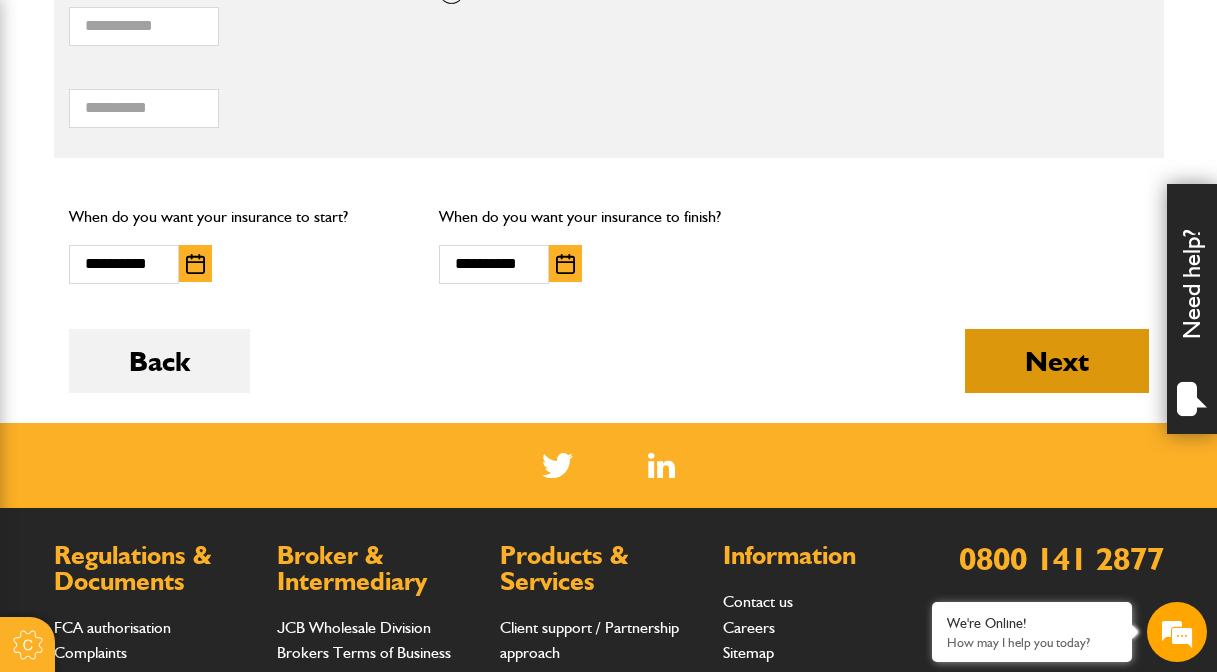 click on "Next" at bounding box center (1057, 361) 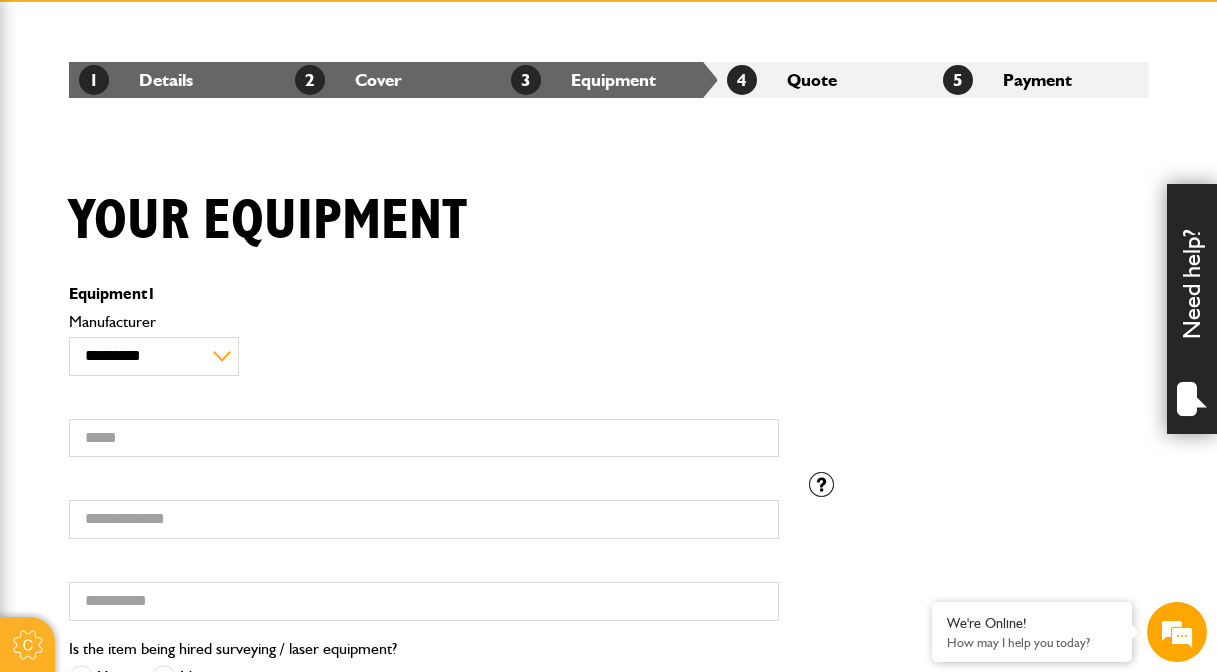 scroll, scrollTop: 304, scrollLeft: 0, axis: vertical 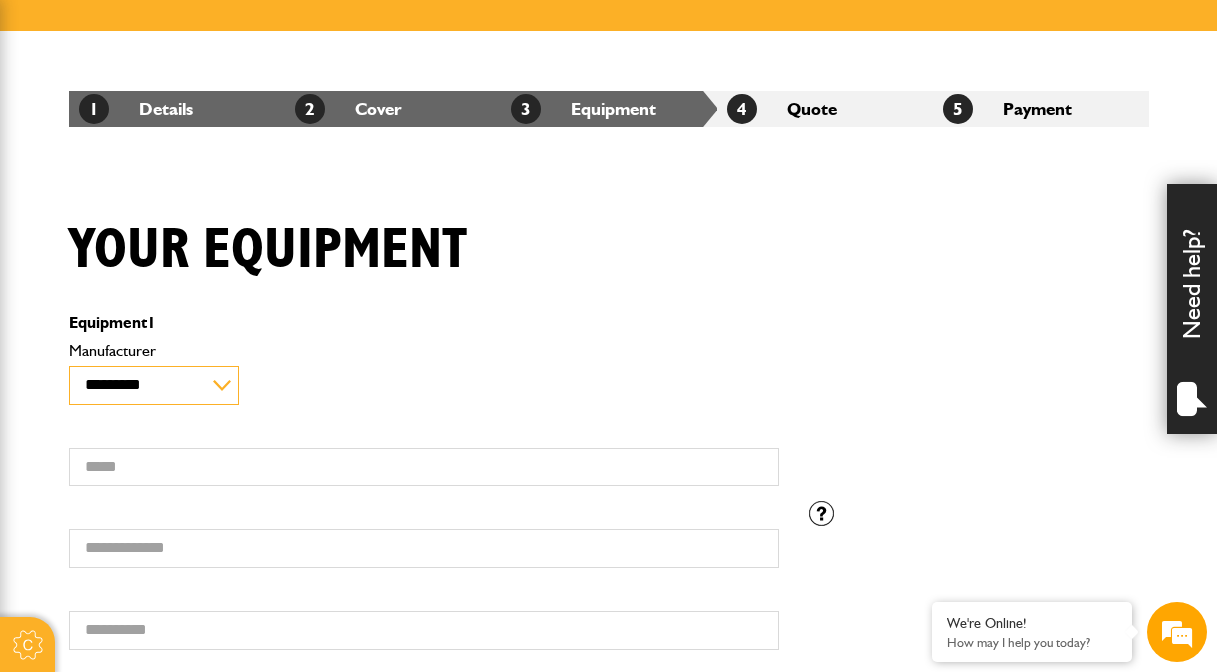 click on "**********" at bounding box center (154, 385) 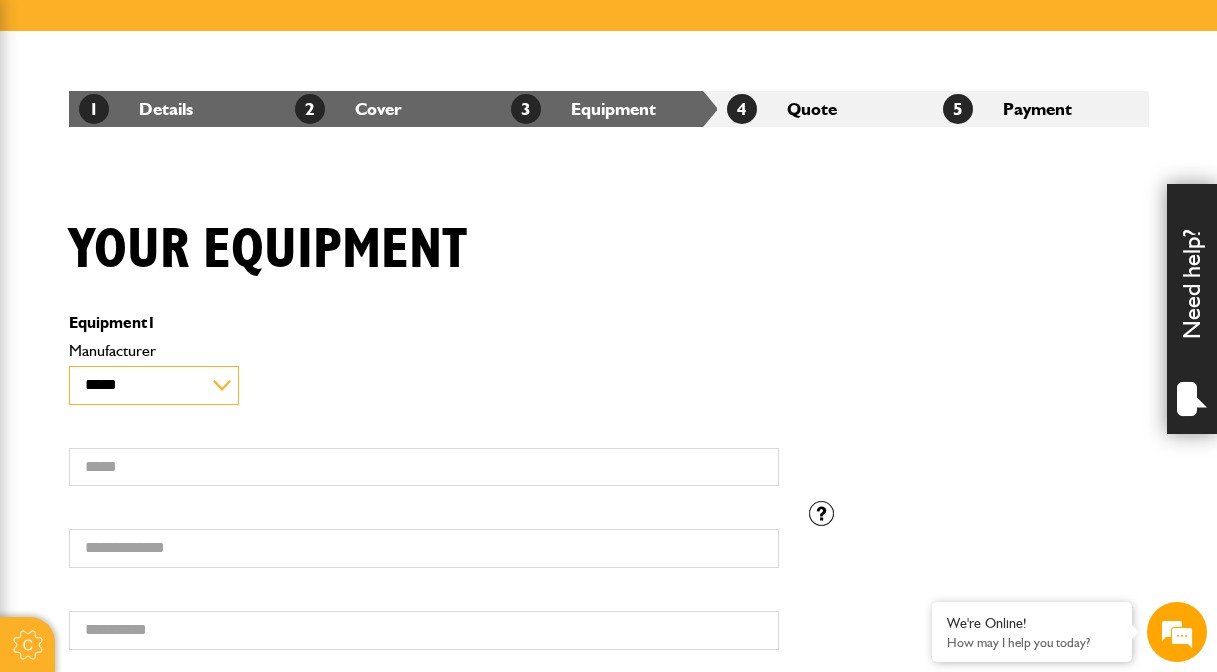 click on "**********" at bounding box center [154, 385] 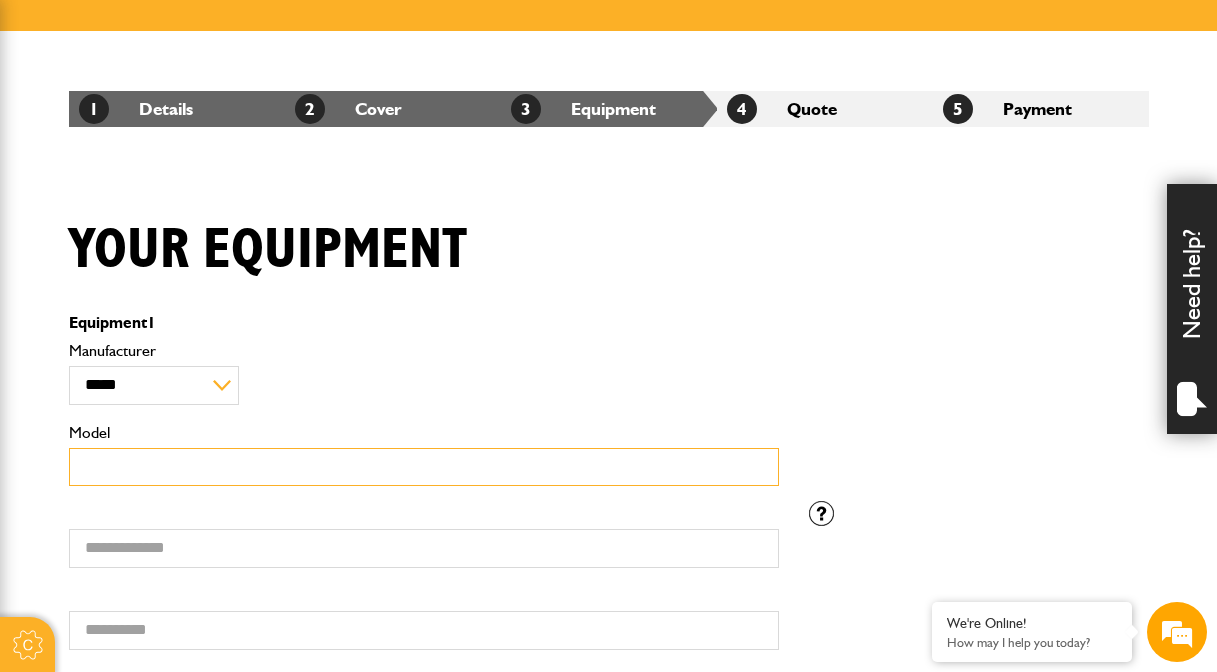 click on "Model" at bounding box center (424, 467) 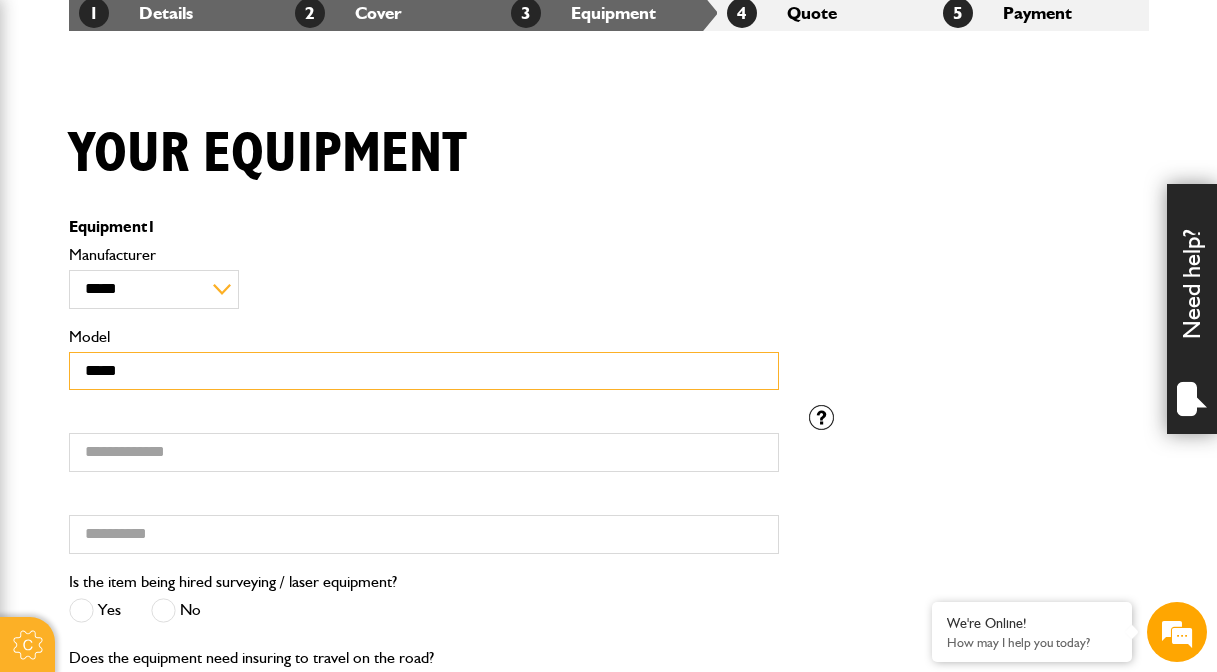 scroll, scrollTop: 401, scrollLeft: 0, axis: vertical 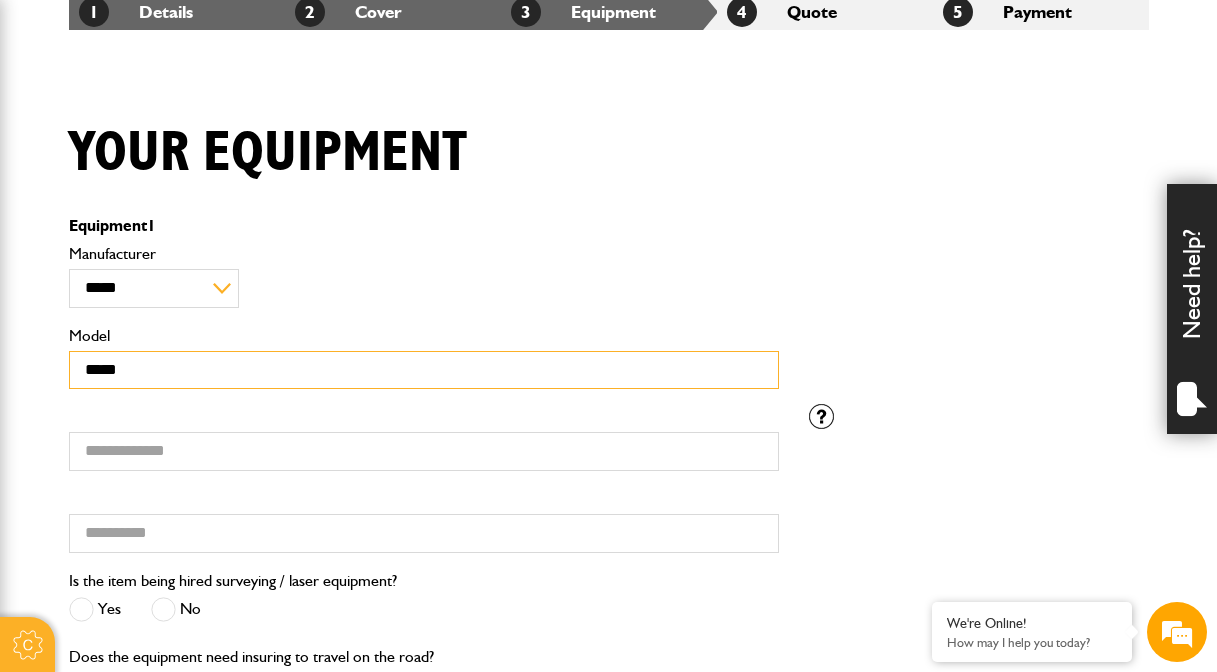 type on "*****" 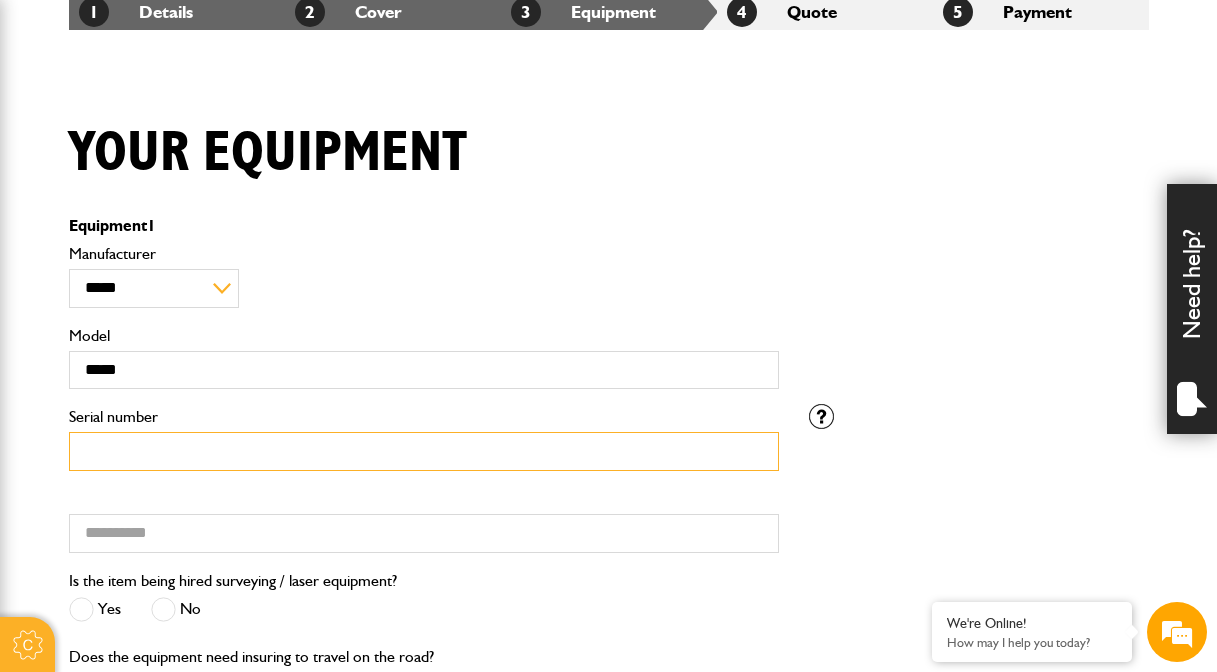 click on "Serial number" at bounding box center [424, 451] 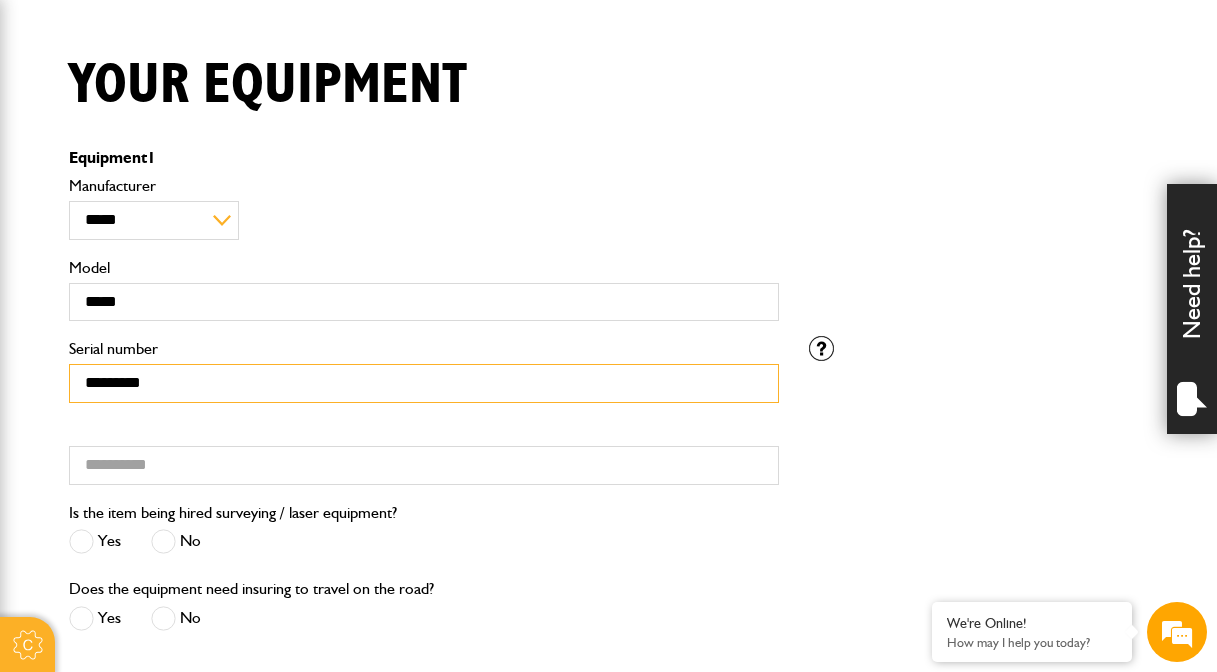 scroll, scrollTop: 483, scrollLeft: 0, axis: vertical 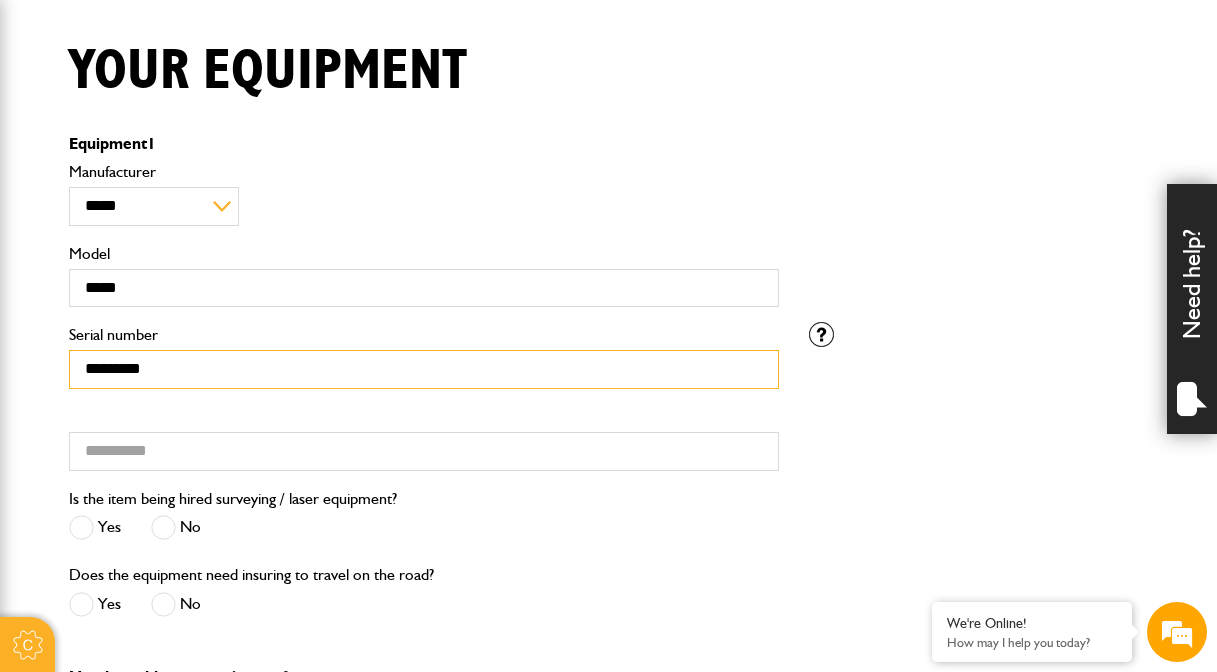 type on "*********" 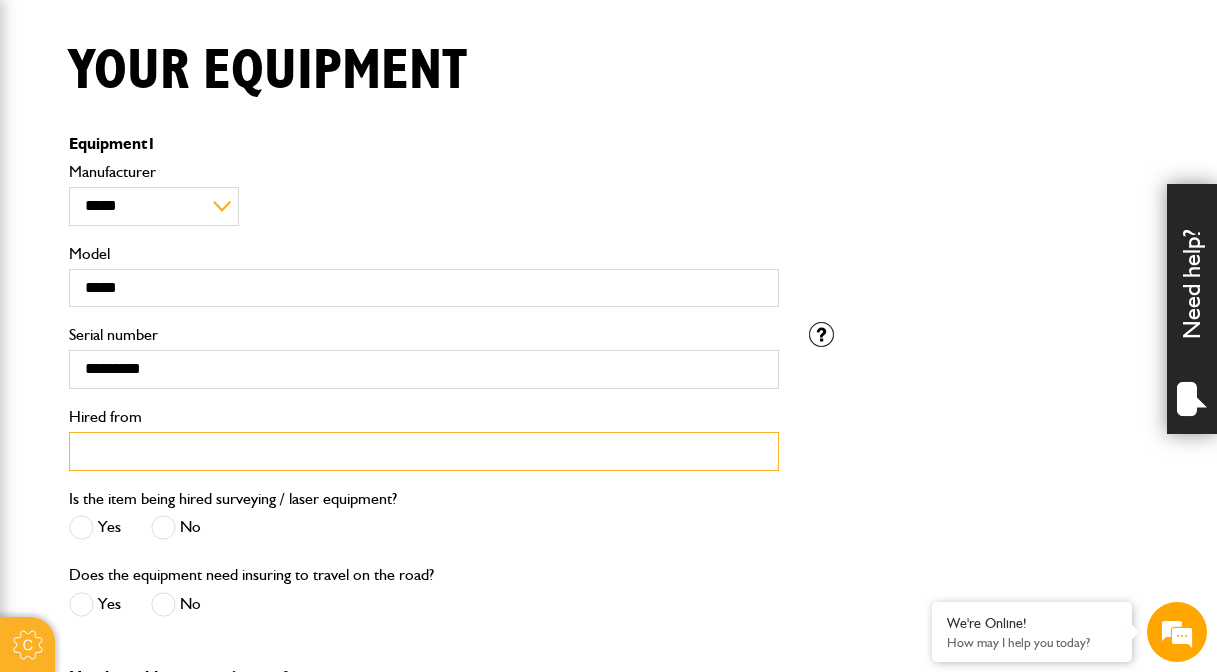 click on "Hired from" at bounding box center (424, 451) 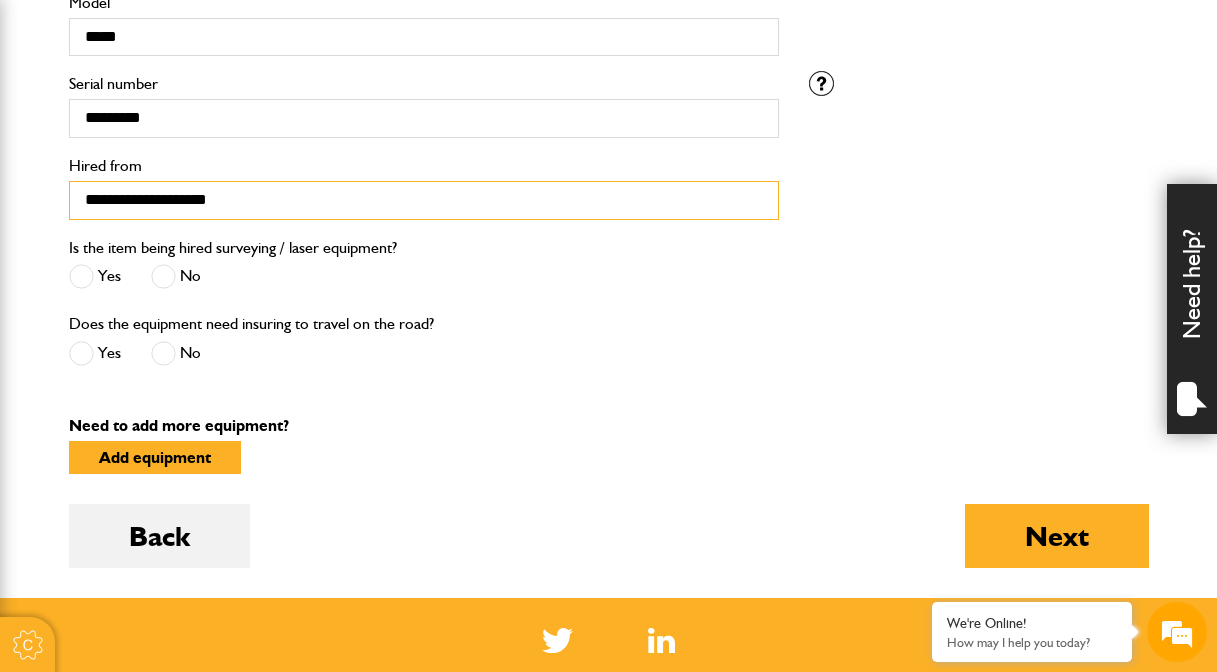 scroll, scrollTop: 735, scrollLeft: 0, axis: vertical 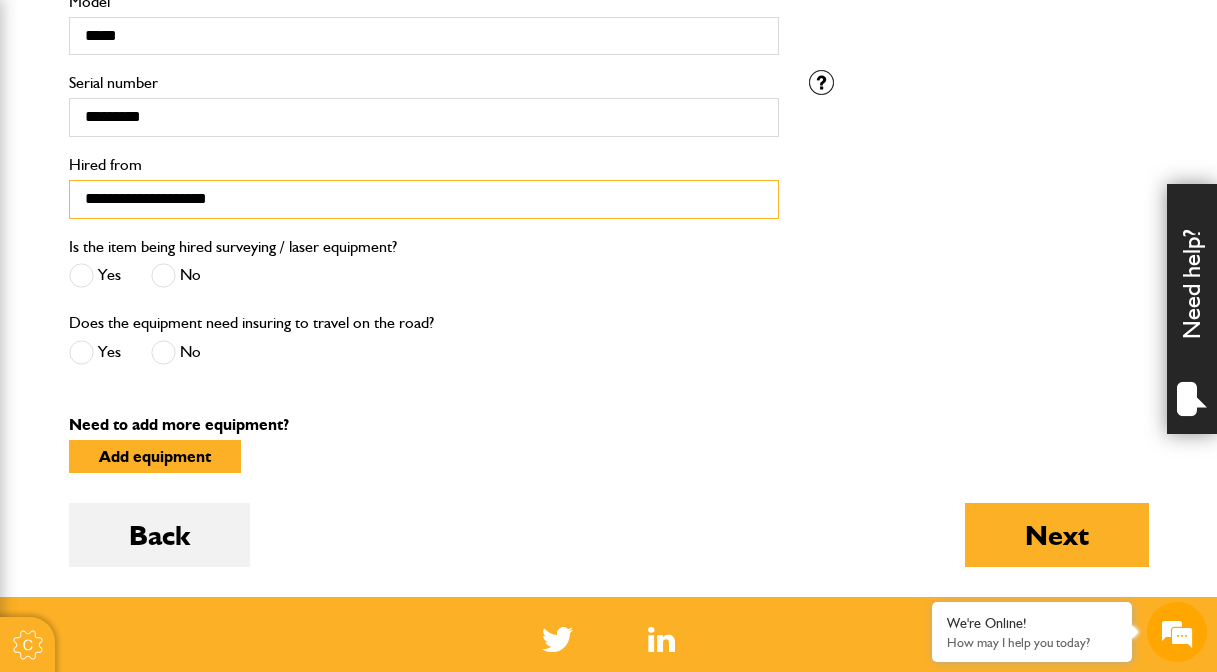 type on "**********" 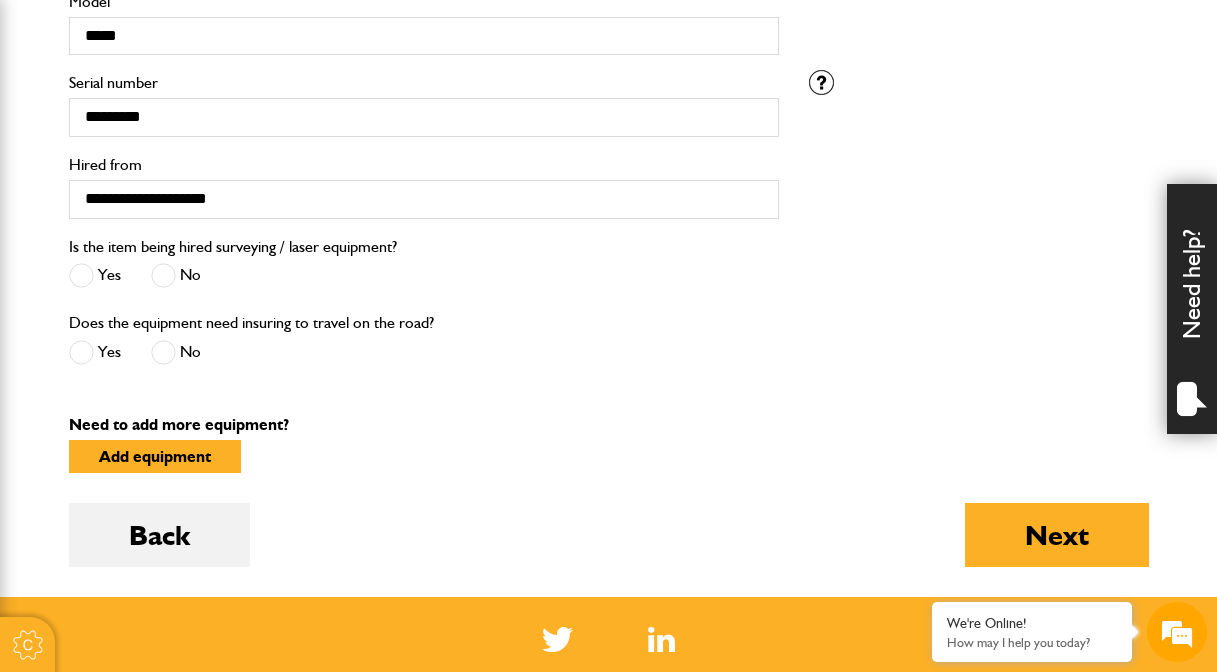 click at bounding box center (163, 275) 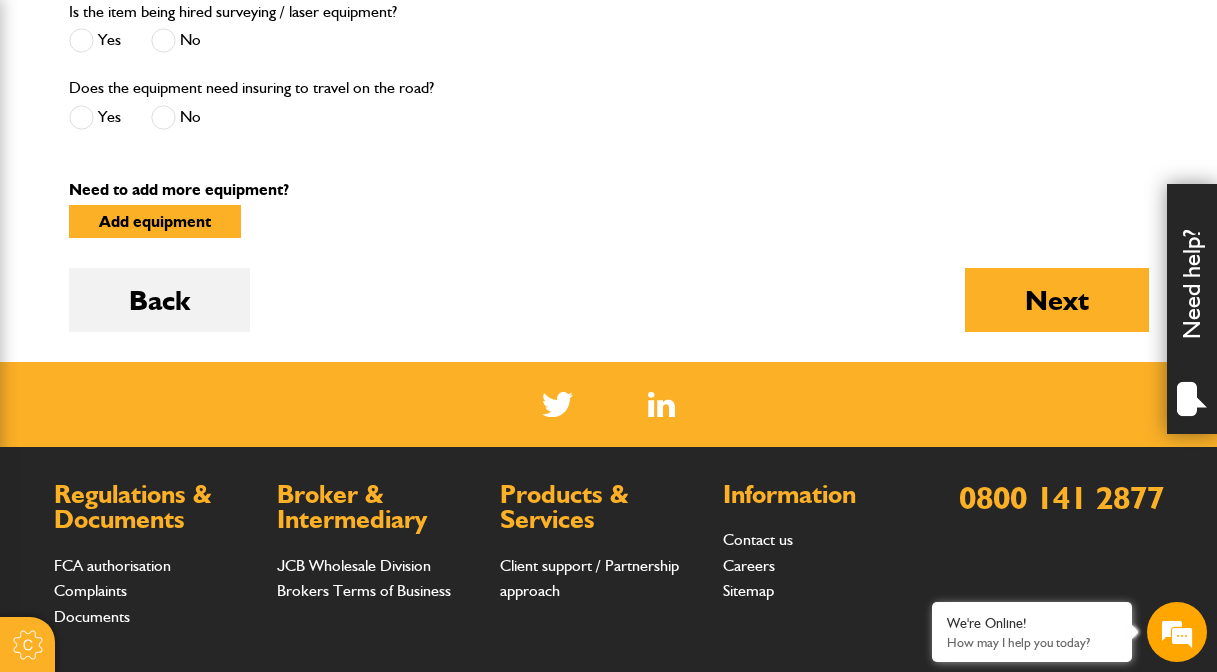 scroll, scrollTop: 1002, scrollLeft: 0, axis: vertical 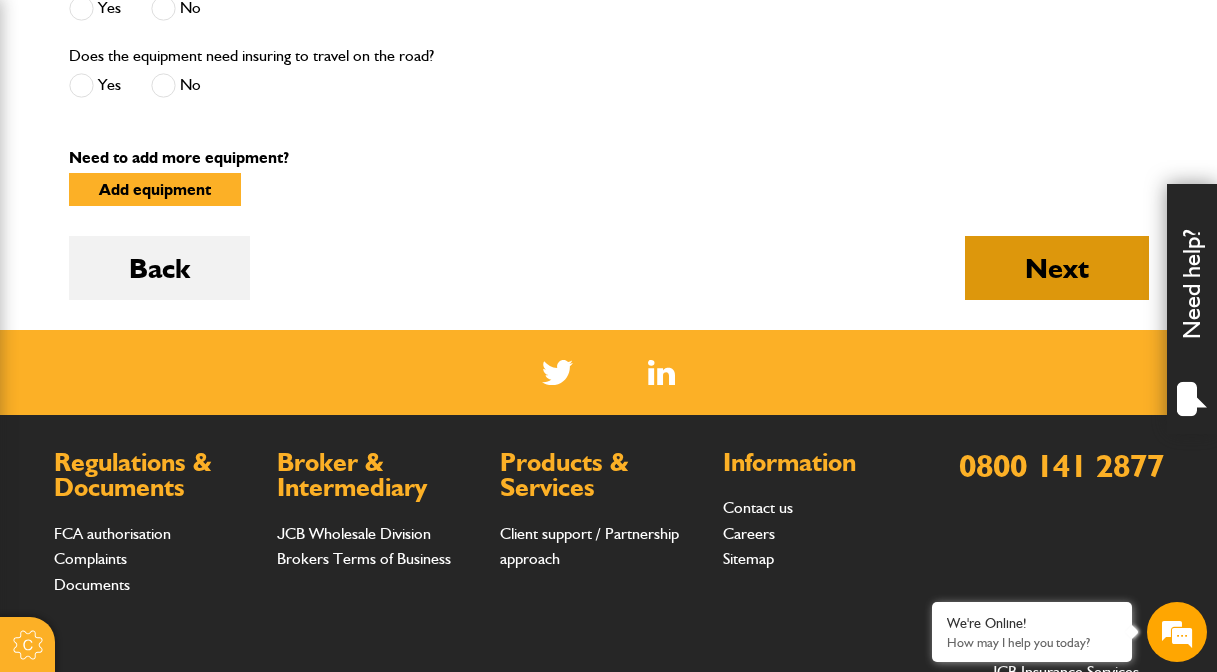 click on "Next" at bounding box center (1057, 268) 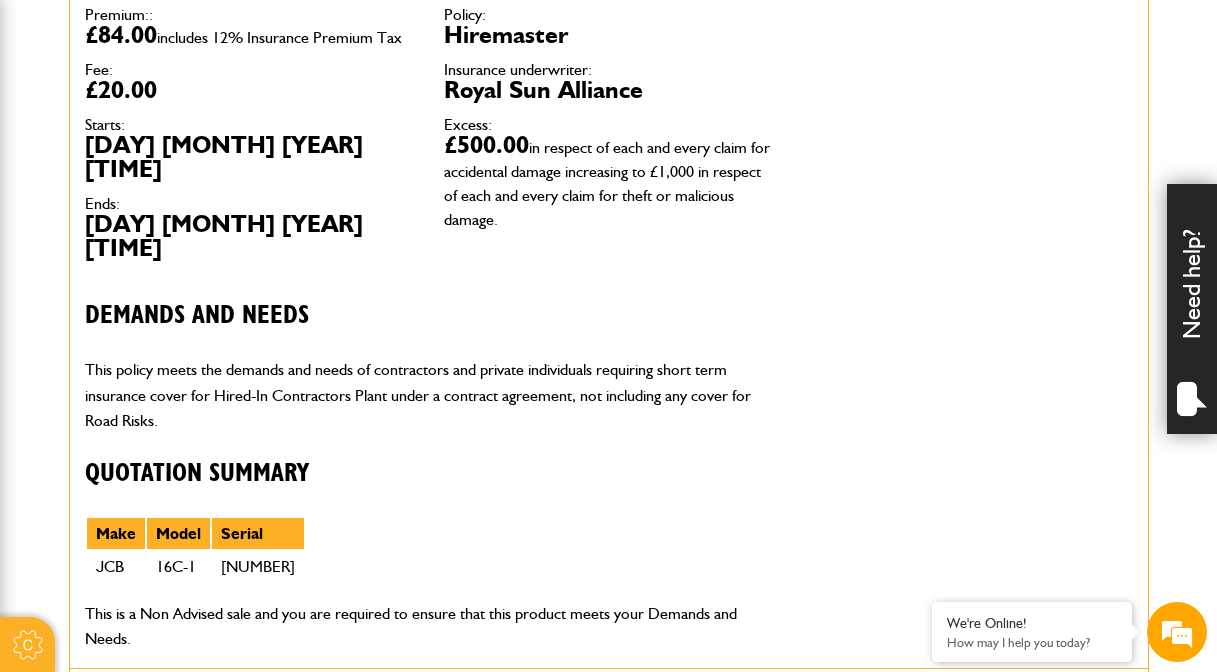 scroll, scrollTop: 683, scrollLeft: 0, axis: vertical 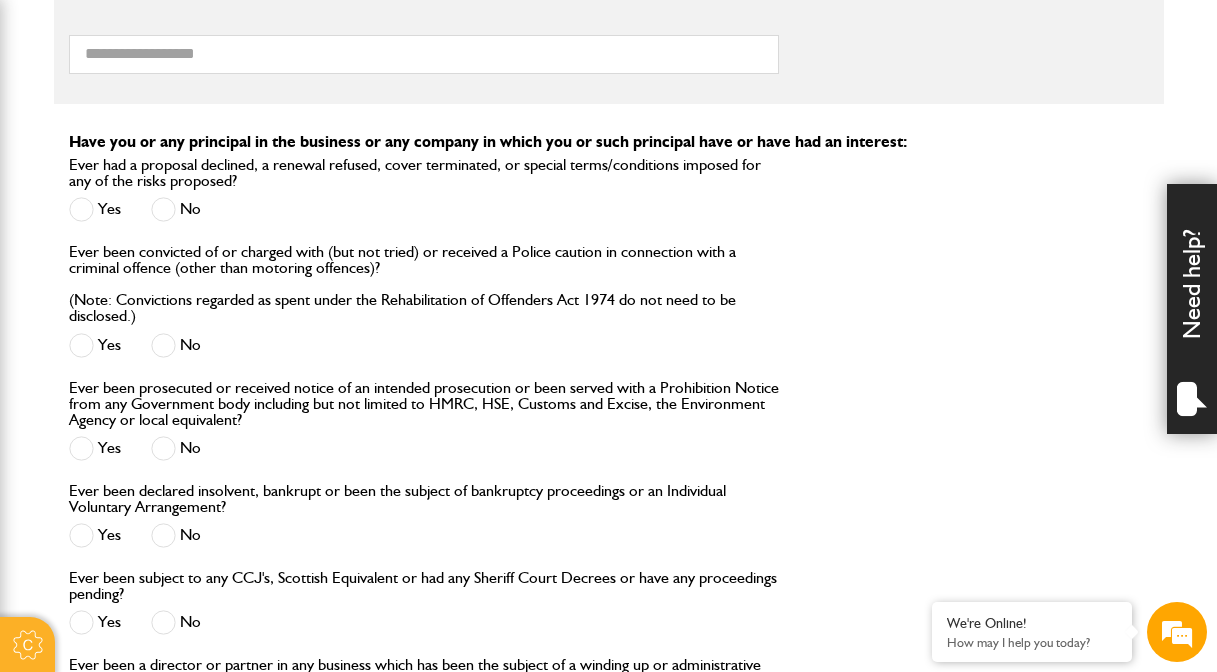 click at bounding box center (163, 209) 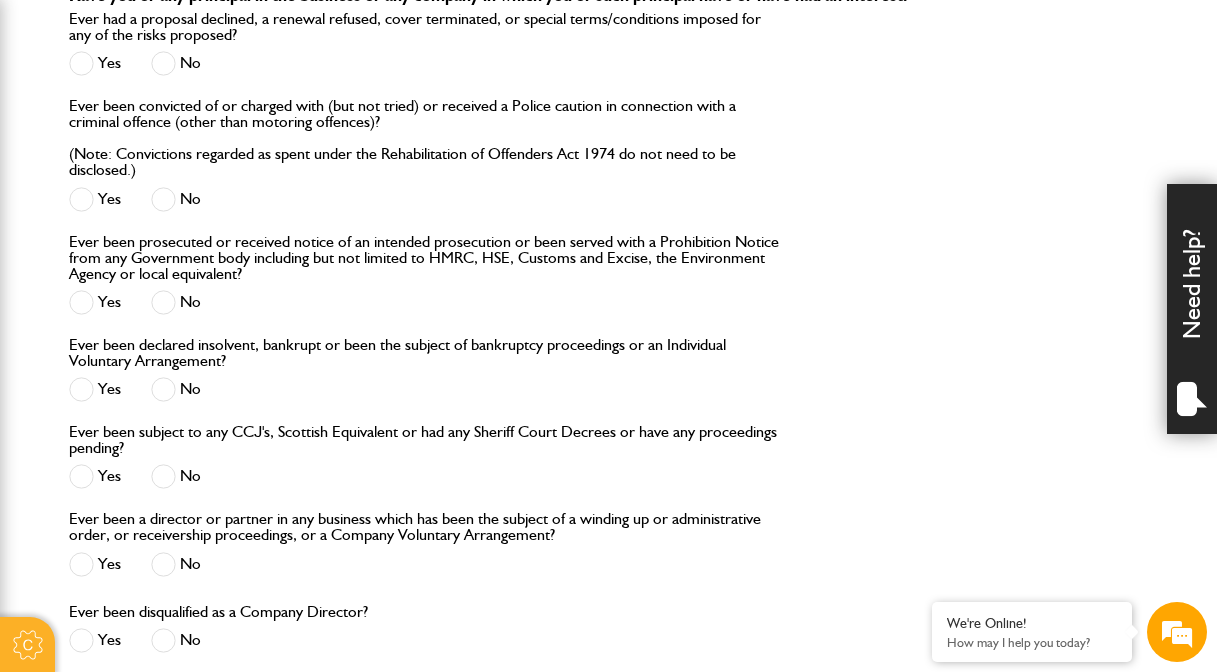 scroll, scrollTop: 2441, scrollLeft: 0, axis: vertical 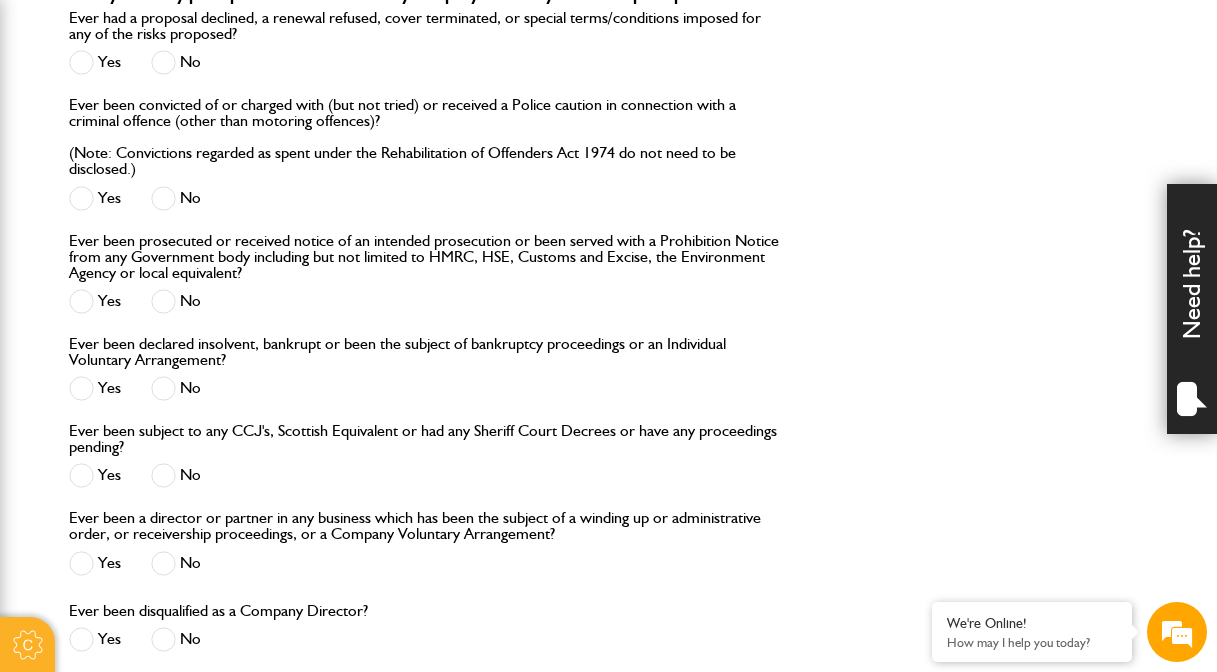 click at bounding box center (163, 198) 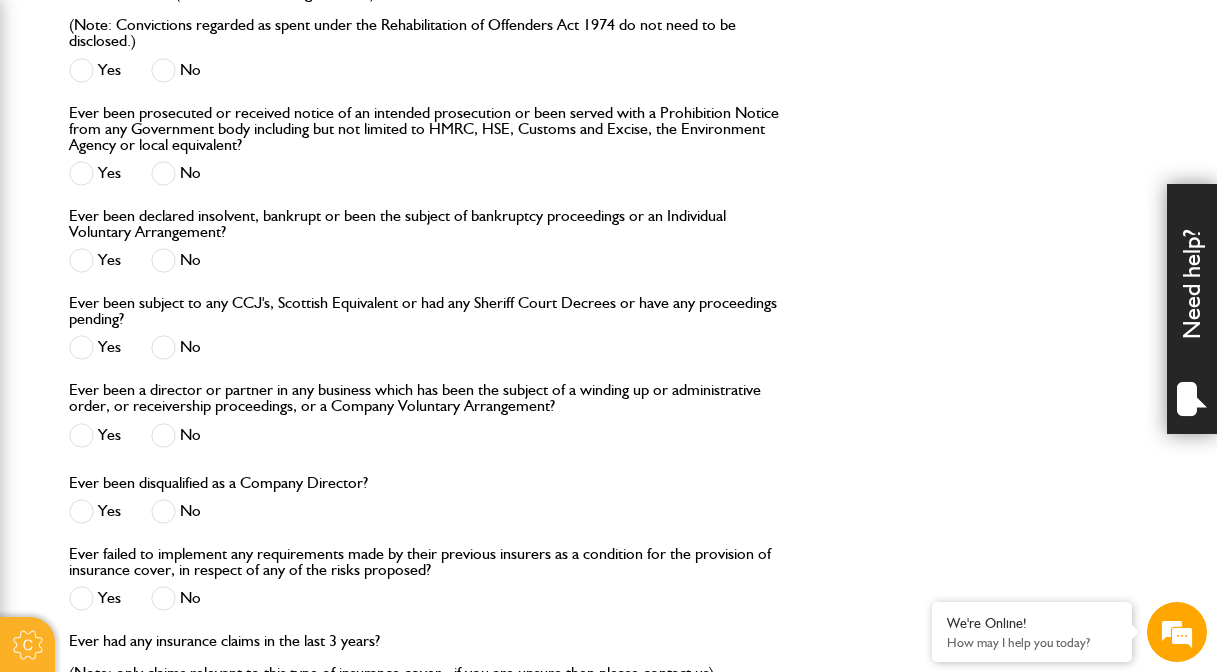 scroll, scrollTop: 2571, scrollLeft: 0, axis: vertical 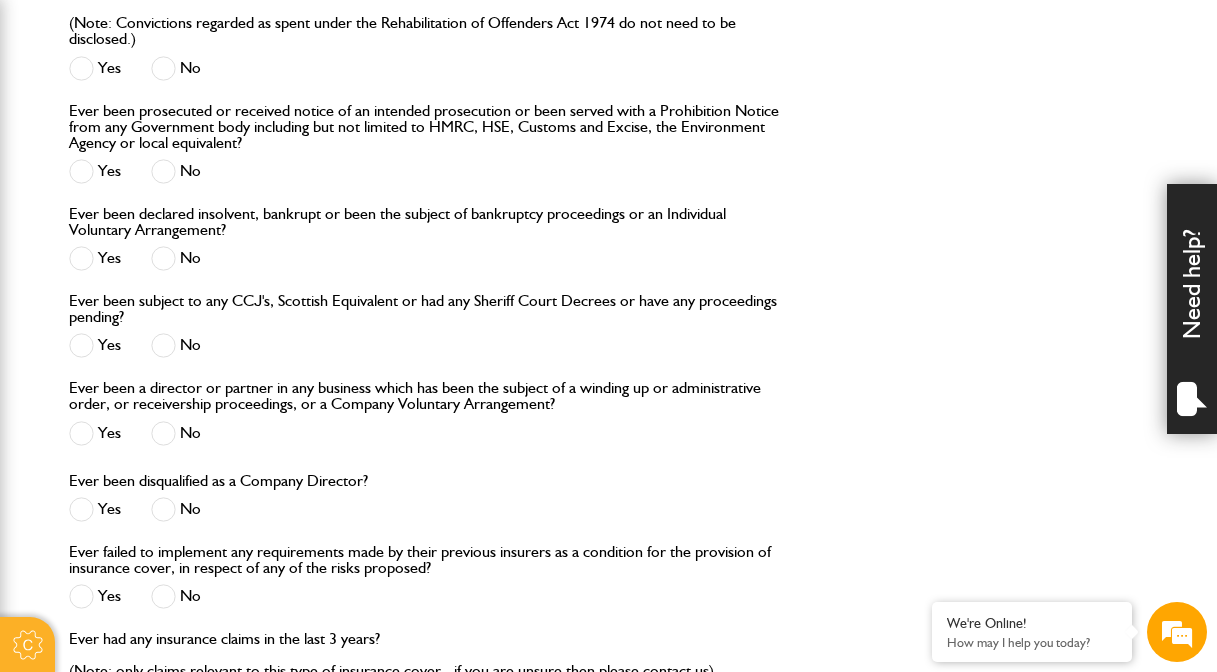 click at bounding box center (163, 171) 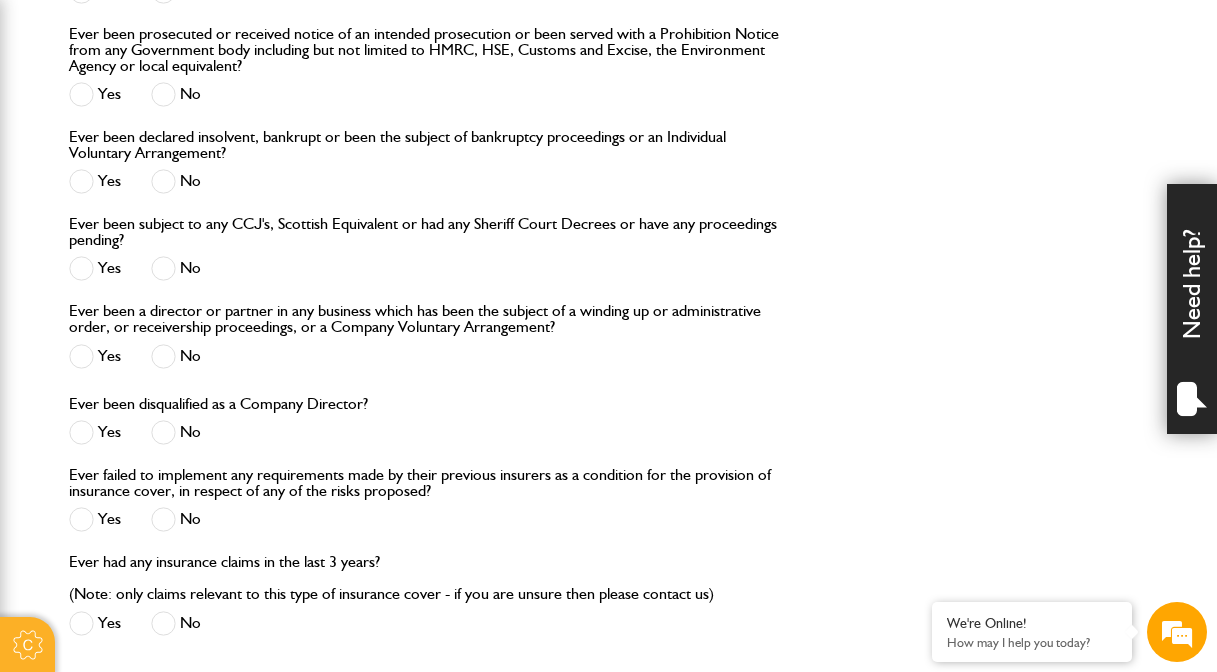 scroll, scrollTop: 2652, scrollLeft: 0, axis: vertical 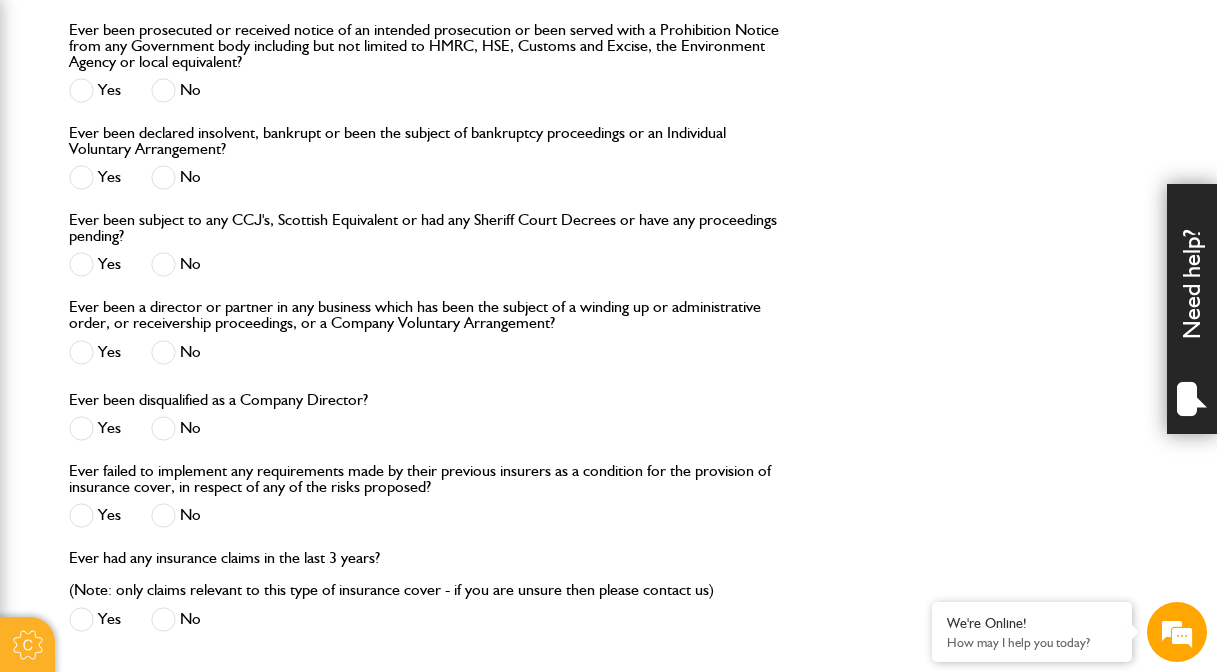 click at bounding box center [163, 177] 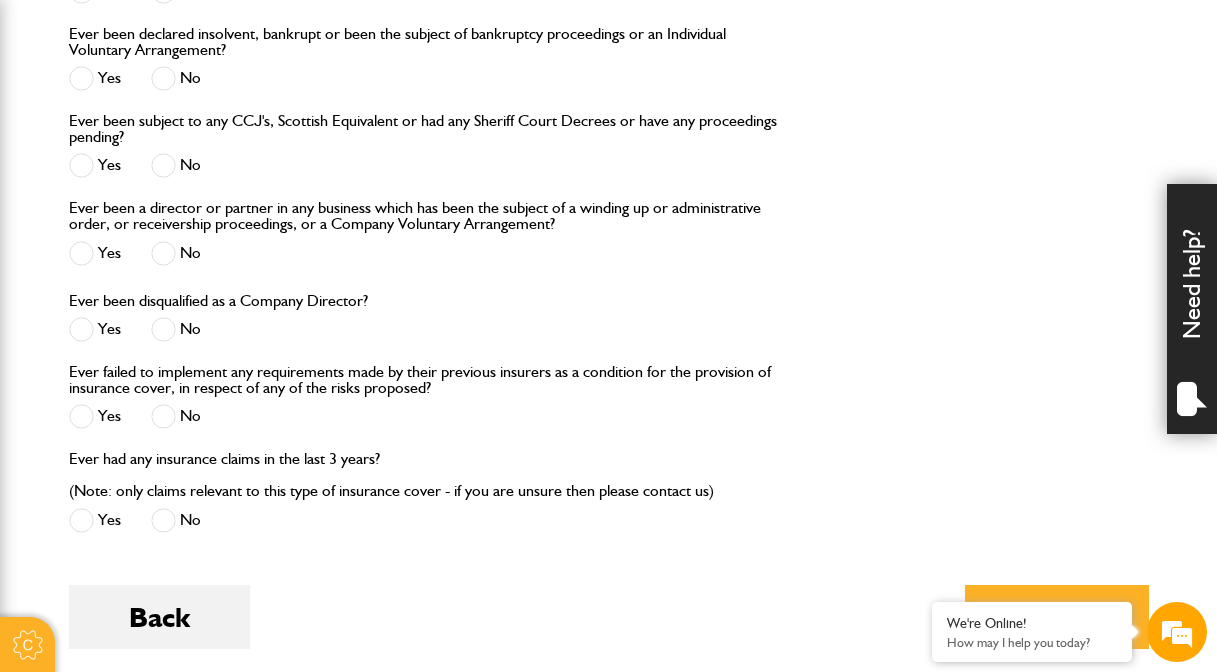 scroll, scrollTop: 2754, scrollLeft: 0, axis: vertical 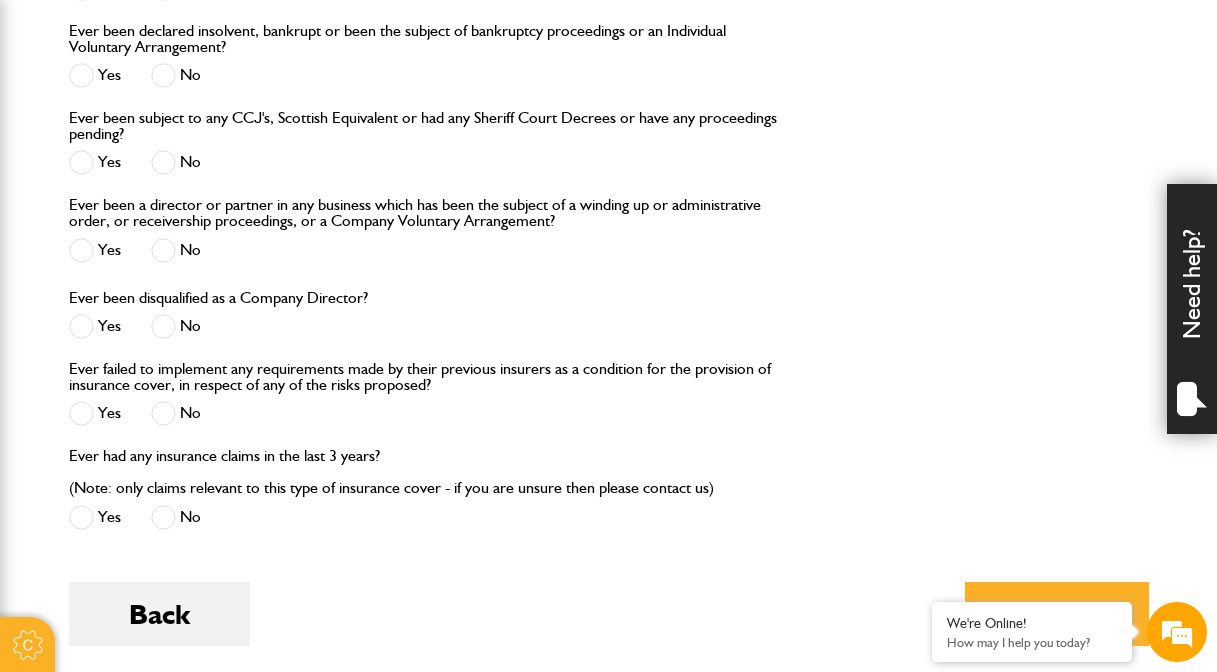 click at bounding box center (163, 162) 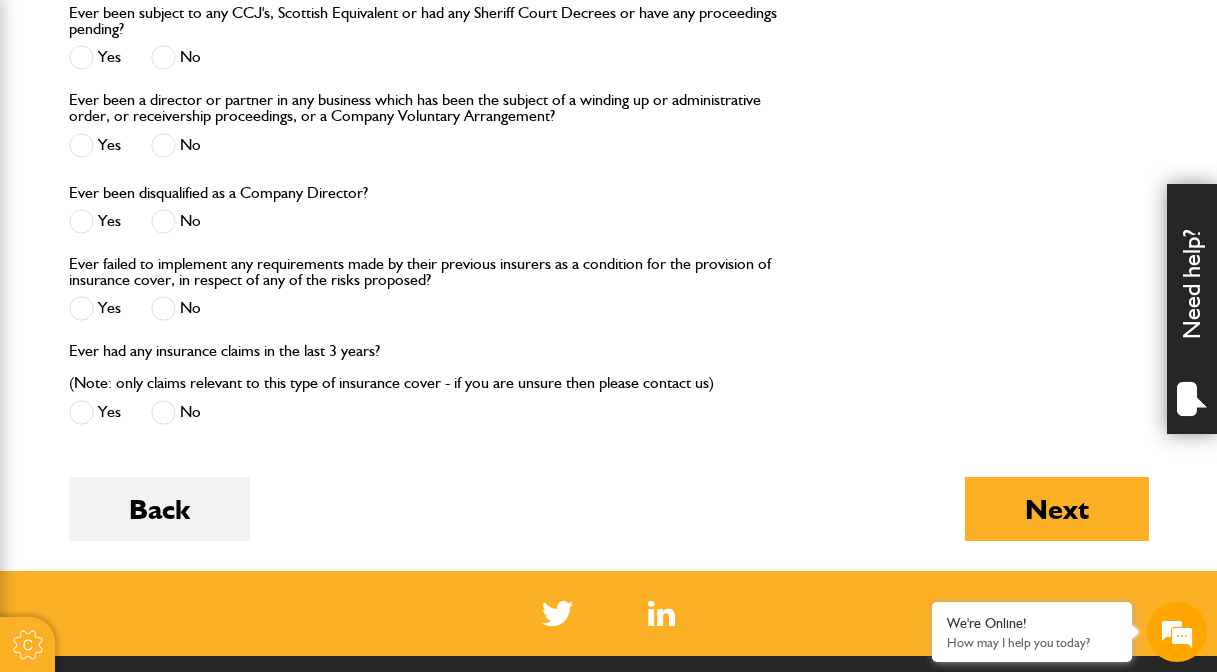scroll, scrollTop: 2873, scrollLeft: 0, axis: vertical 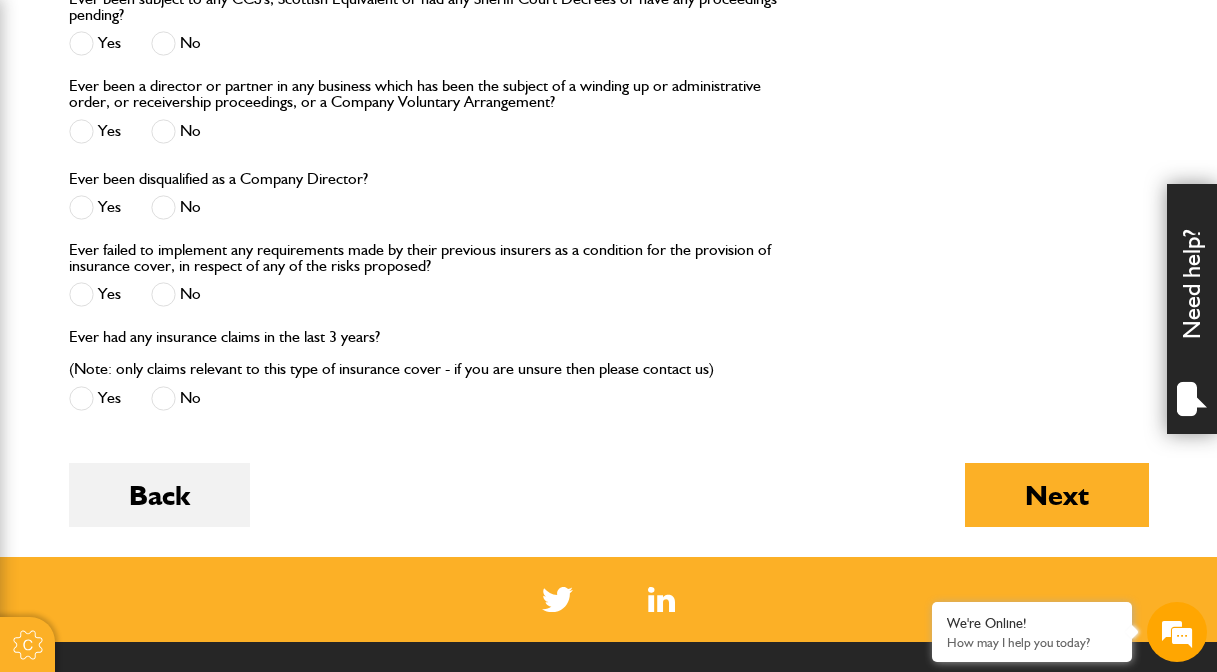 click at bounding box center (163, 131) 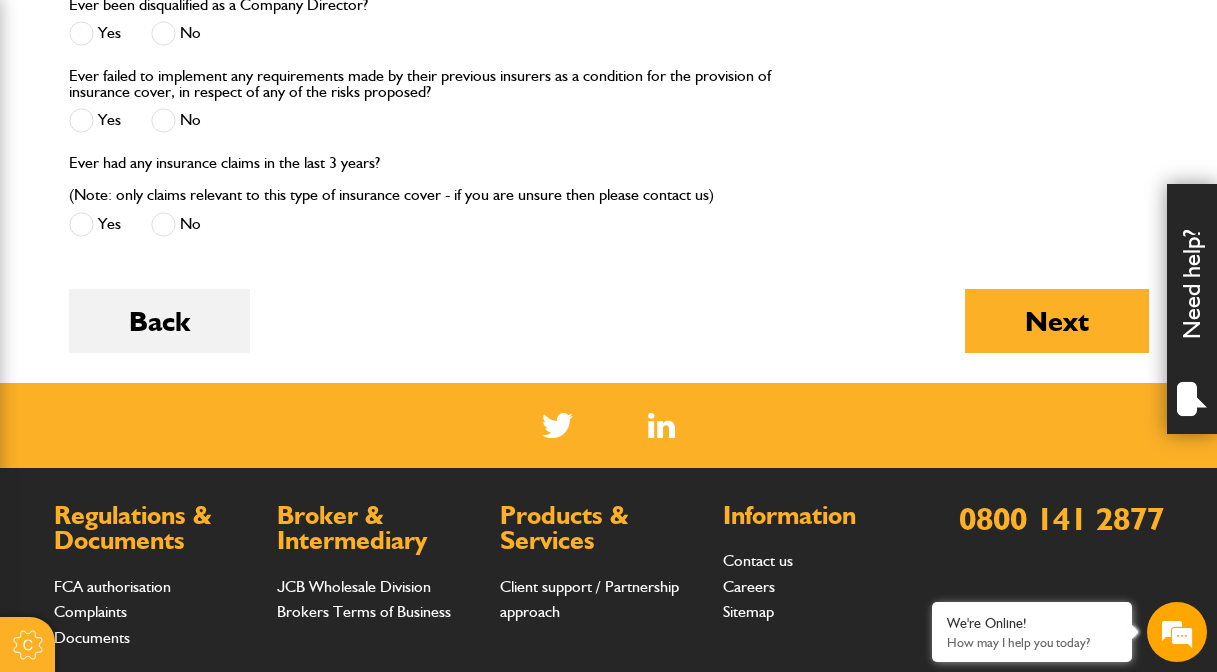 scroll, scrollTop: 3053, scrollLeft: 0, axis: vertical 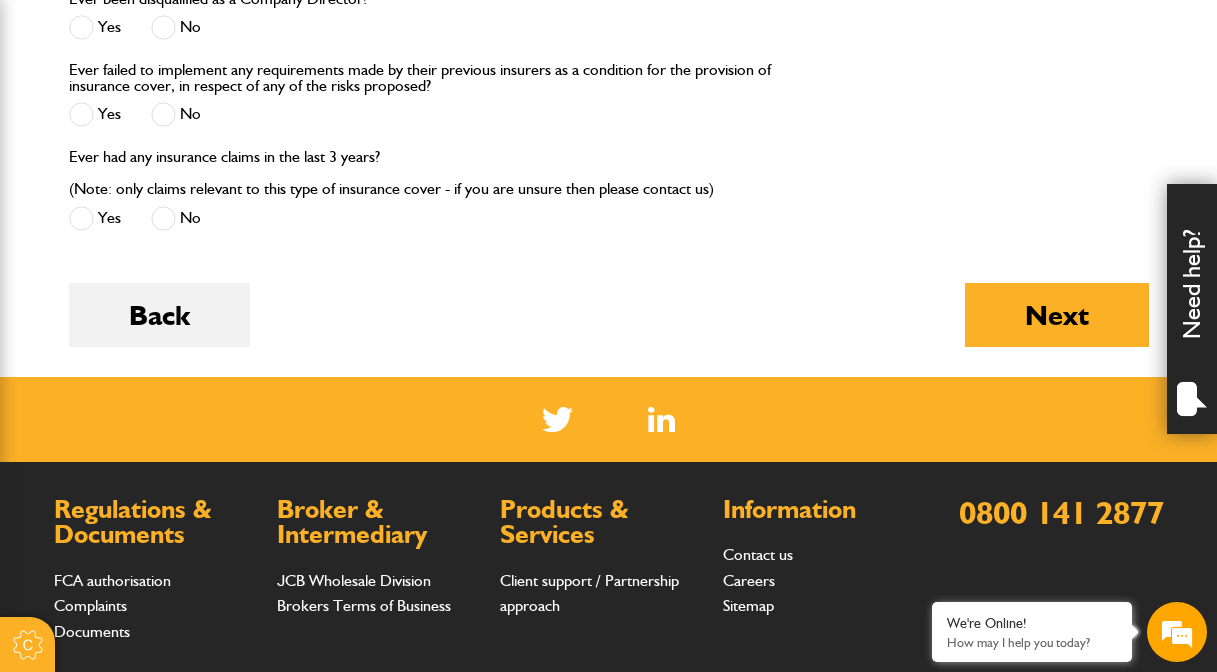 click at bounding box center (163, 114) 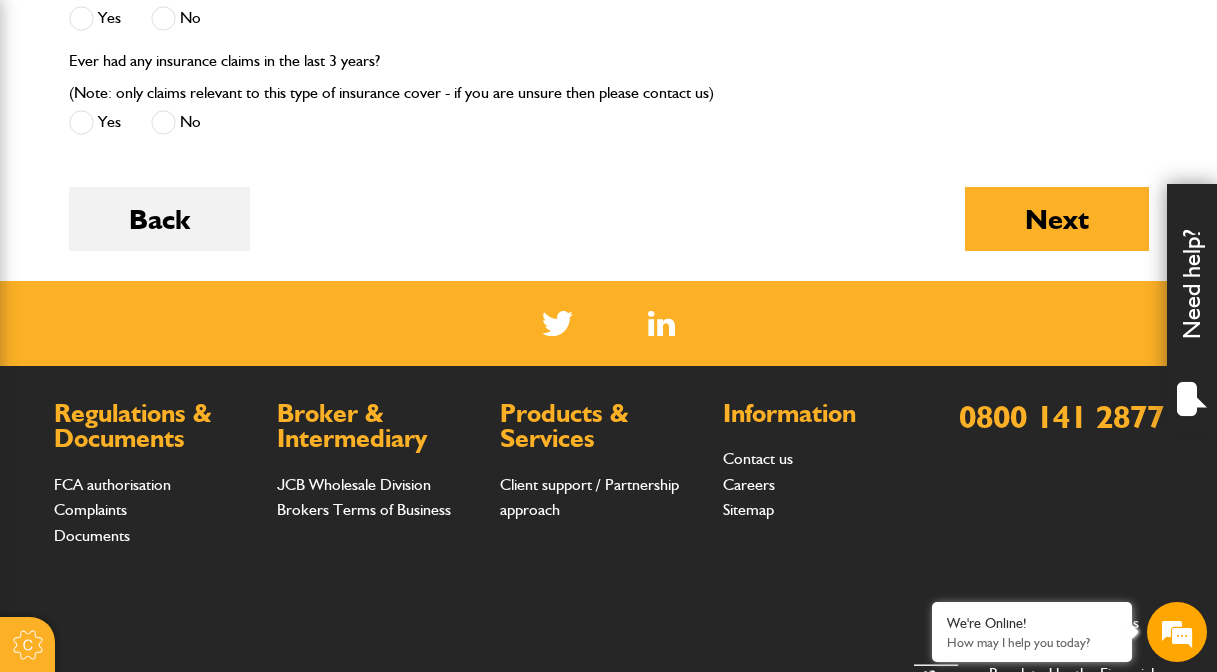 scroll, scrollTop: 3152, scrollLeft: 0, axis: vertical 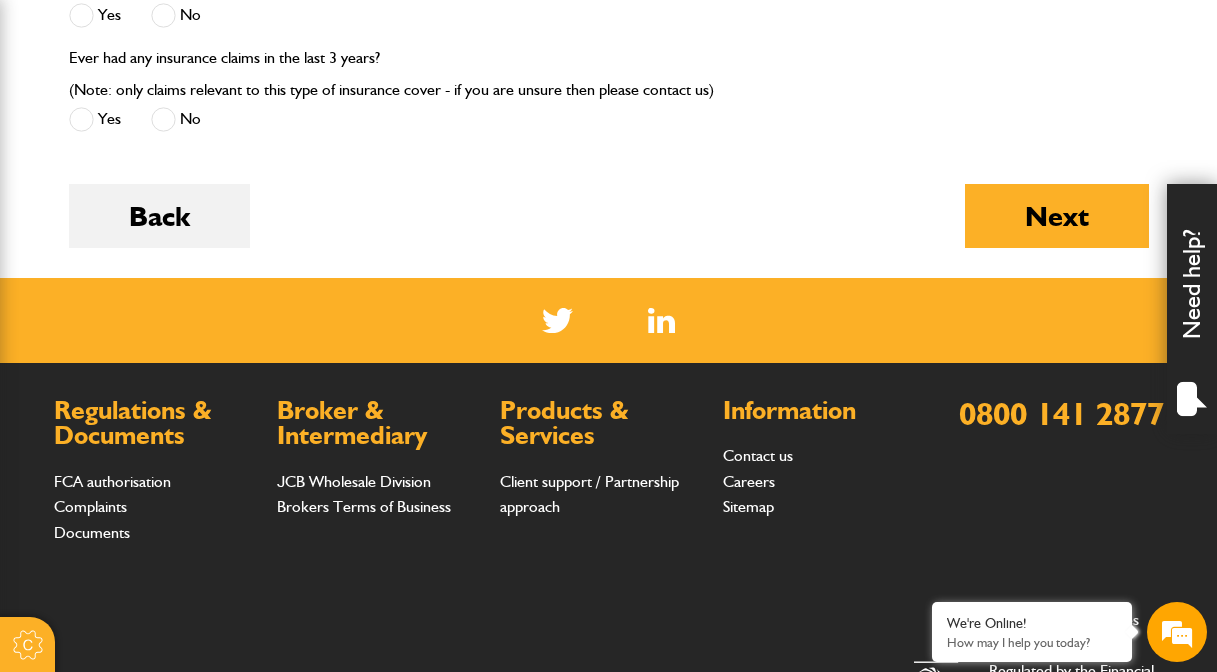 click at bounding box center (163, 119) 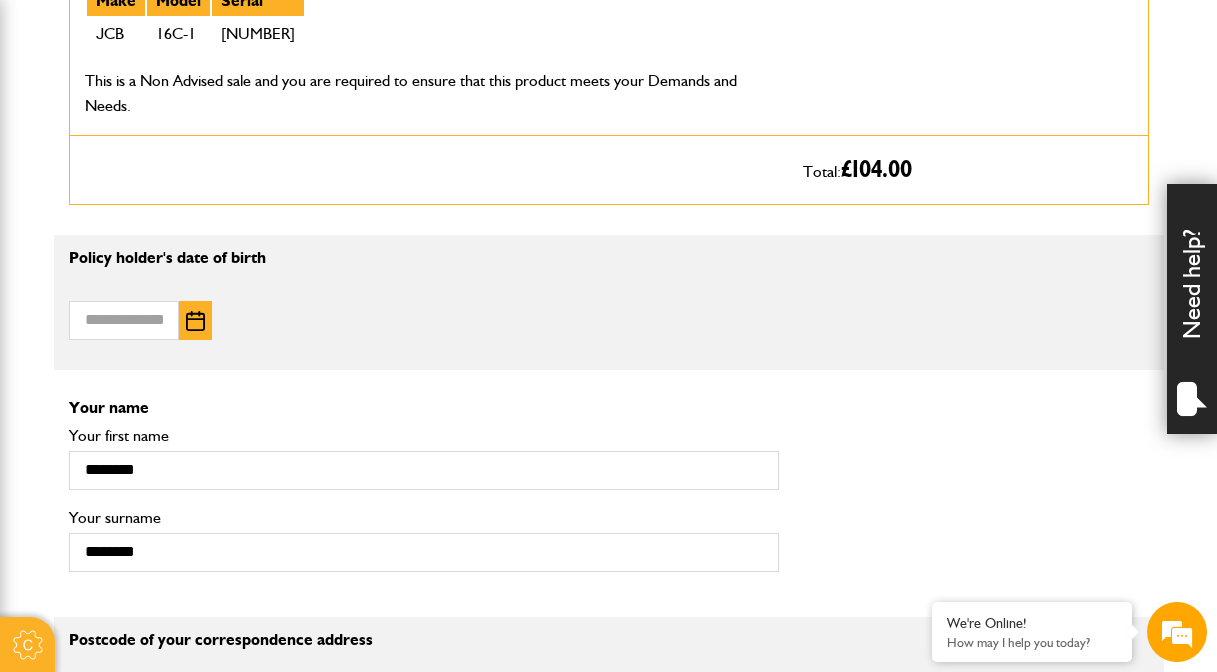 scroll, scrollTop: 1215, scrollLeft: 0, axis: vertical 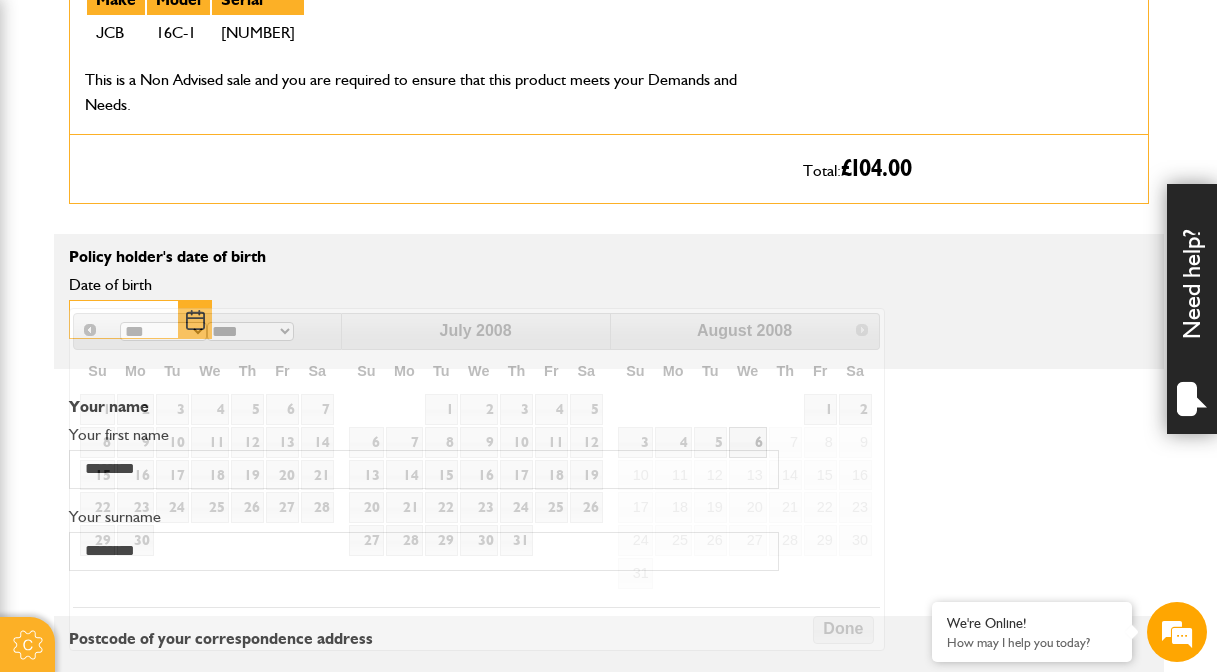 click on "Date of birth" at bounding box center [124, 319] 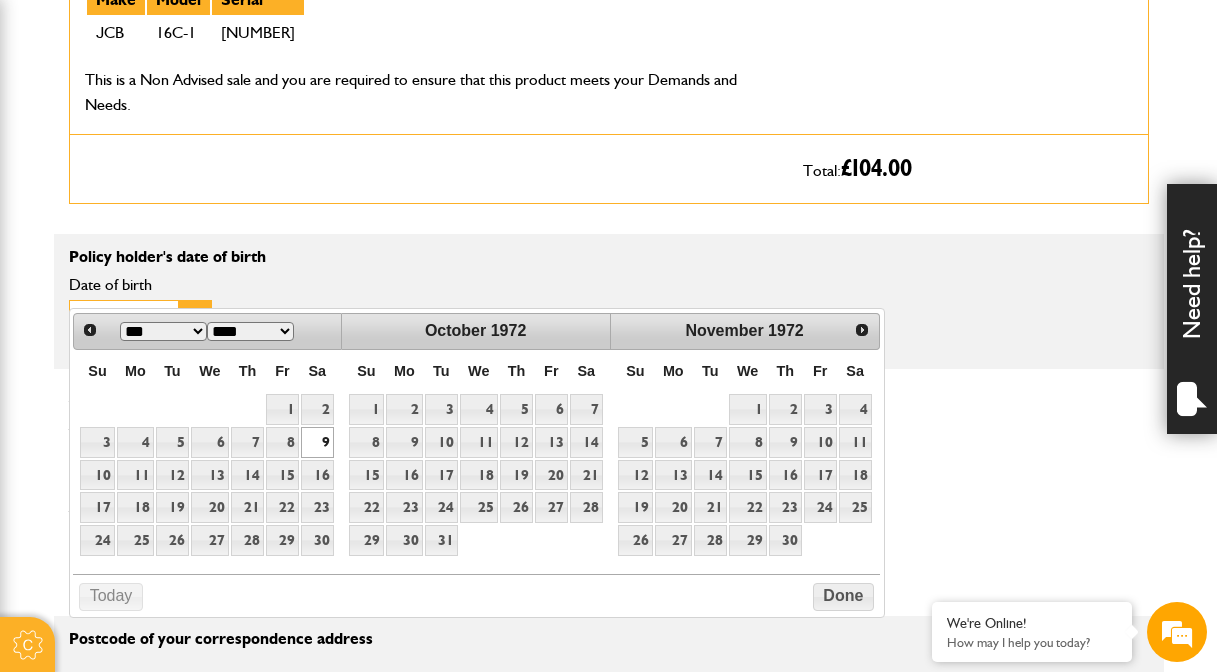 type on "**********" 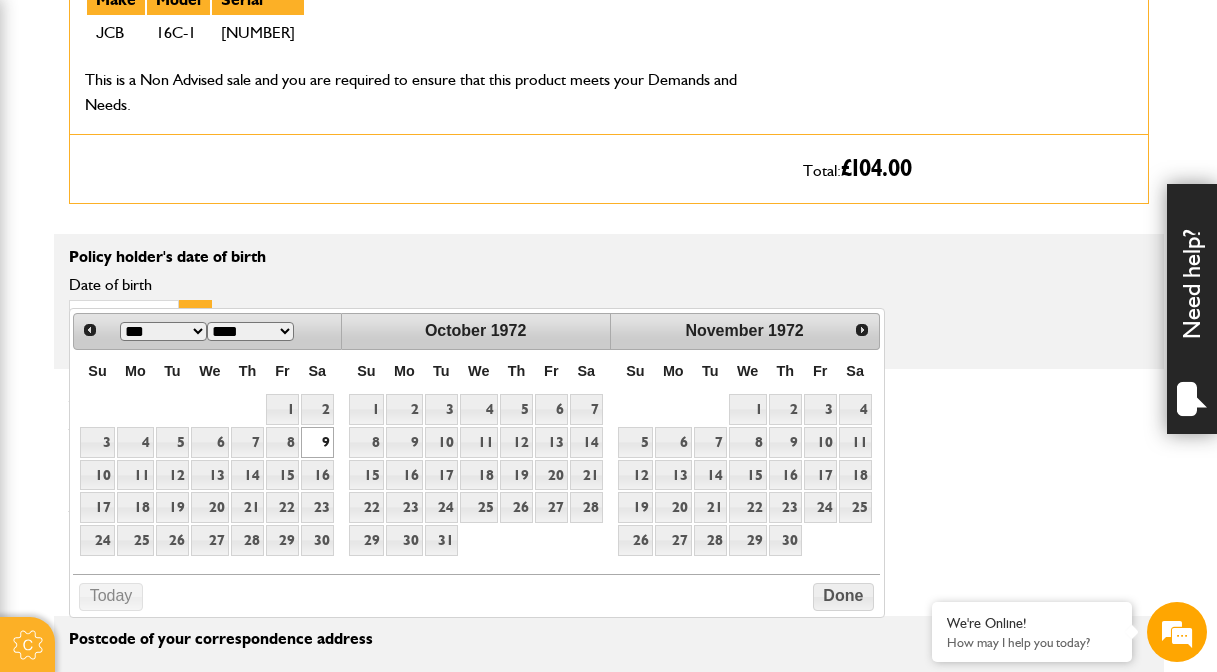 click on "9" at bounding box center (317, 442) 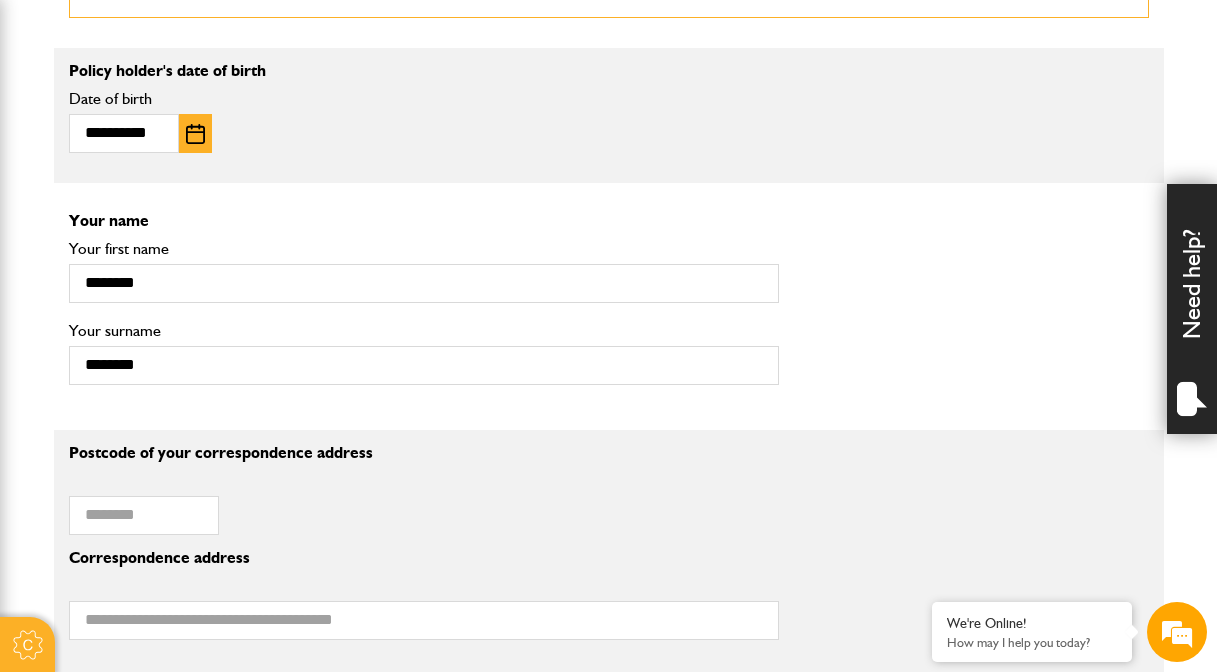 scroll, scrollTop: 1405, scrollLeft: 0, axis: vertical 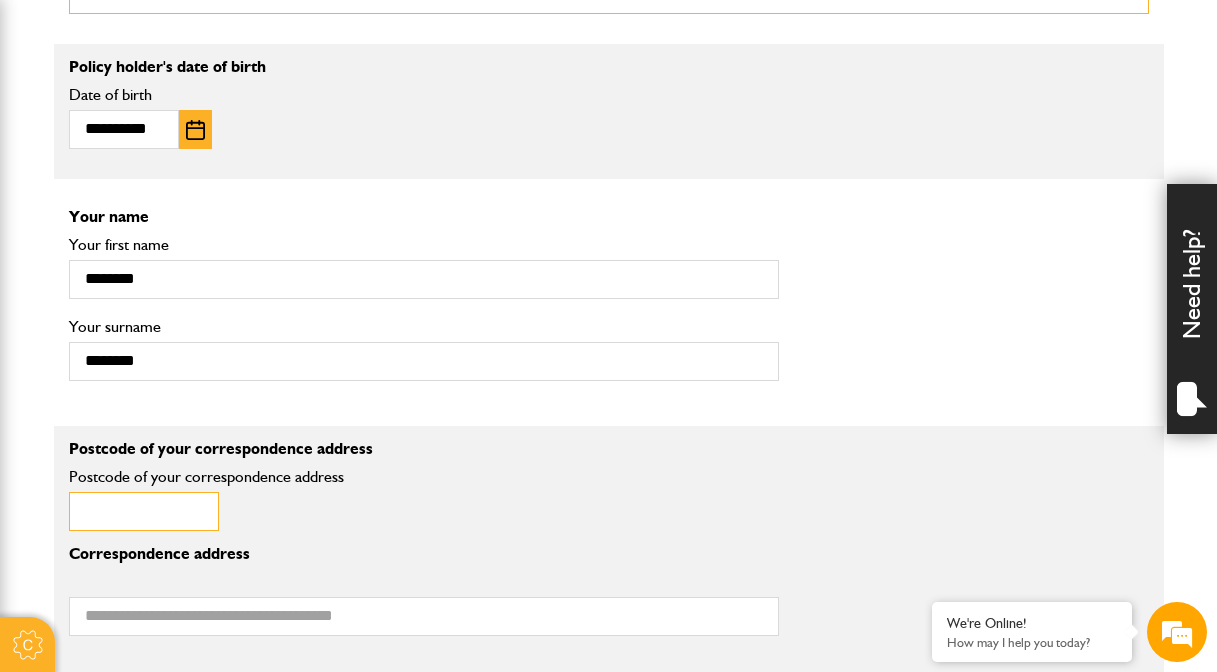 click on "Postcode of your correspondence address" at bounding box center (144, 511) 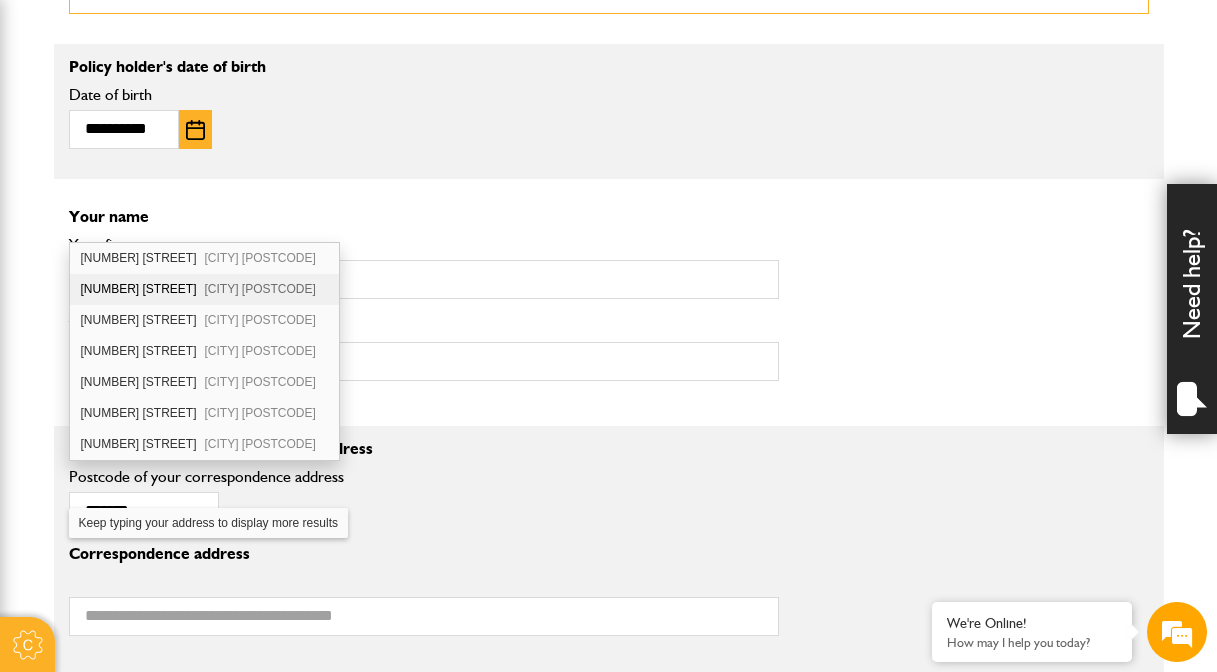 click on "2 Moorland Crescent Lincoln LN6 7NL" at bounding box center (204, 289) 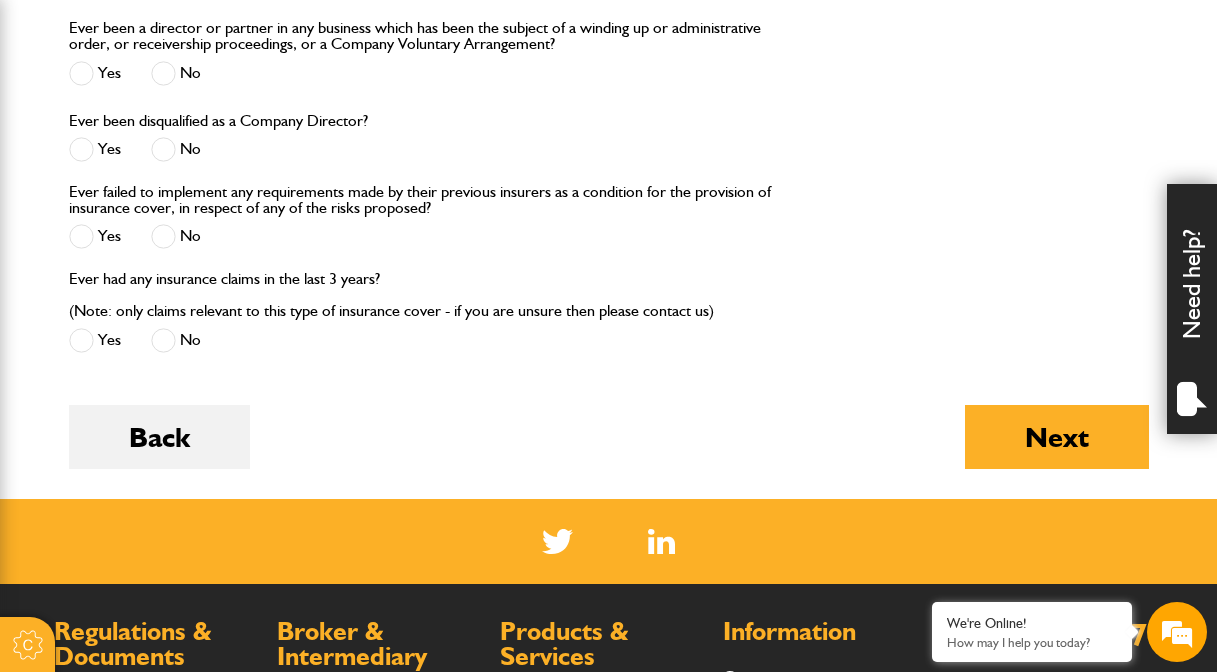 scroll, scrollTop: 2944, scrollLeft: 0, axis: vertical 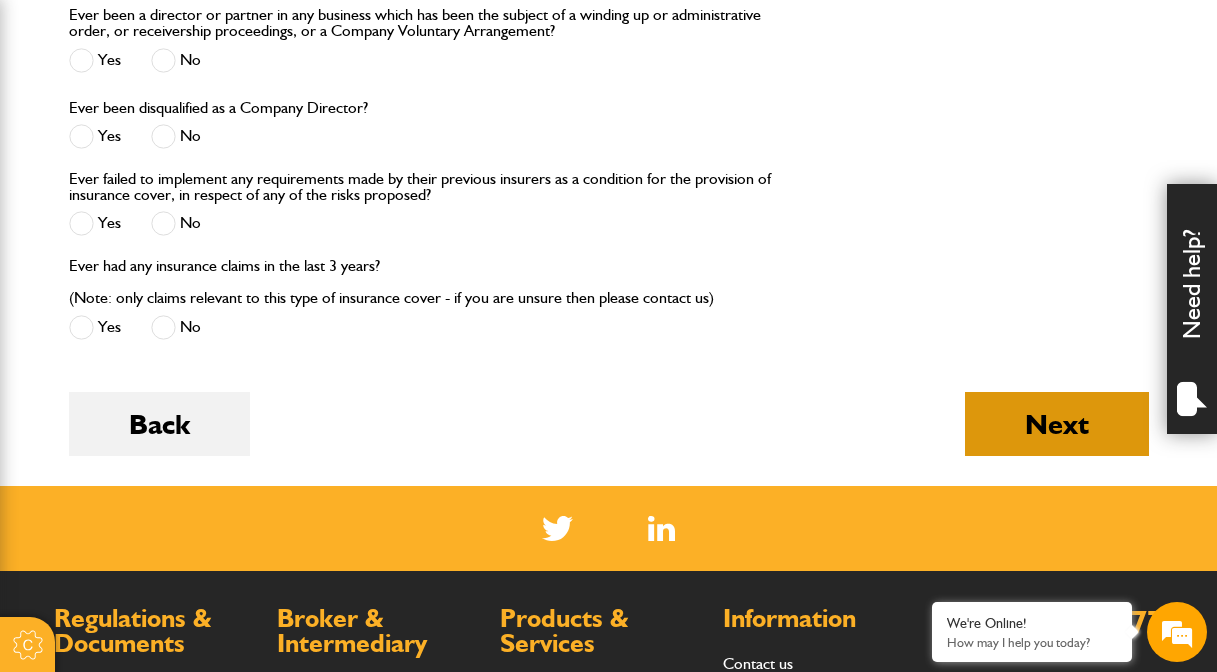 click on "Next" at bounding box center [1057, 424] 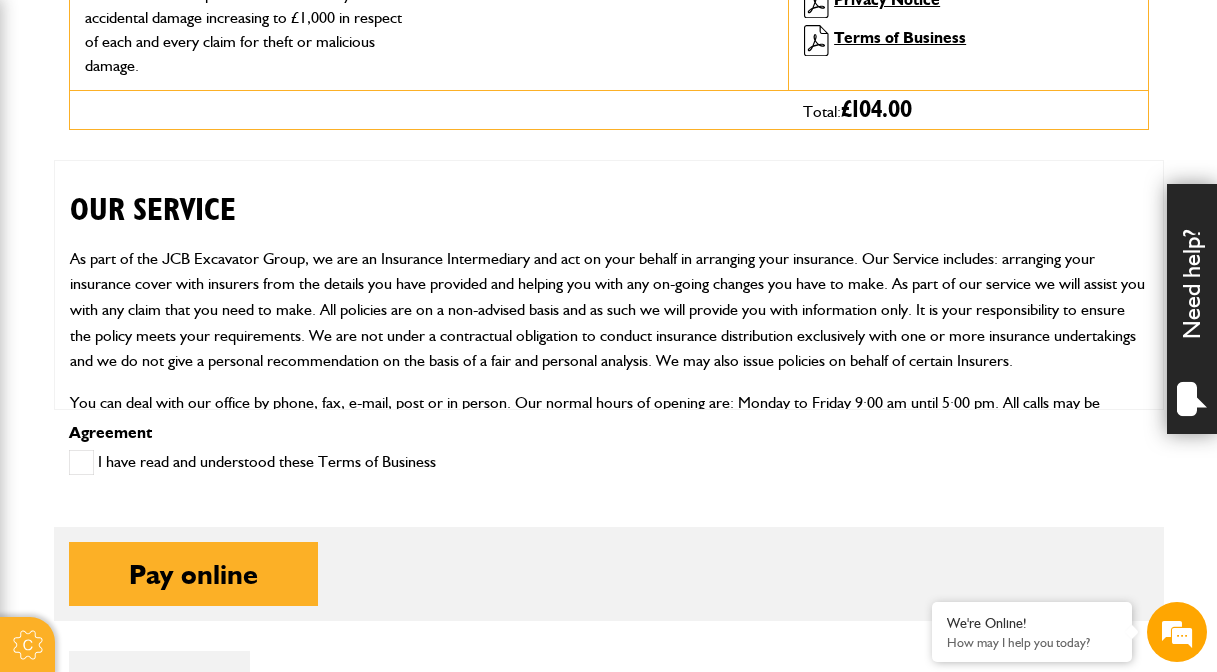 scroll, scrollTop: 857, scrollLeft: 0, axis: vertical 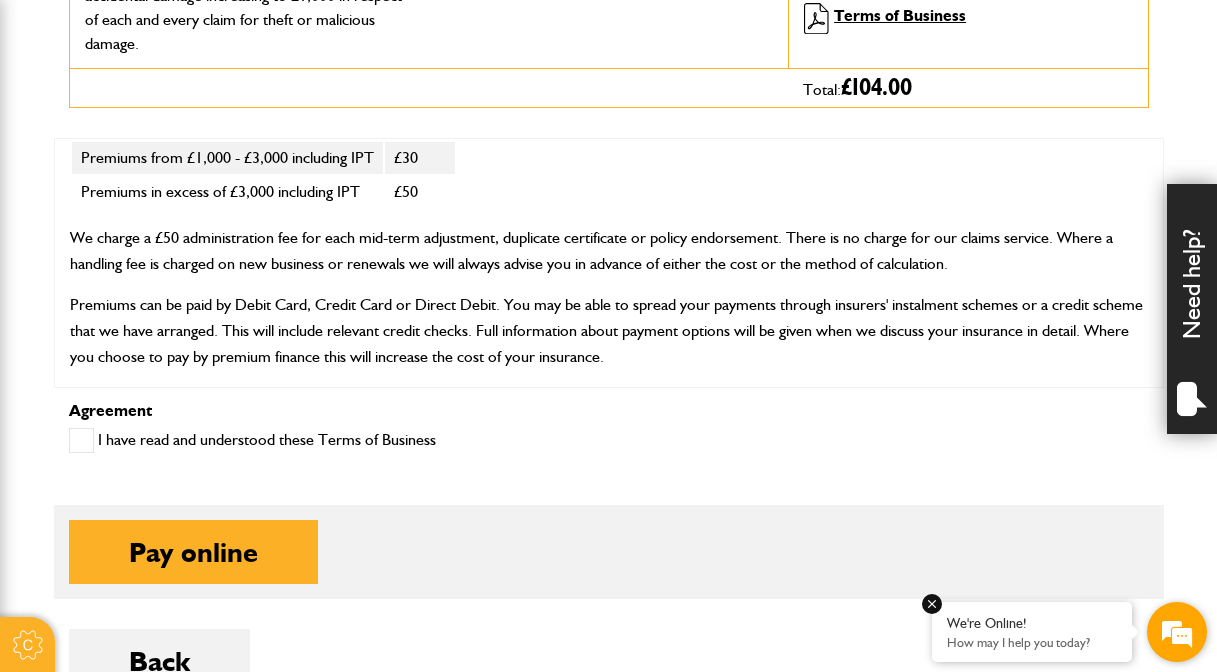 click on "How may I help you today?" at bounding box center [1032, 642] 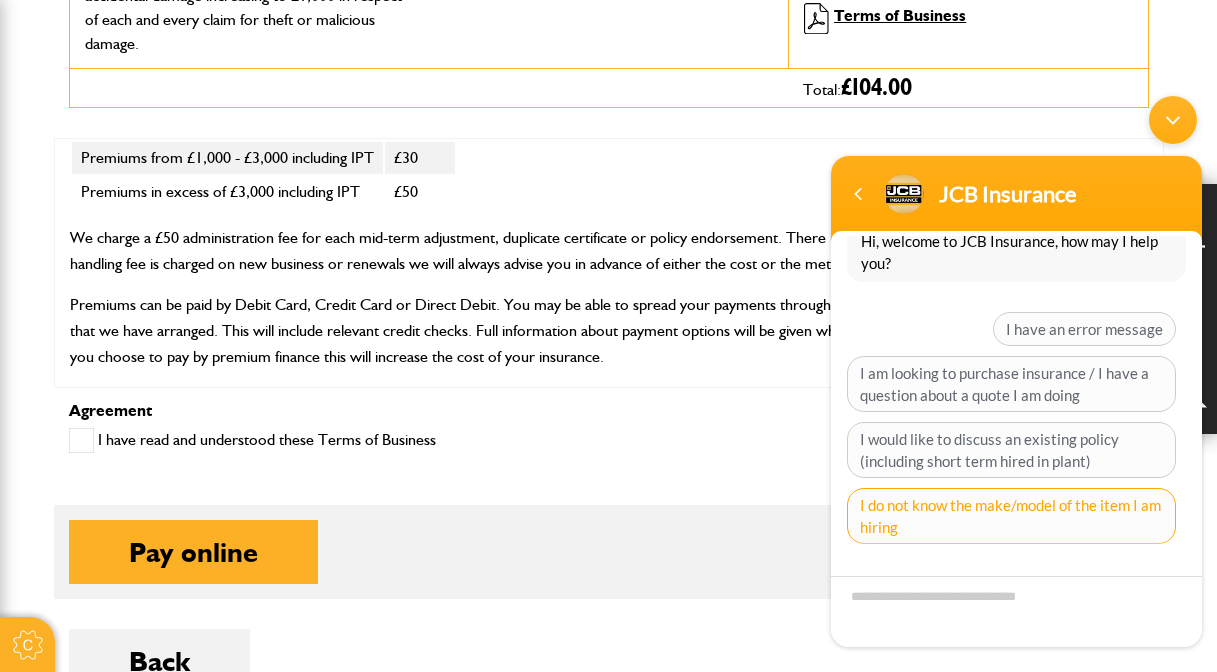 scroll, scrollTop: 76, scrollLeft: 0, axis: vertical 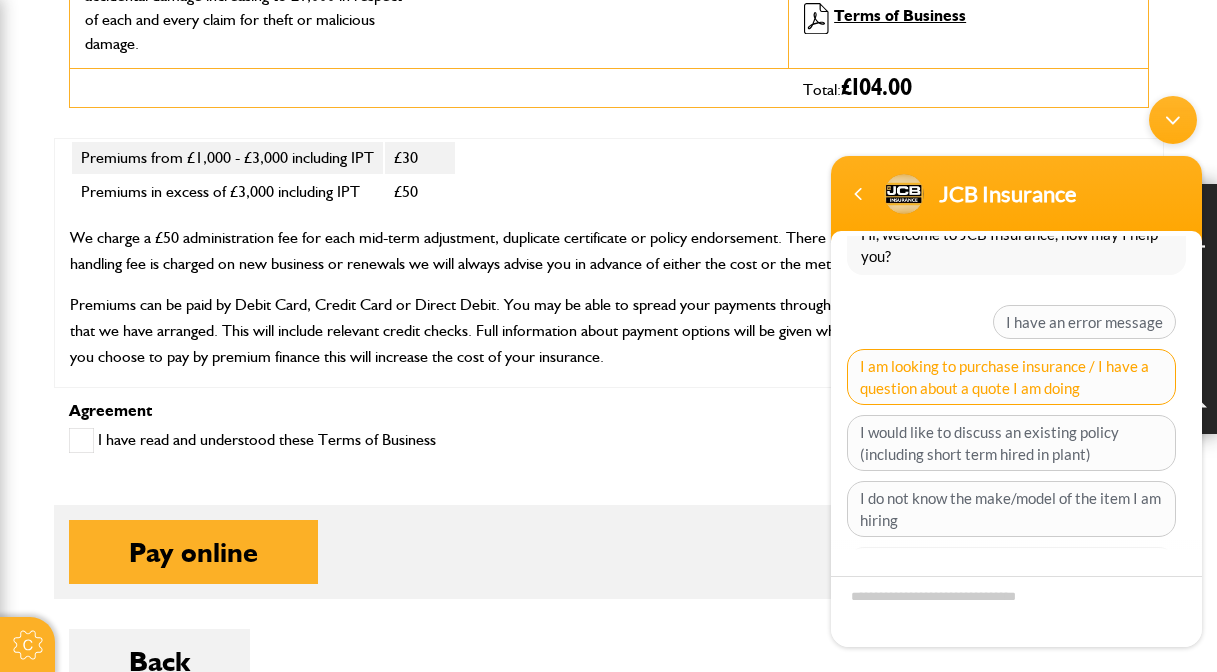 click on "I am looking to purchase insurance / I have a question about a quote I am doing" at bounding box center [1011, 376] 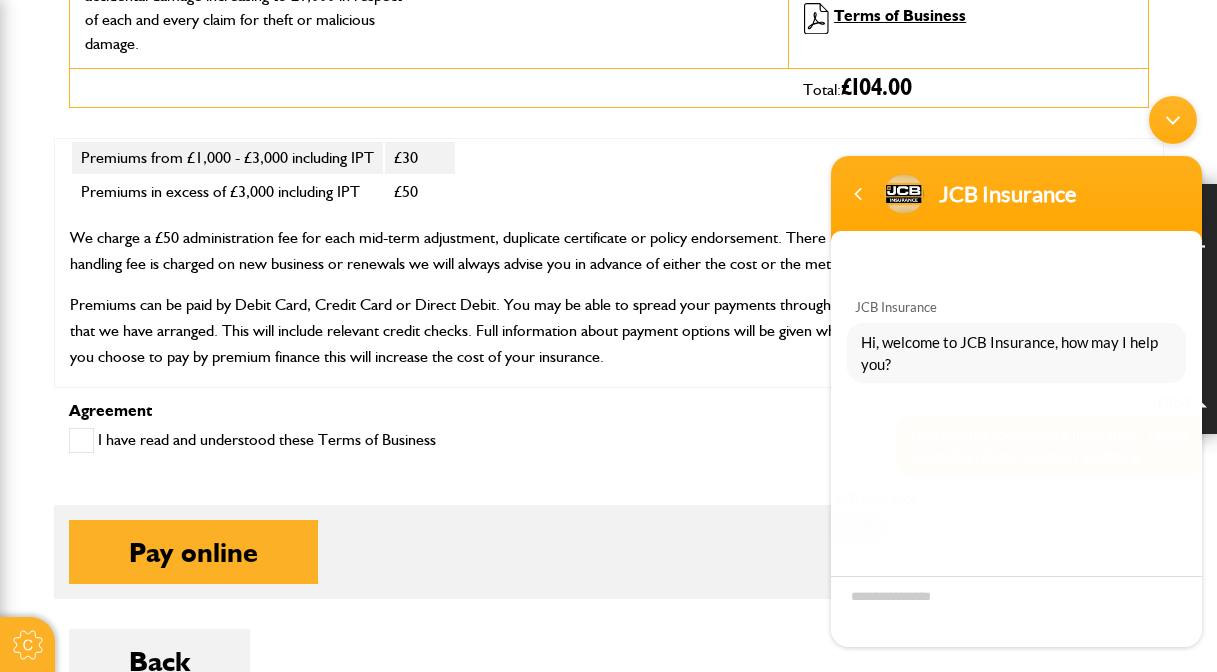 scroll, scrollTop: 0, scrollLeft: 0, axis: both 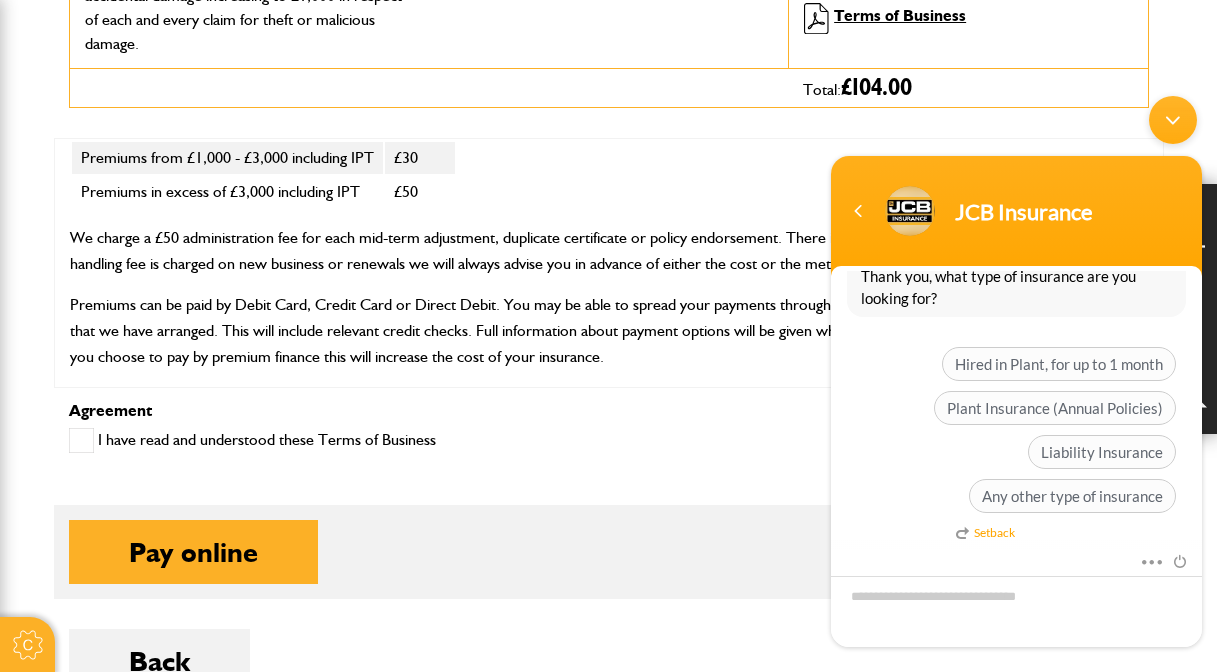 click on "Hired in Plant, for up to 1 month Plant Insurance (Annual Policies) Liability Insurance Any other type of insurance" at bounding box center [1016, 434] 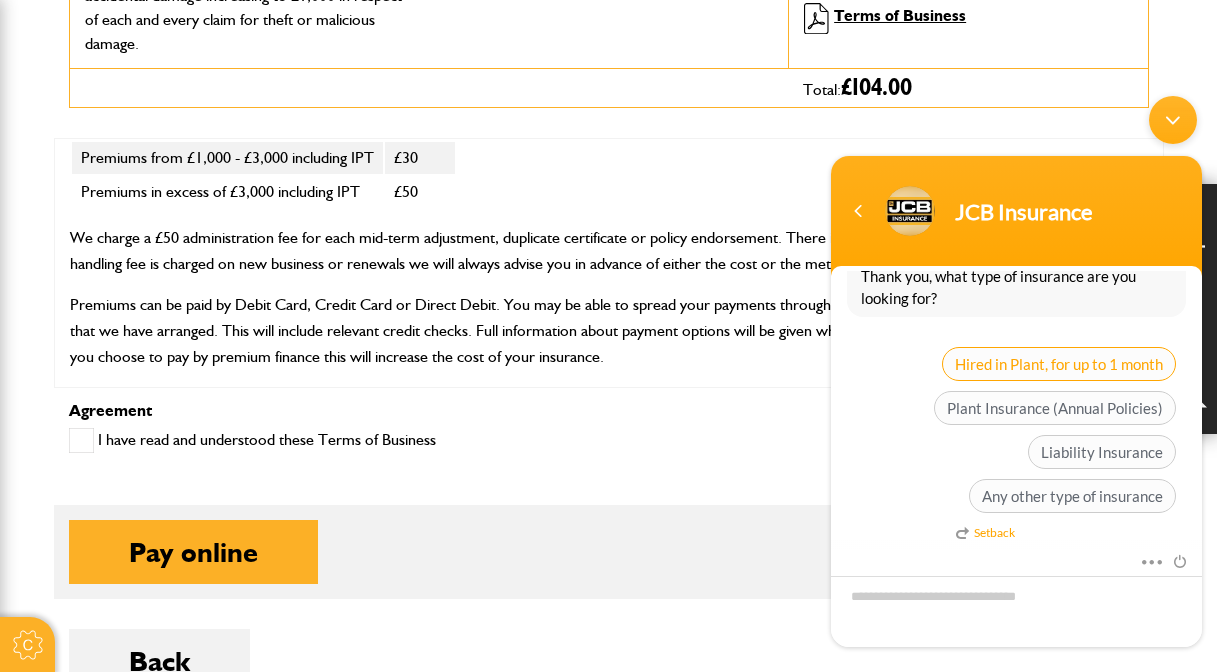 click on "Hired in Plant, for up to 1 month" at bounding box center [1059, 363] 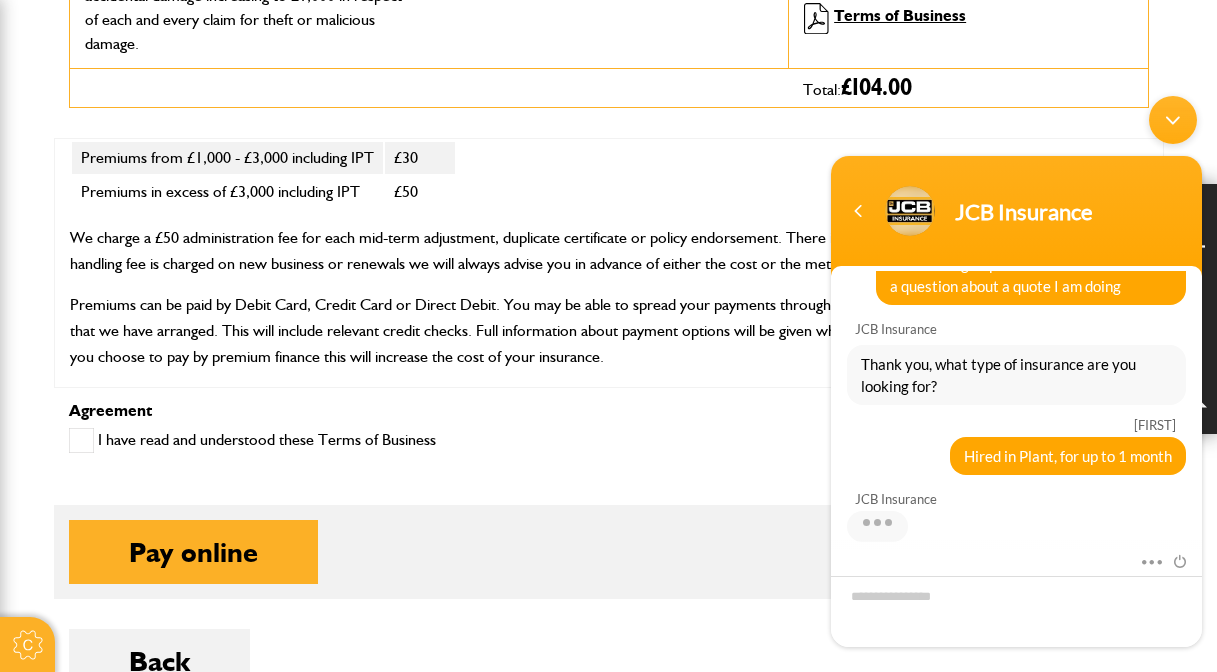 scroll, scrollTop: 106, scrollLeft: 0, axis: vertical 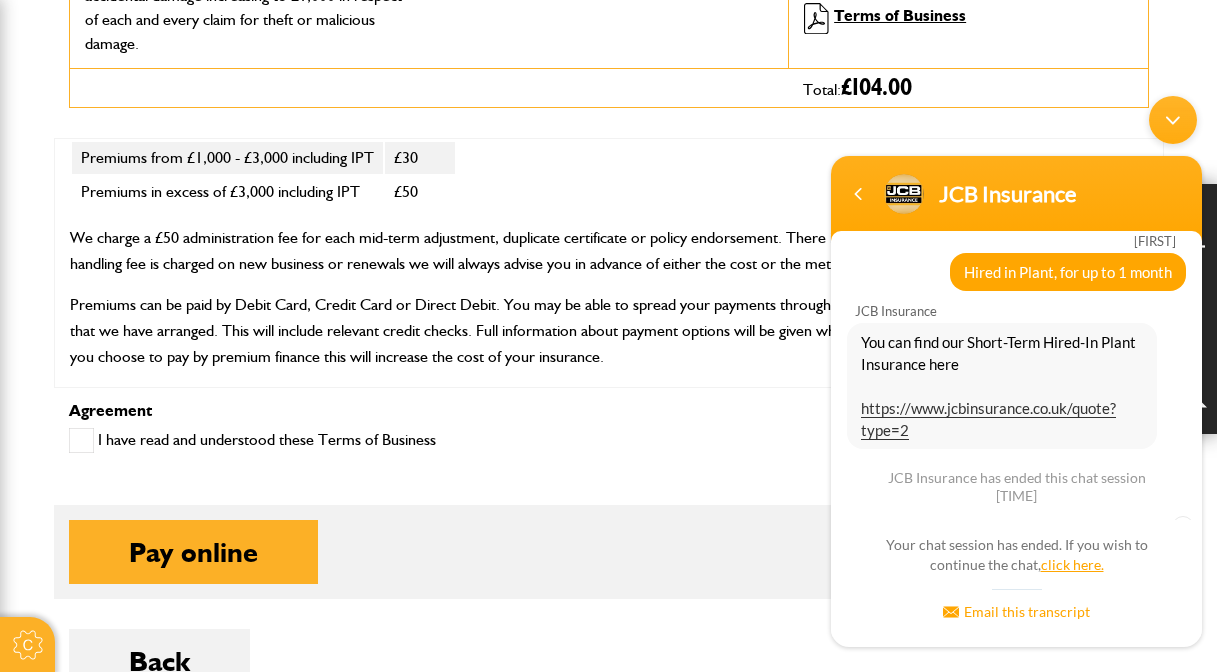 click on "click here." at bounding box center (1072, 563) 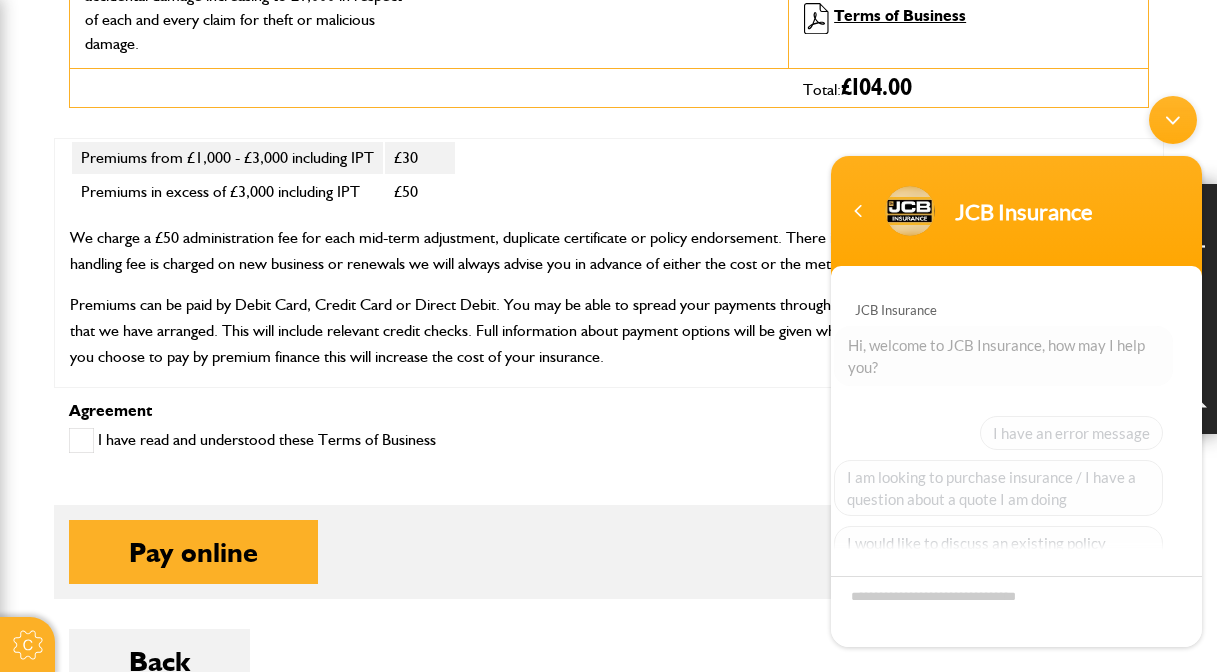 scroll, scrollTop: 226, scrollLeft: 0, axis: vertical 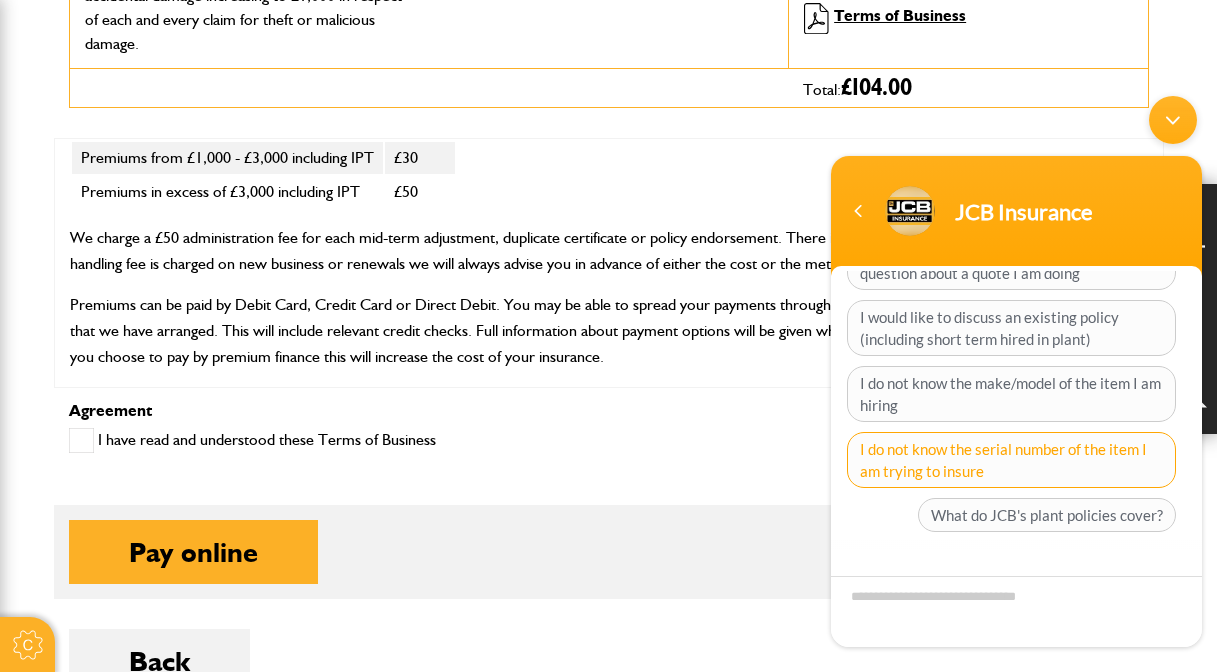 click on "I do not know the serial number of the item I am trying to insure" at bounding box center (1011, 459) 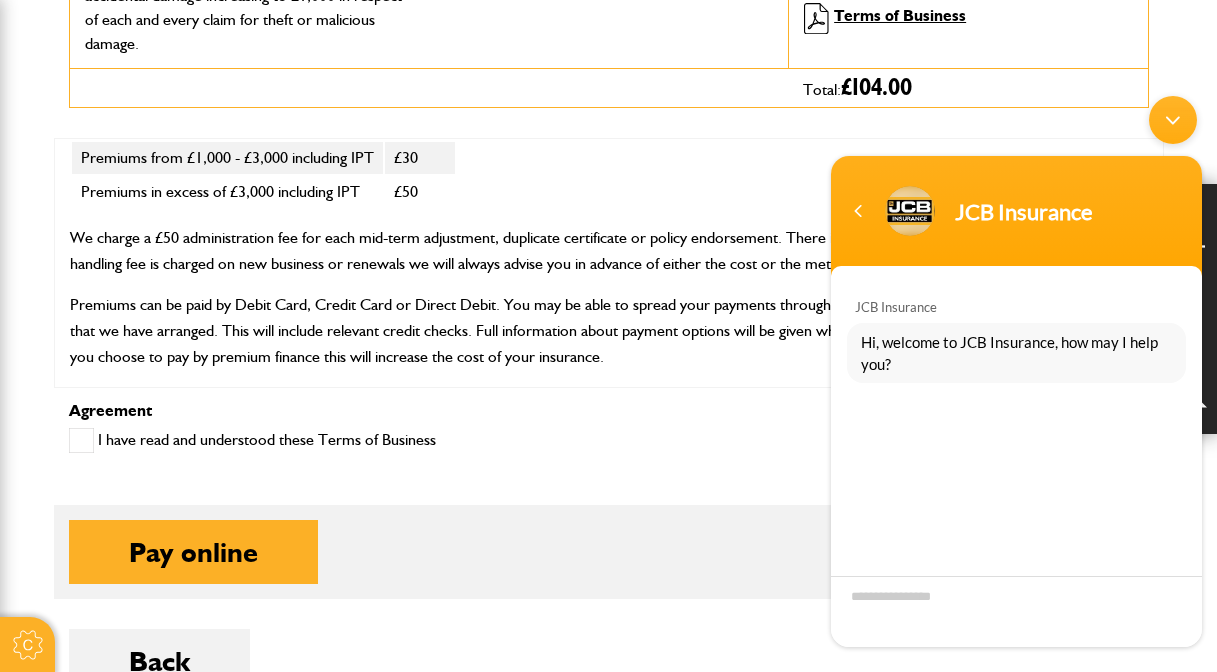 scroll, scrollTop: 3, scrollLeft: 0, axis: vertical 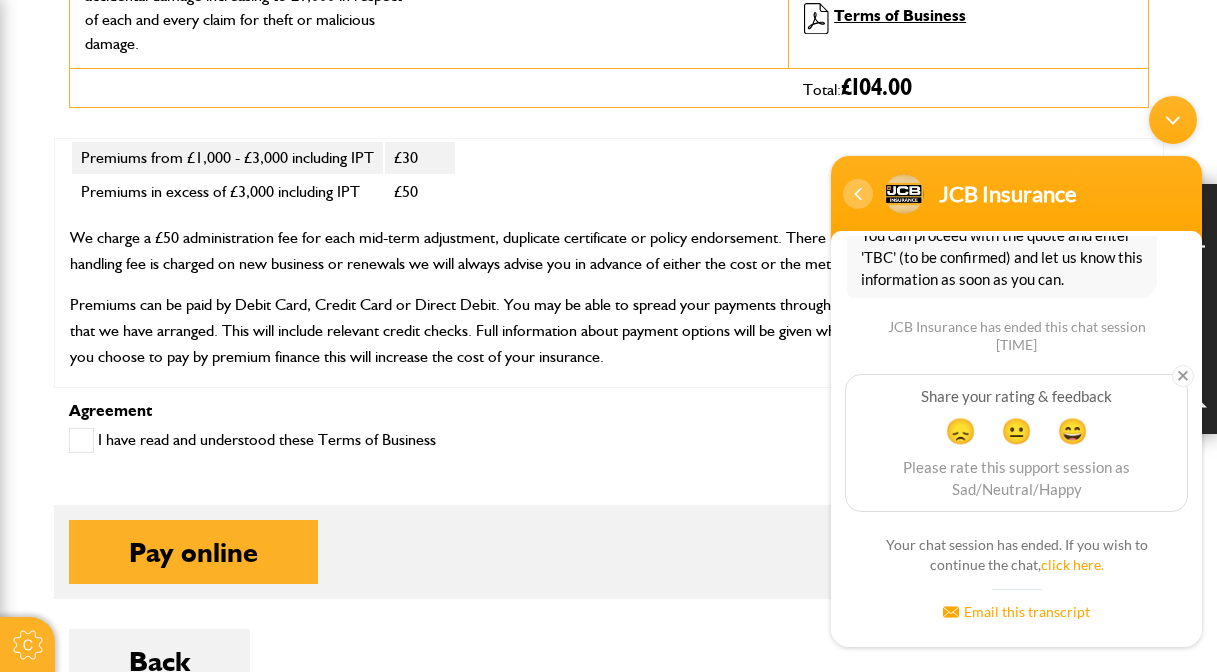 click at bounding box center [858, 193] 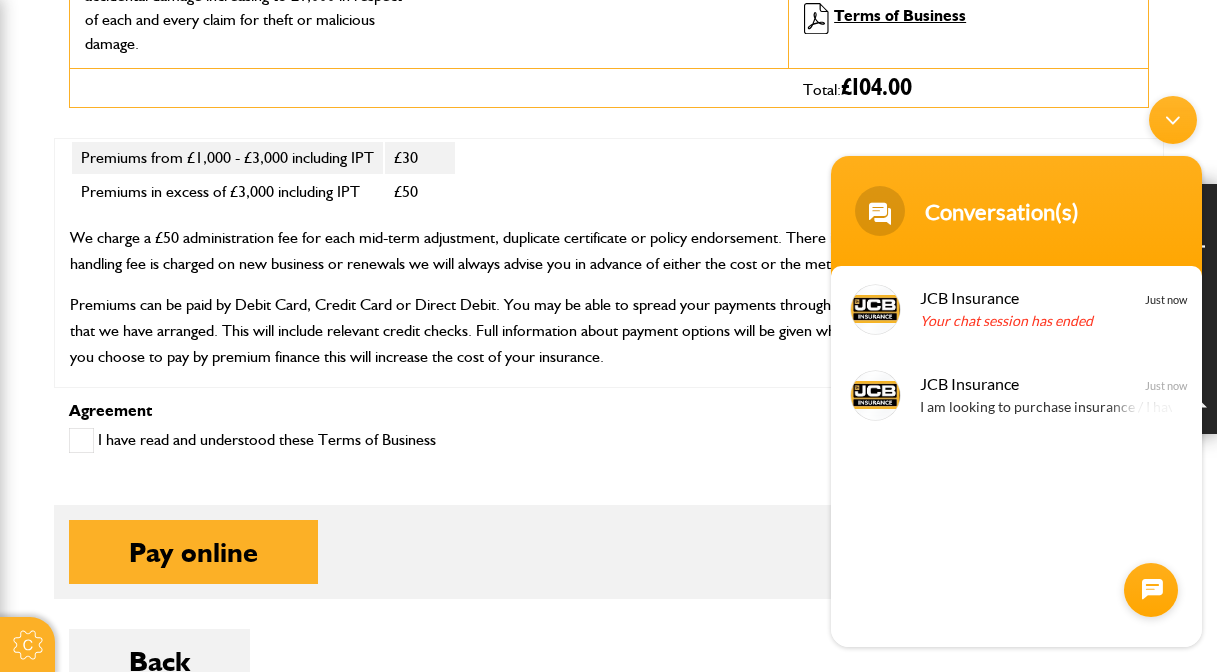 click on "Short term plant and equipment cover
Premium:
£84.00  includes 12% Insurance Premium Tax
Fee:
£20.00
Excess:
£500.00  in respect of each and every claim for accidental damage increasing to £1,000 in respect of each and every claim for theft or malicious damage.
Policy:
Hiremaster
Insurance underwriter:
Royal Sun Alliance
Essential Information Document Hiremaster IPID Hiremaster Statement of Fact Notice to policyholder Policy Documents Privacy Notice Terms of Business
Total:  £ 104.00
OUR SERVICE
You can deal with our office by phone, fax, e-mail, post or in person. Our normal hours of opening are: Monday to Friday 9·00 am until 5·00 pm. All calls may be recorded for training and auditing purposes.
CUSTOMER PROTECTION INFORMATION
Financial Services website  or by contacting the FCA on [PHONE].
DISCLOSURE
Make such disclosure in a reasonably clear and accessible manner; and" at bounding box center (609, 242) 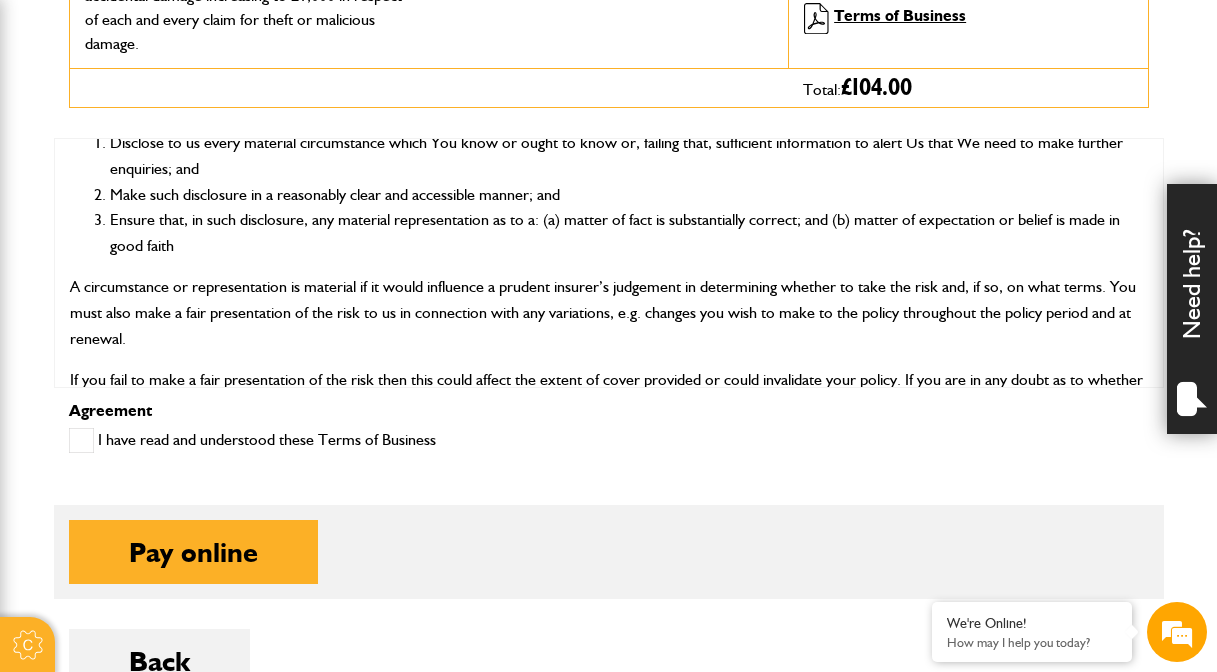 scroll, scrollTop: 0, scrollLeft: 0, axis: both 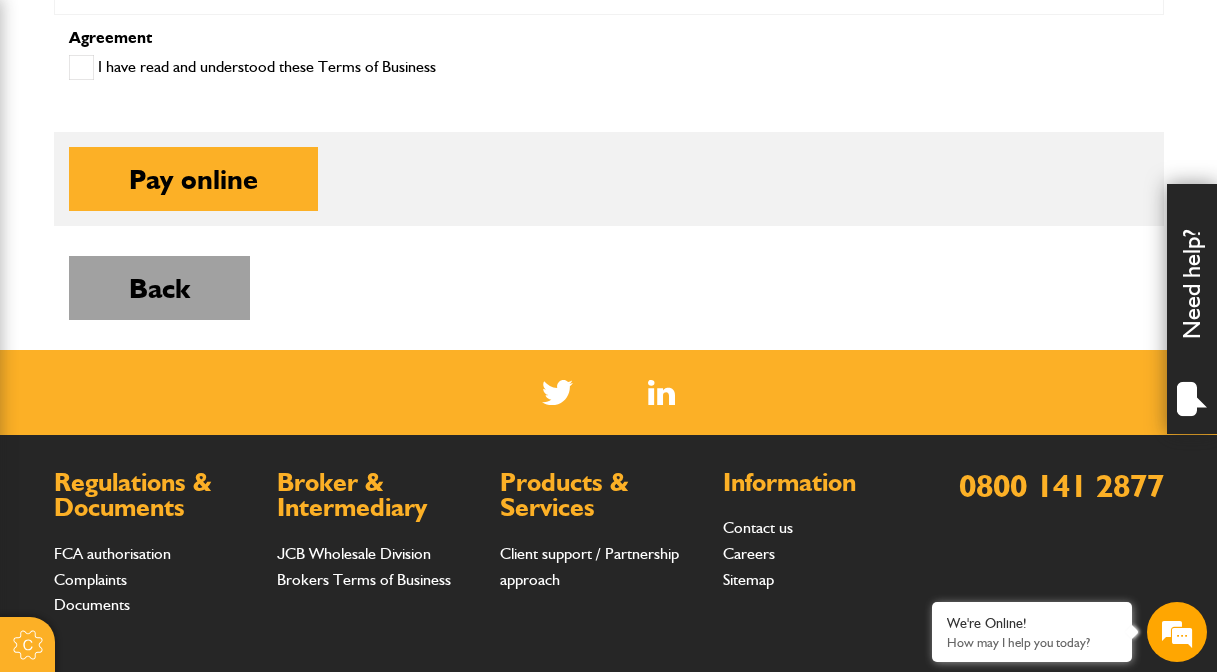 click on "Back" at bounding box center (159, 288) 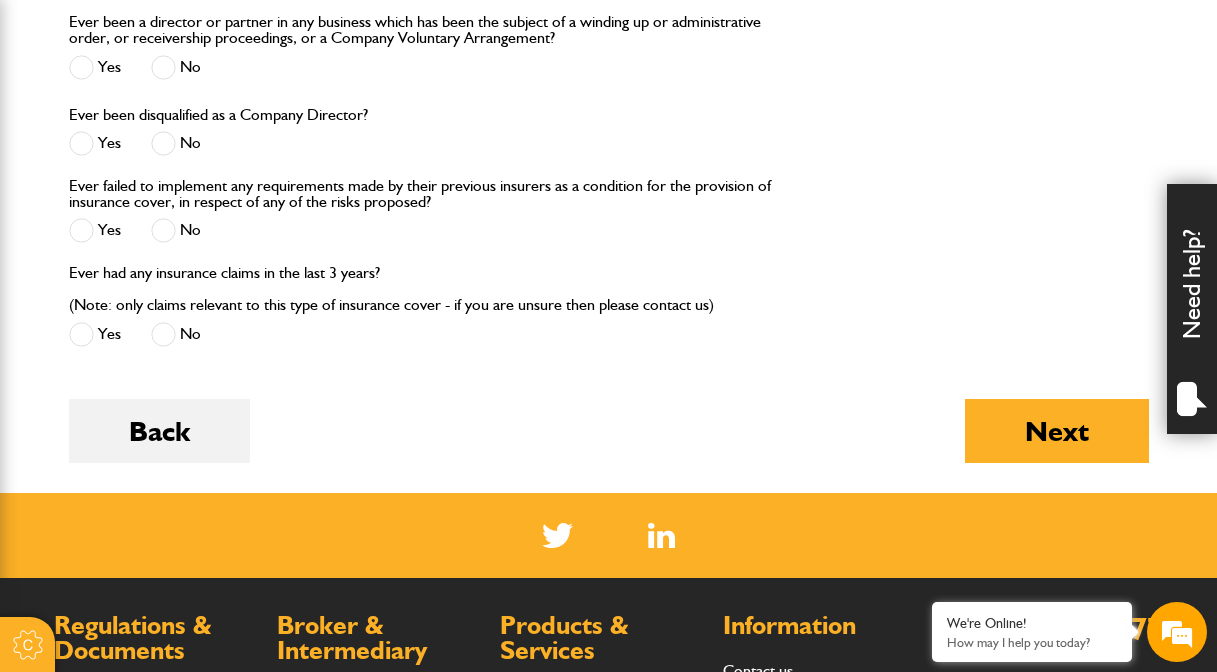 scroll, scrollTop: 2941, scrollLeft: 0, axis: vertical 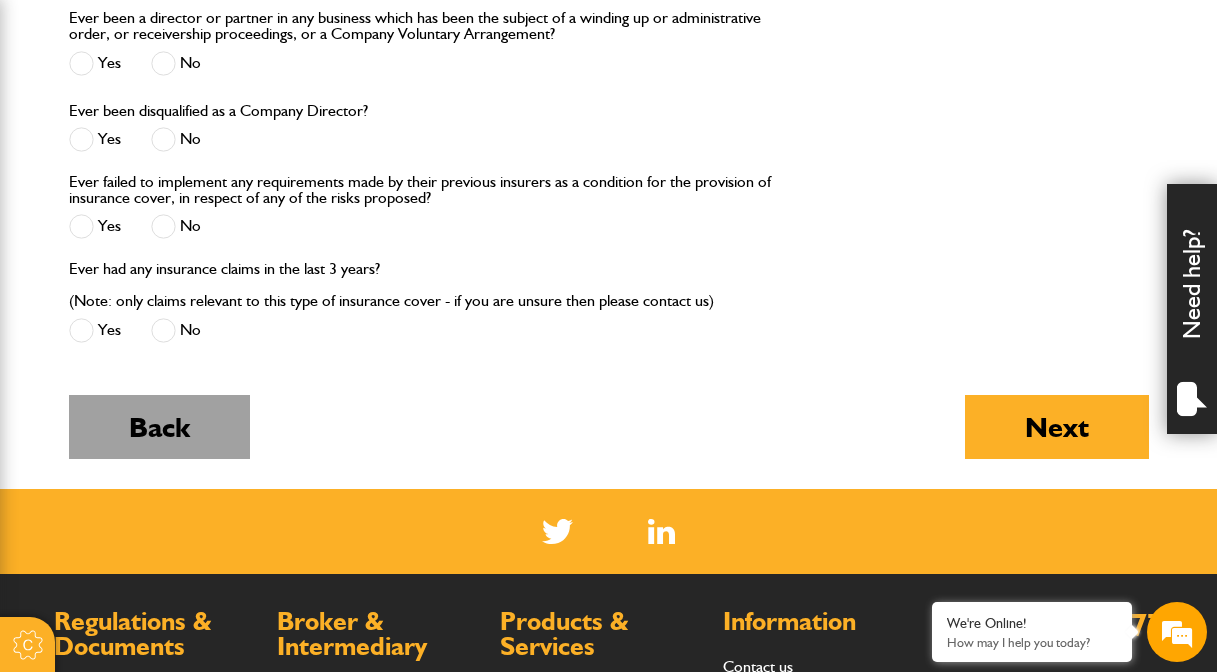 click on "Back" at bounding box center [159, 427] 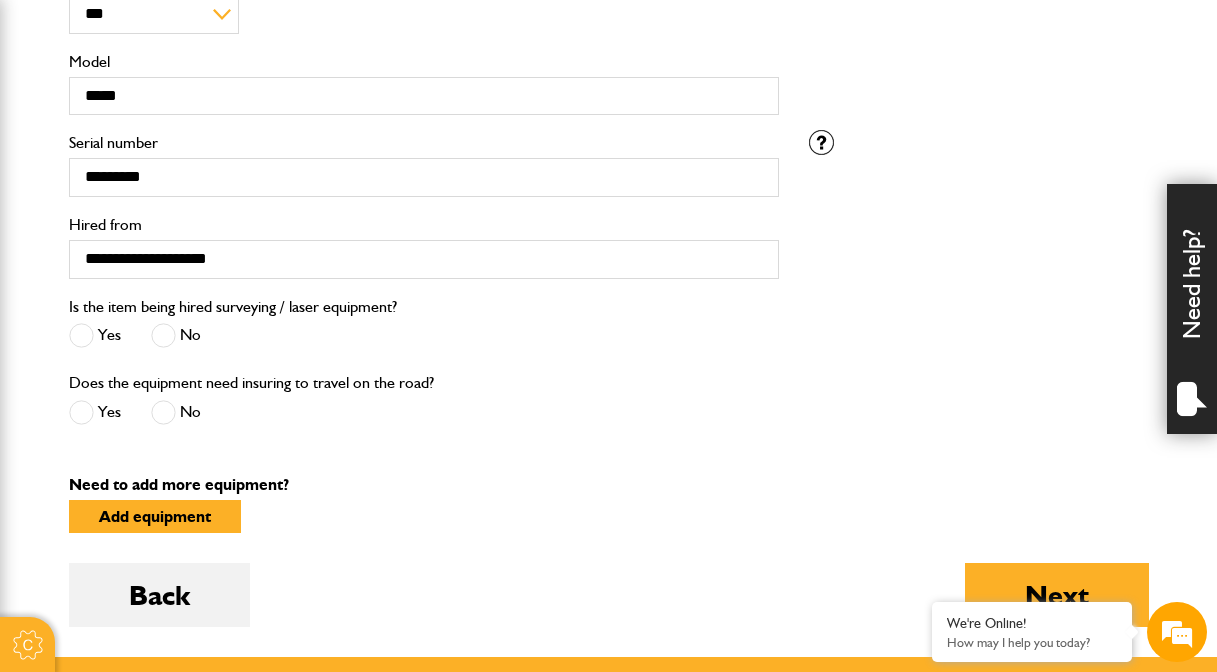 scroll, scrollTop: 677, scrollLeft: 0, axis: vertical 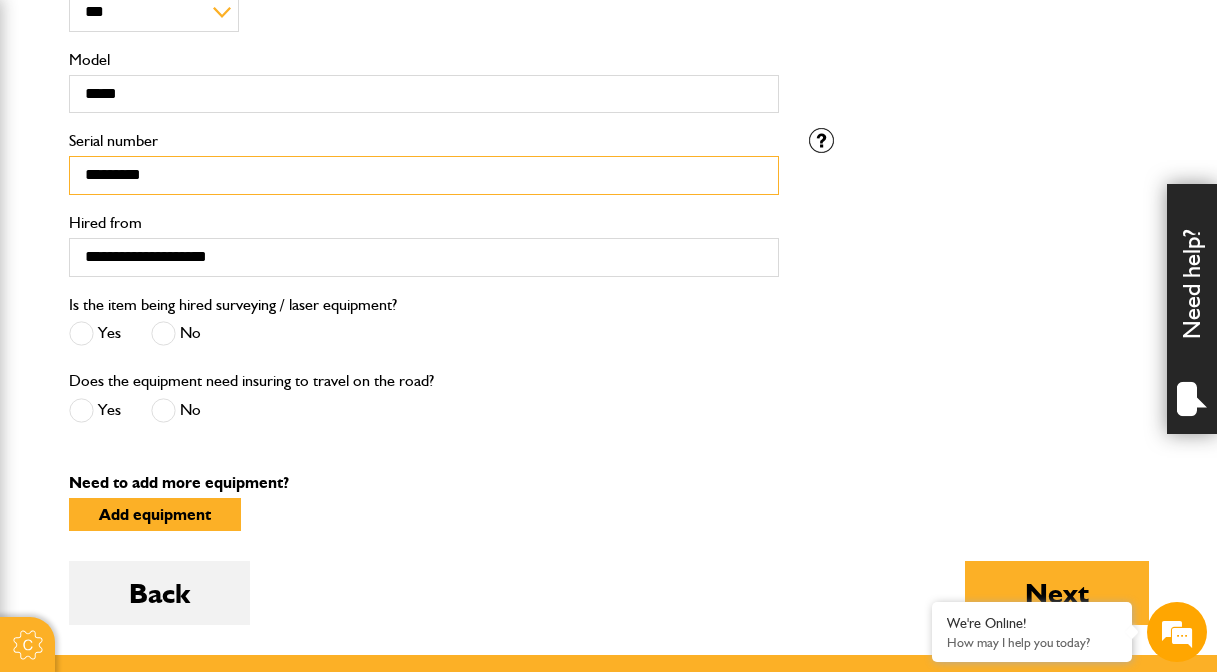 drag, startPoint x: 273, startPoint y: 178, endPoint x: 15, endPoint y: 161, distance: 258.55948 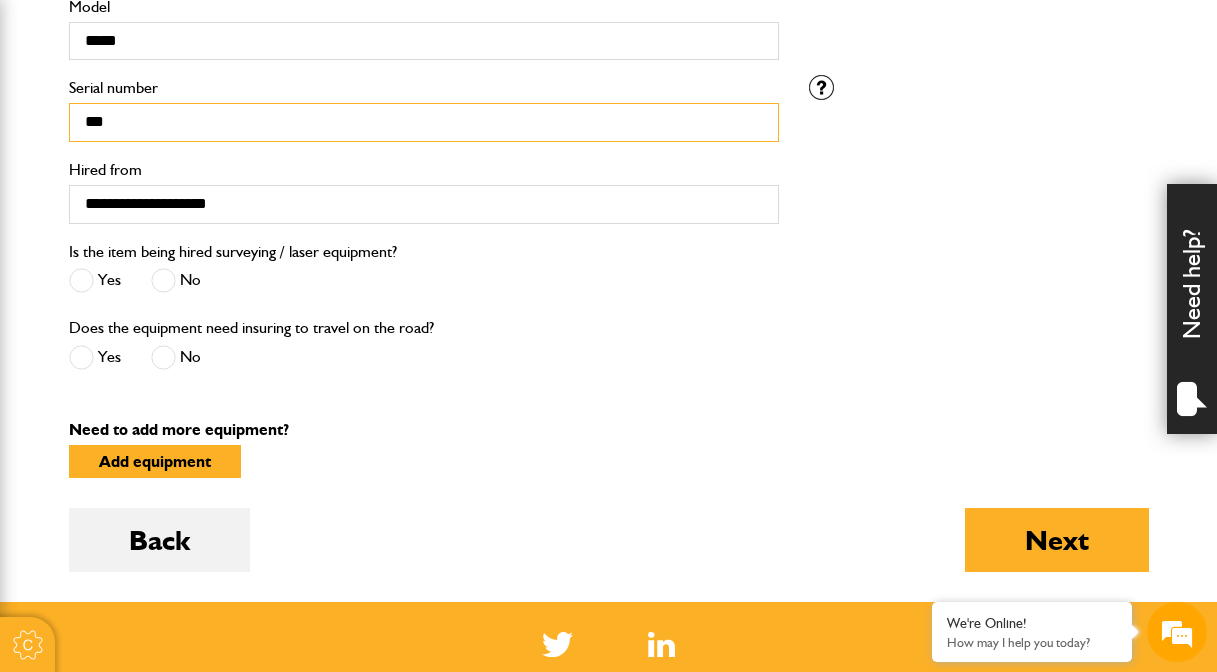 scroll, scrollTop: 732, scrollLeft: 0, axis: vertical 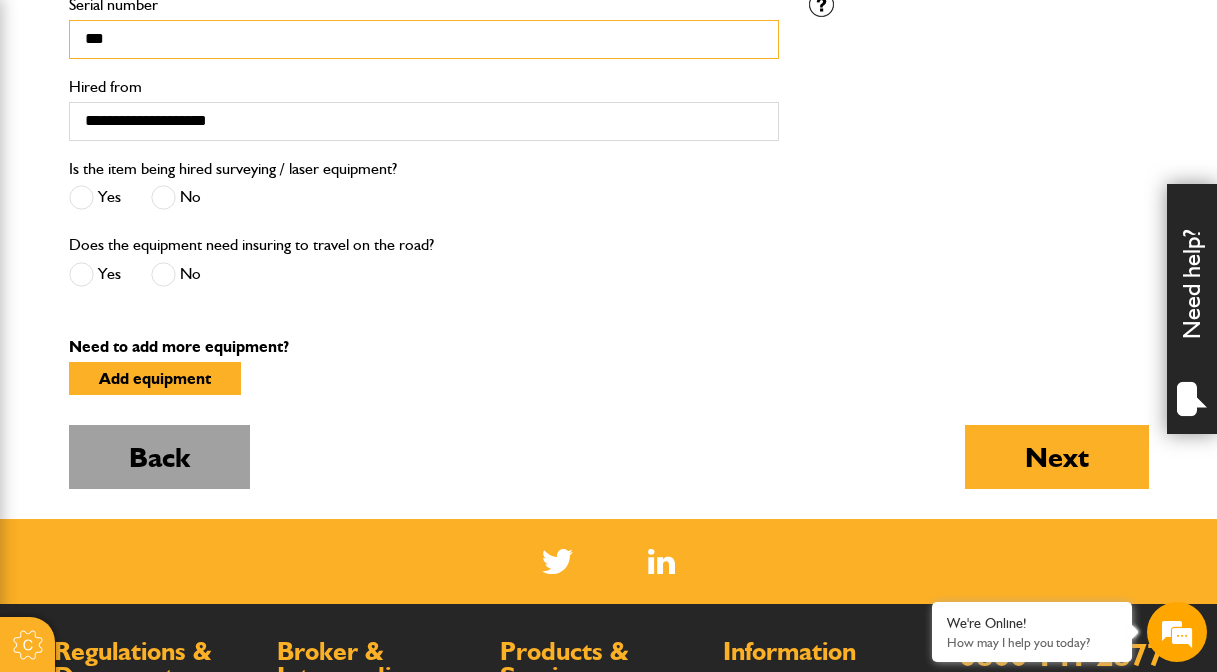 type on "***" 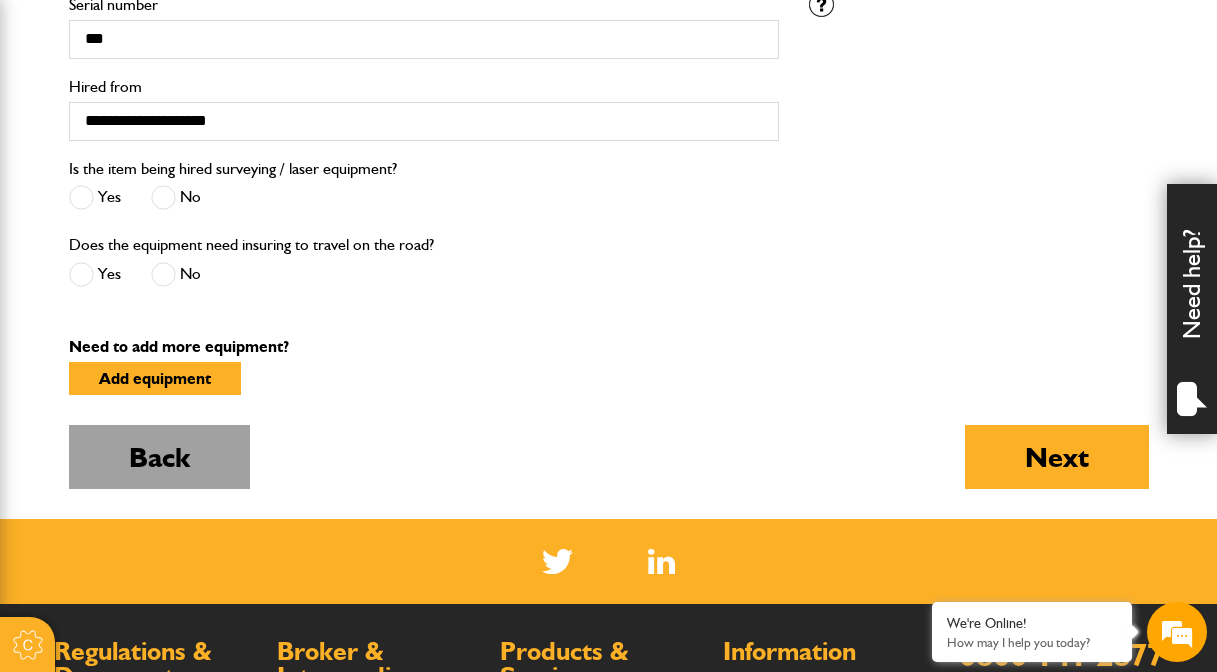 click on "Back" at bounding box center [159, 457] 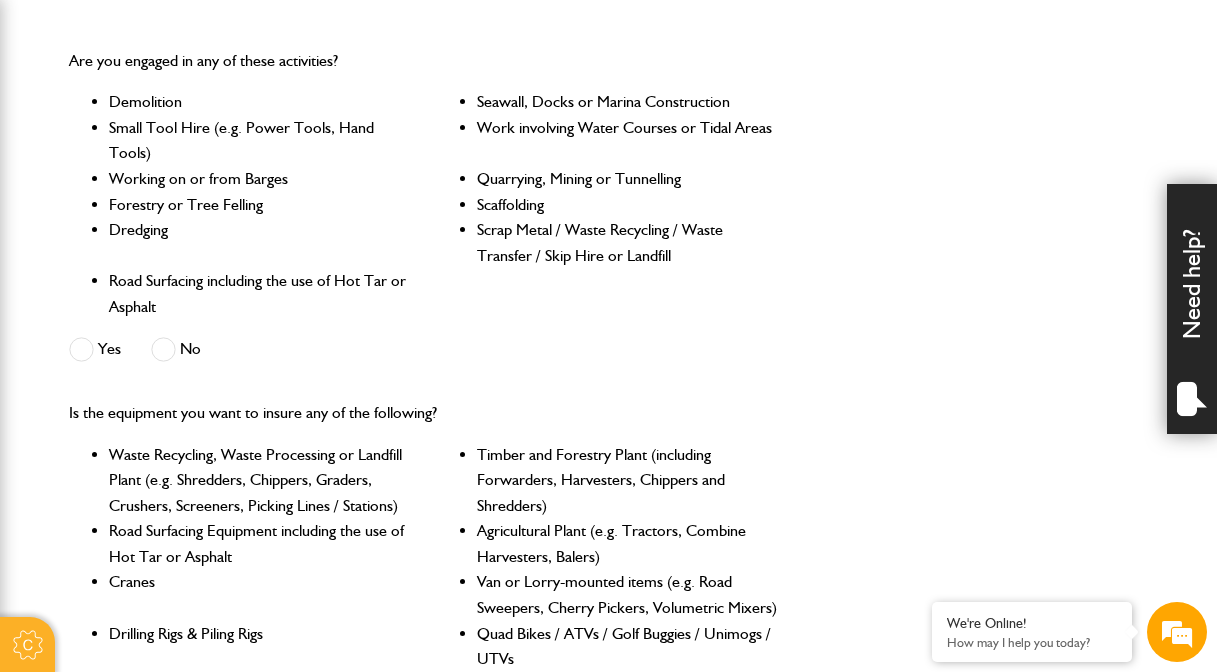 scroll, scrollTop: 588, scrollLeft: 0, axis: vertical 